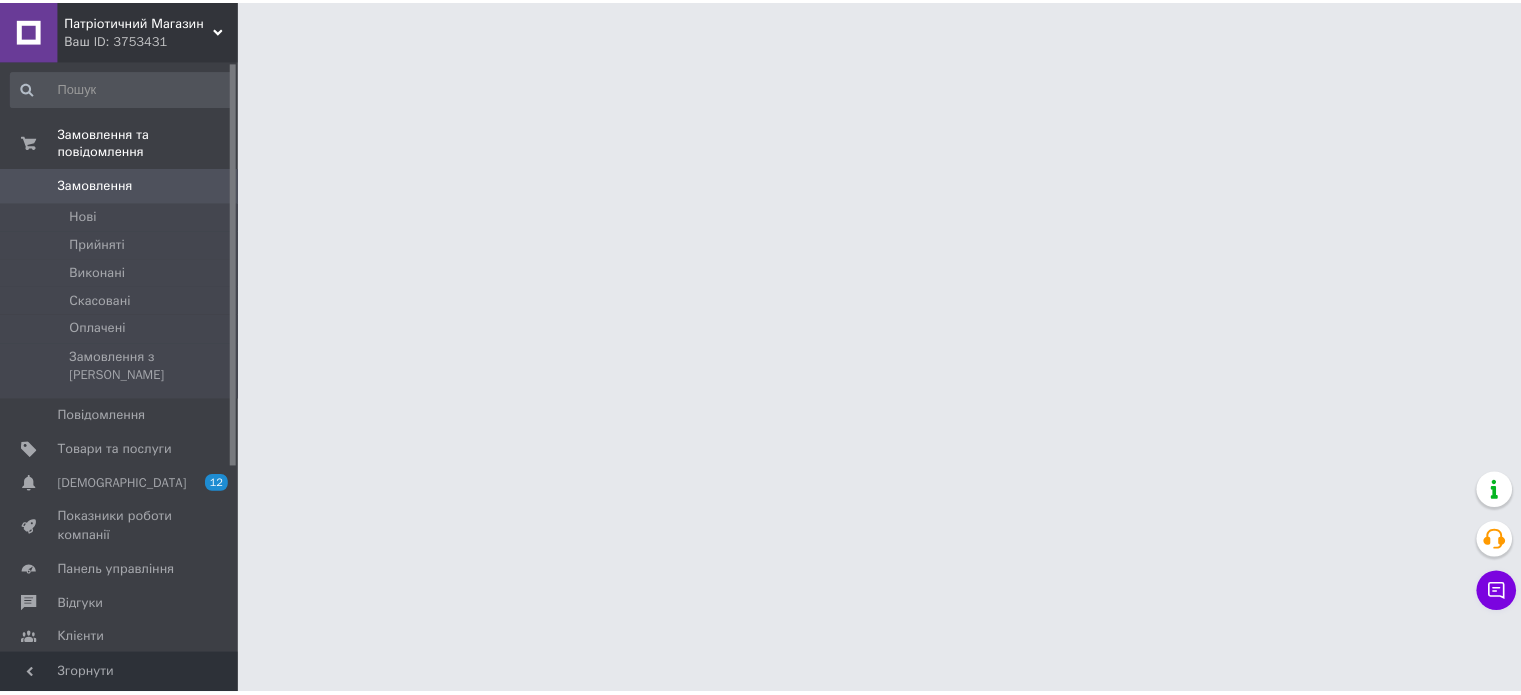 scroll, scrollTop: 0, scrollLeft: 0, axis: both 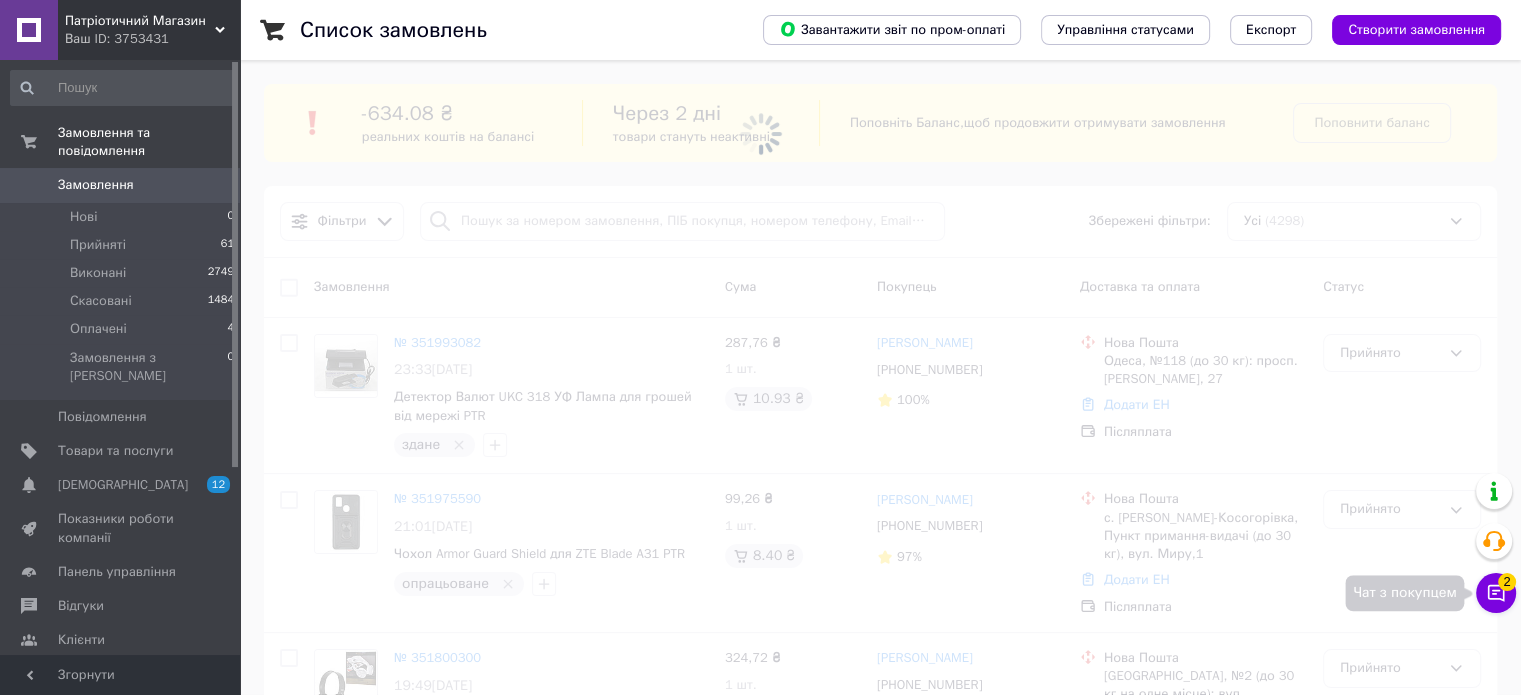 click on "Чат з покупцем 2" at bounding box center (1496, 593) 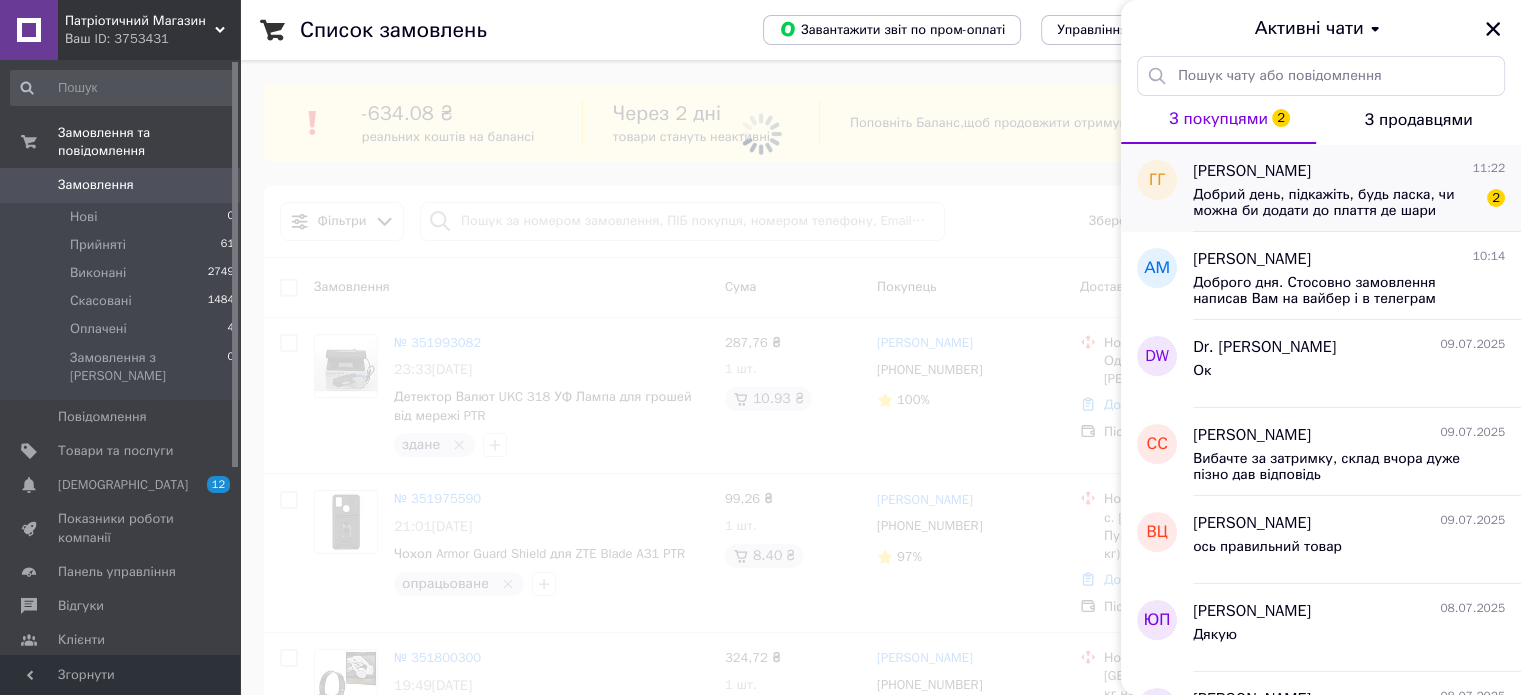 click on "Добрий день, підкажіть, будь ласка, чи можна би додати до плаття де шари фатину?" at bounding box center (1335, 203) 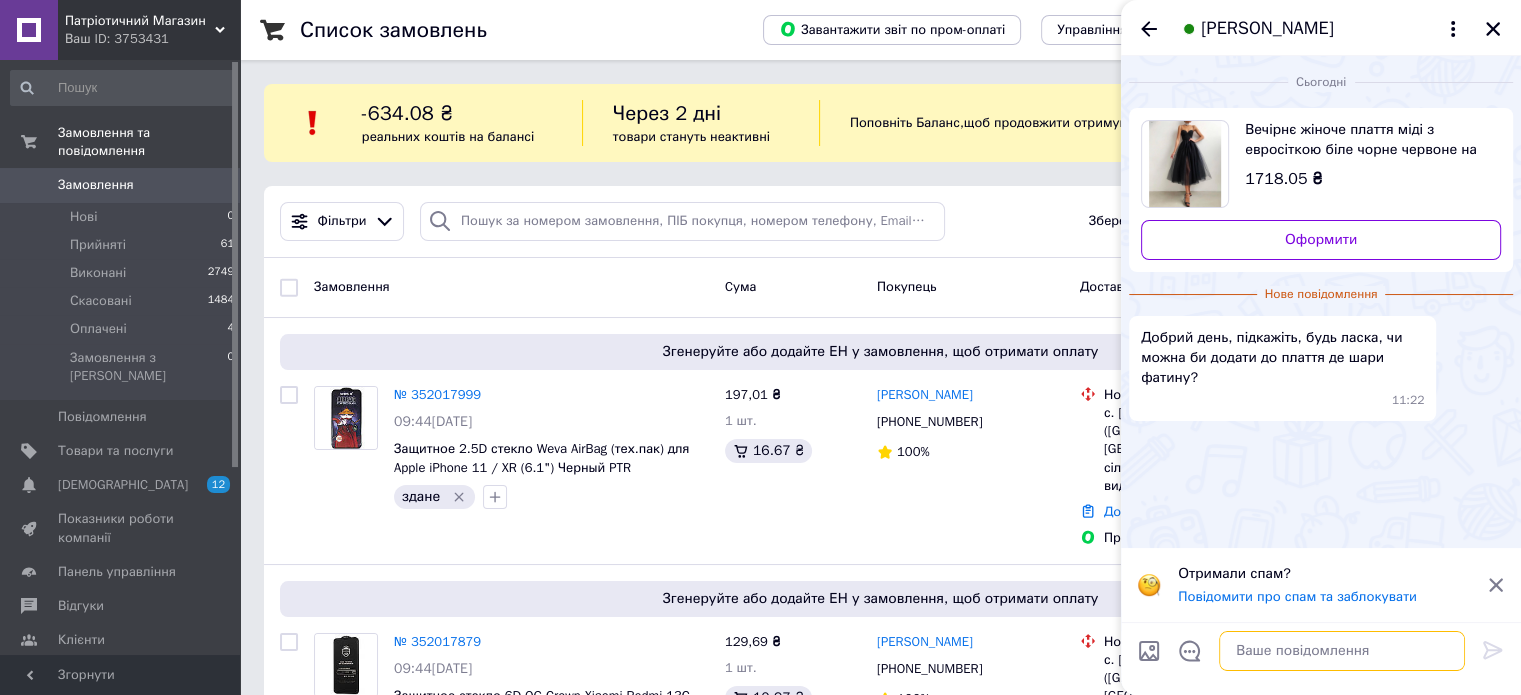 click at bounding box center (1342, 651) 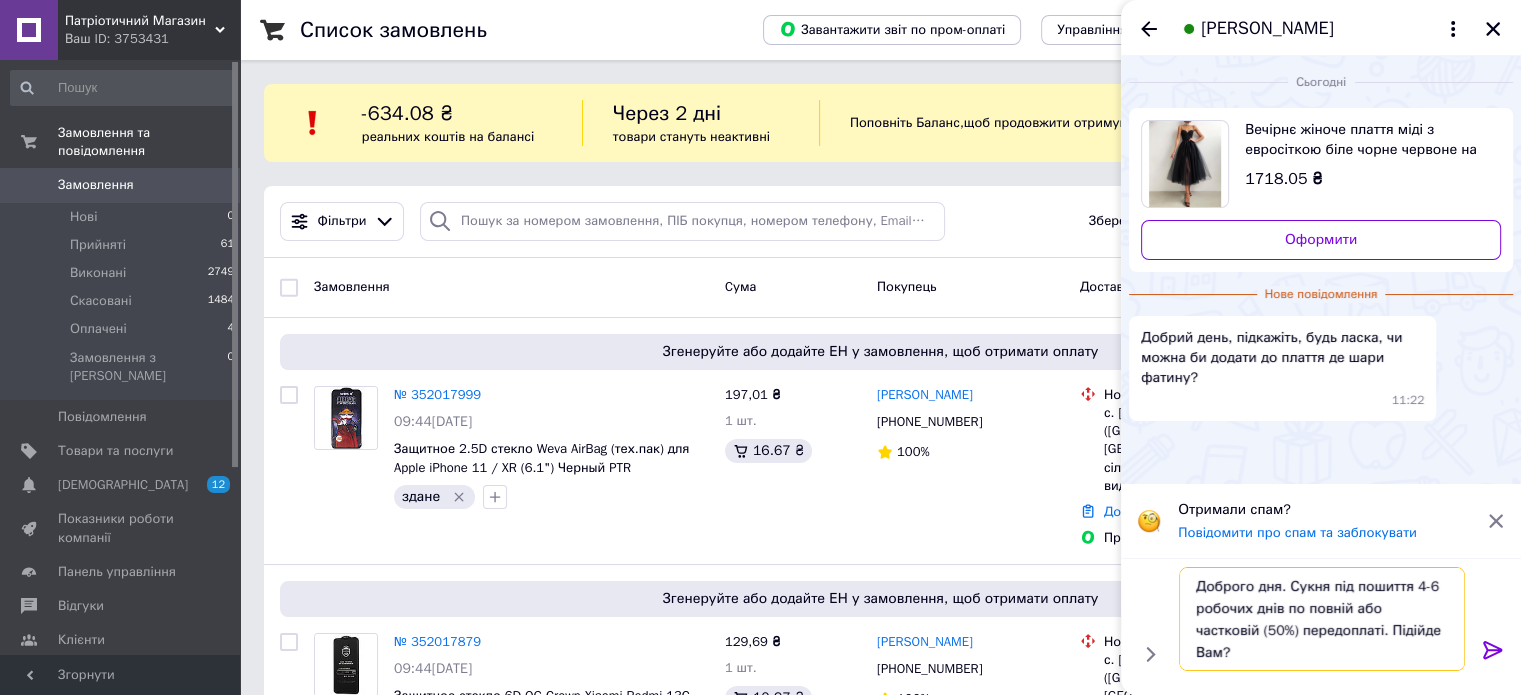 type on "Доброго дня. Сукня під пошиття 4-6 робочих днів по повній або частковій (50%) передоплаті. Підійде Вам?" 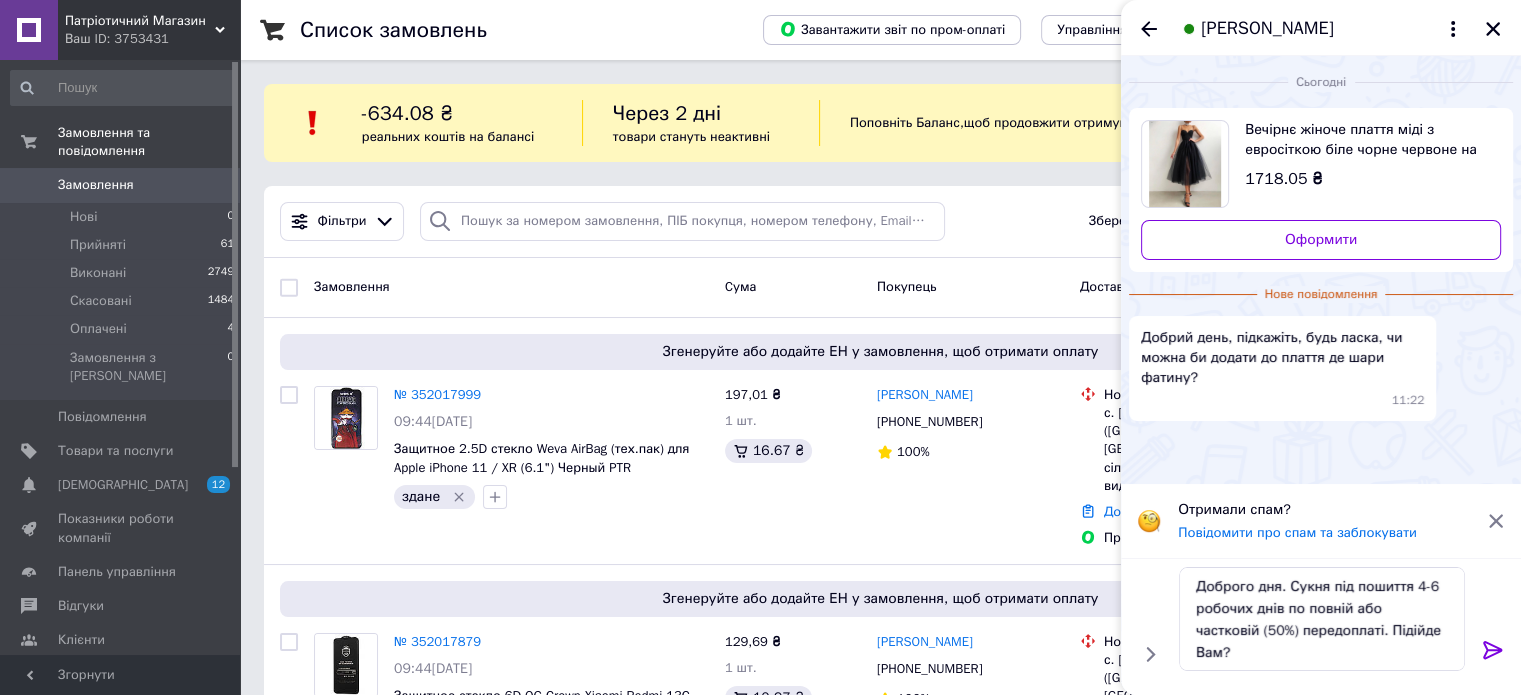 click 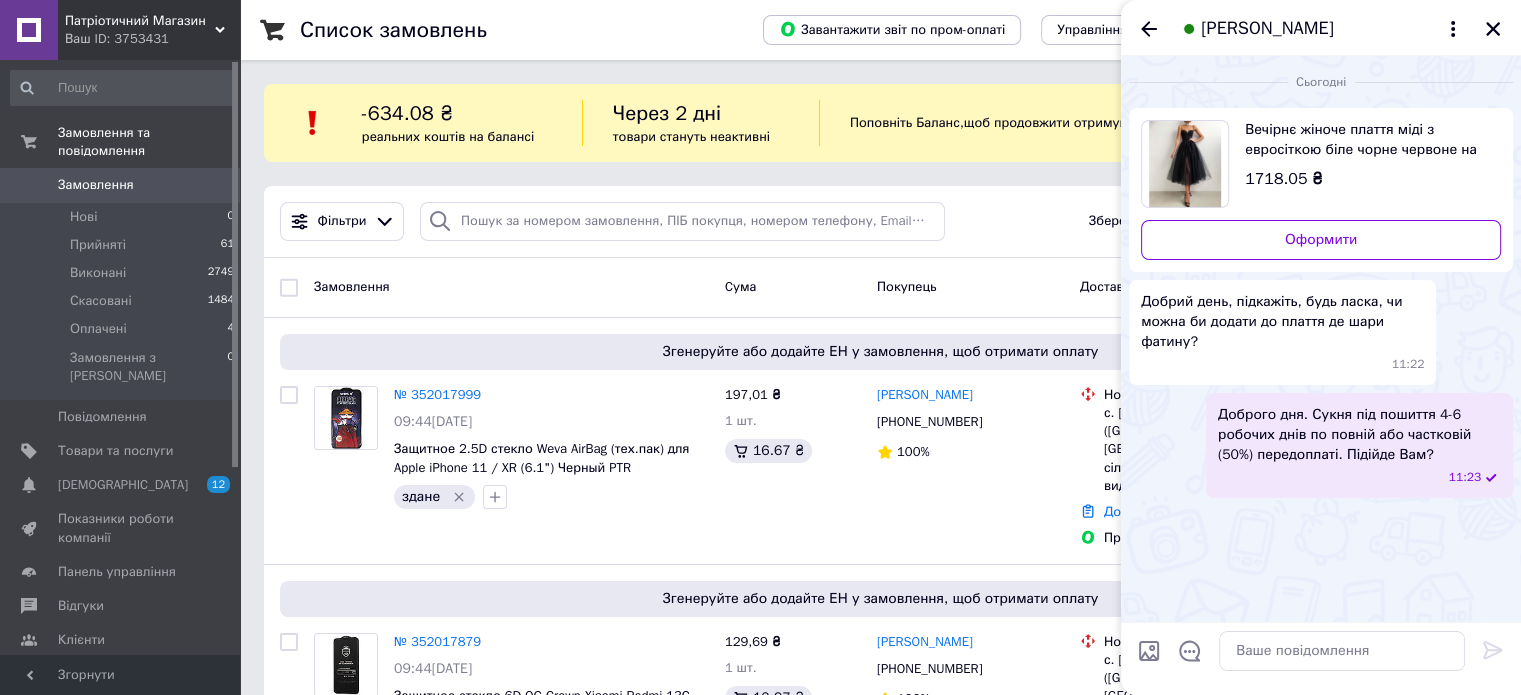 click at bounding box center (1149, 651) 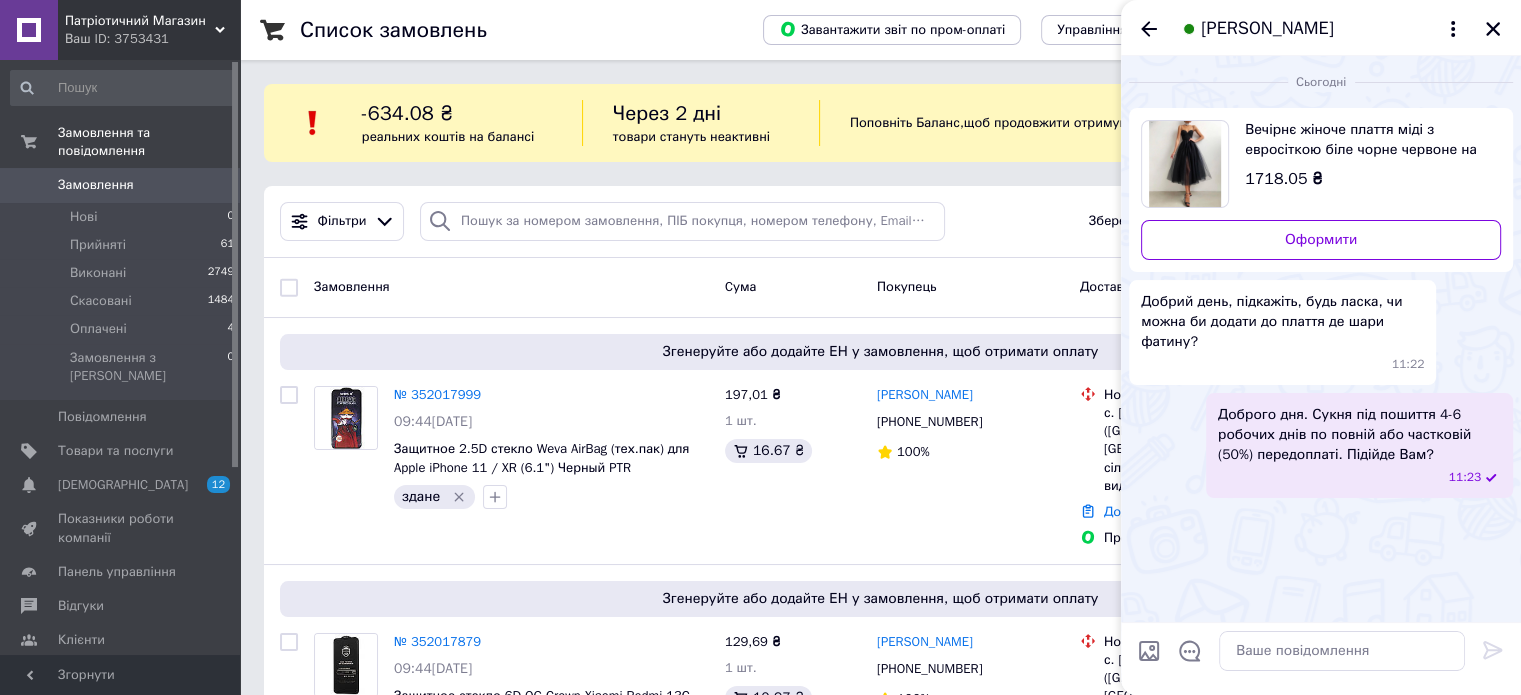type on "C:\fakepath\зображення_viber_2024-03-24_09-11-15-040.png" 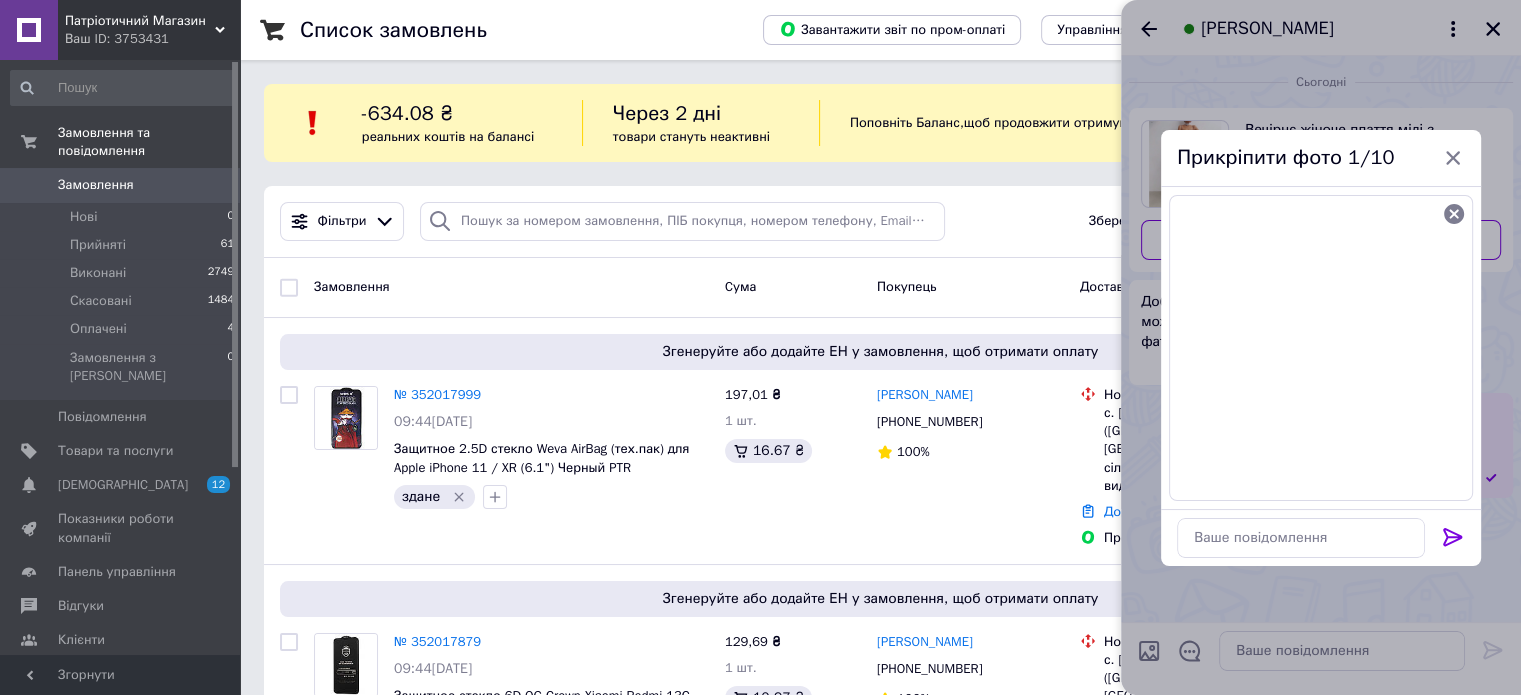 click 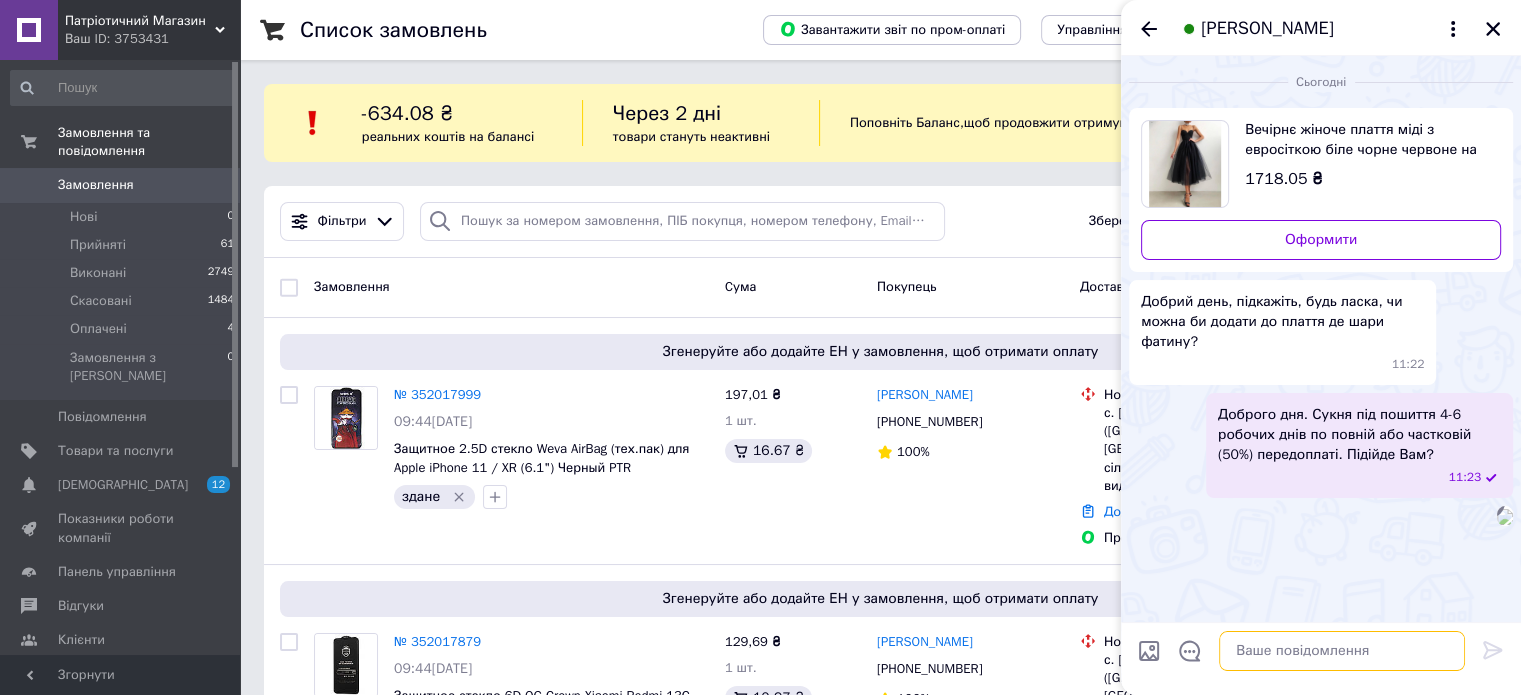 click at bounding box center (1342, 651) 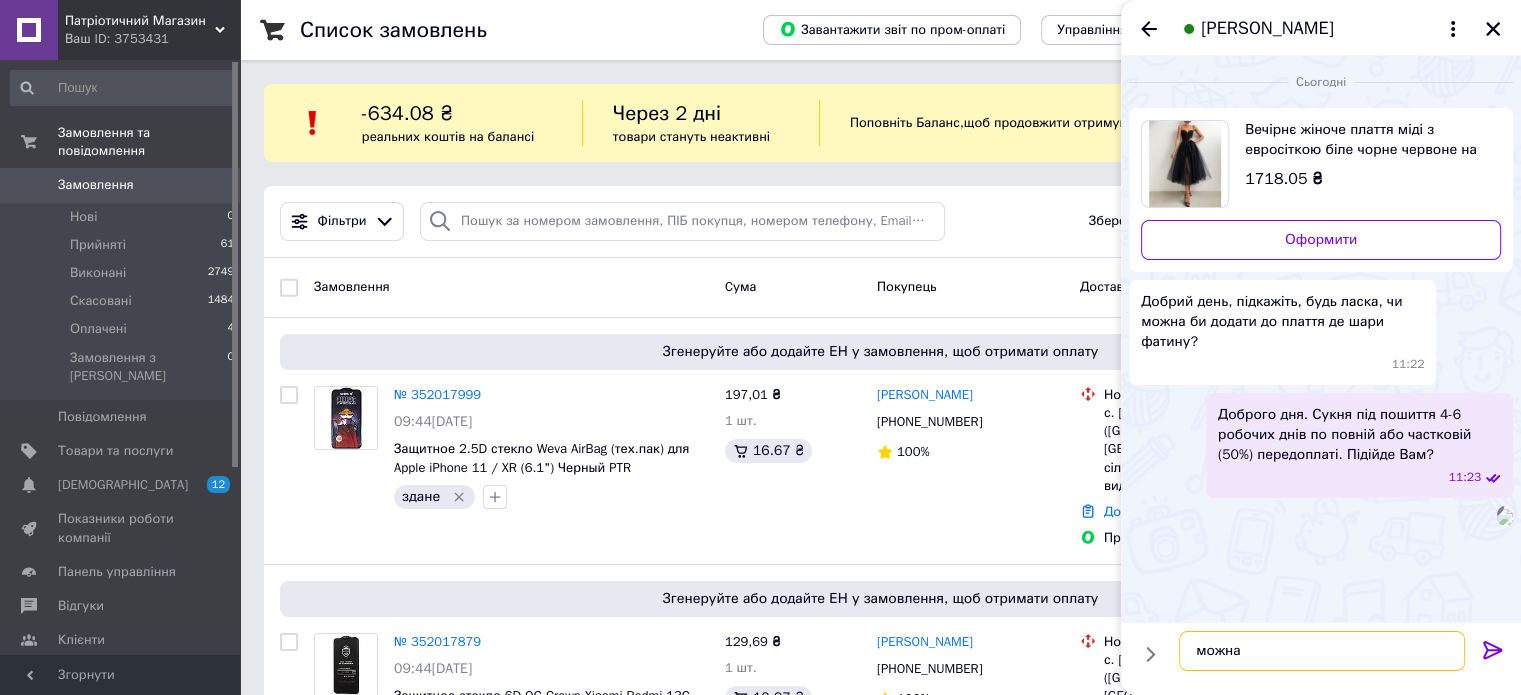 scroll, scrollTop: 13, scrollLeft: 0, axis: vertical 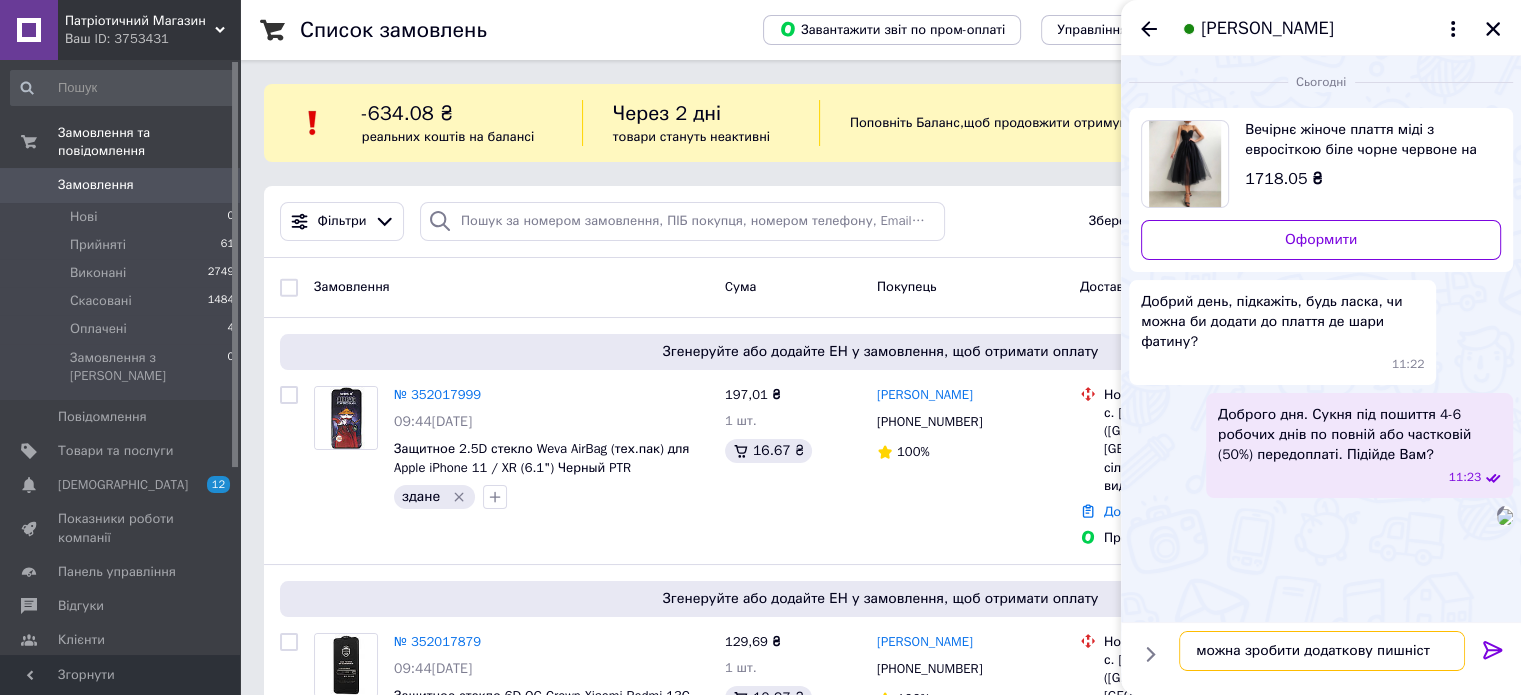 type on "можна зробити додаткову пишність" 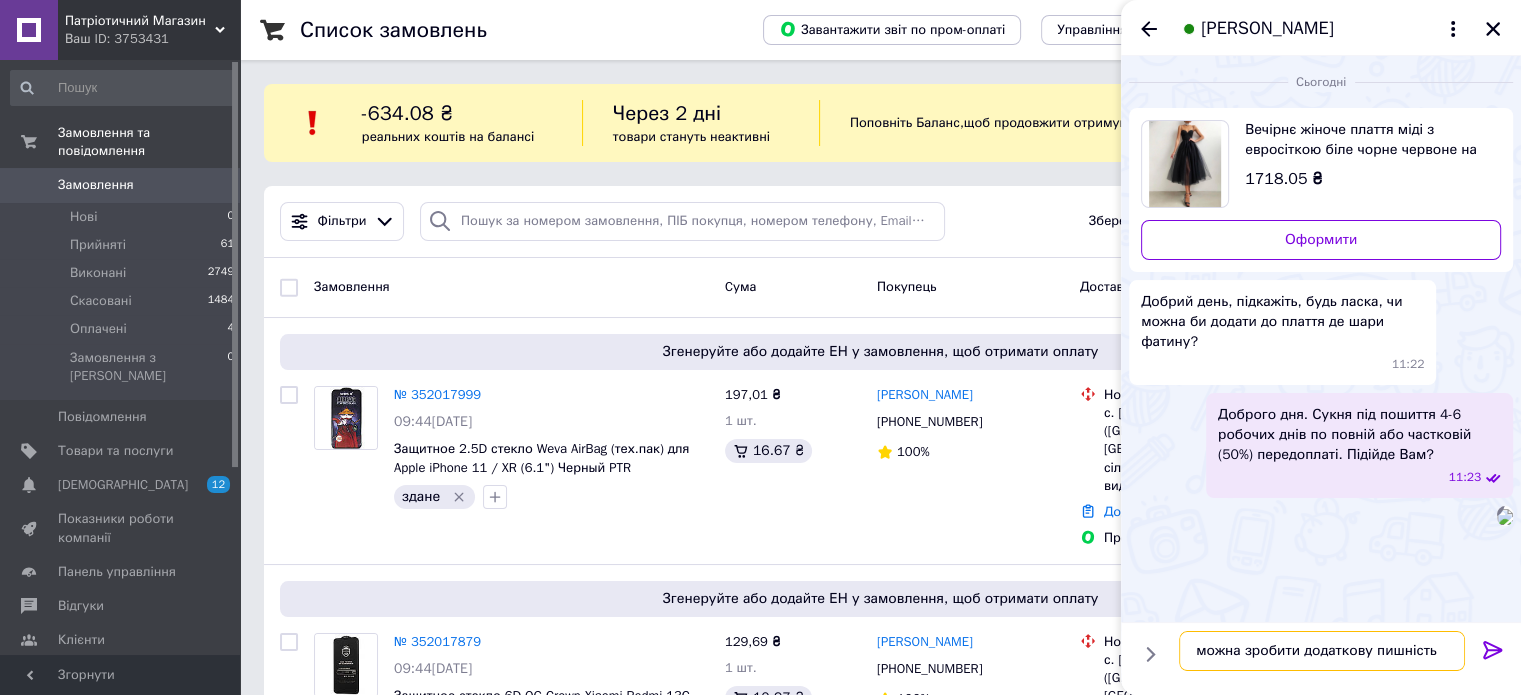 type 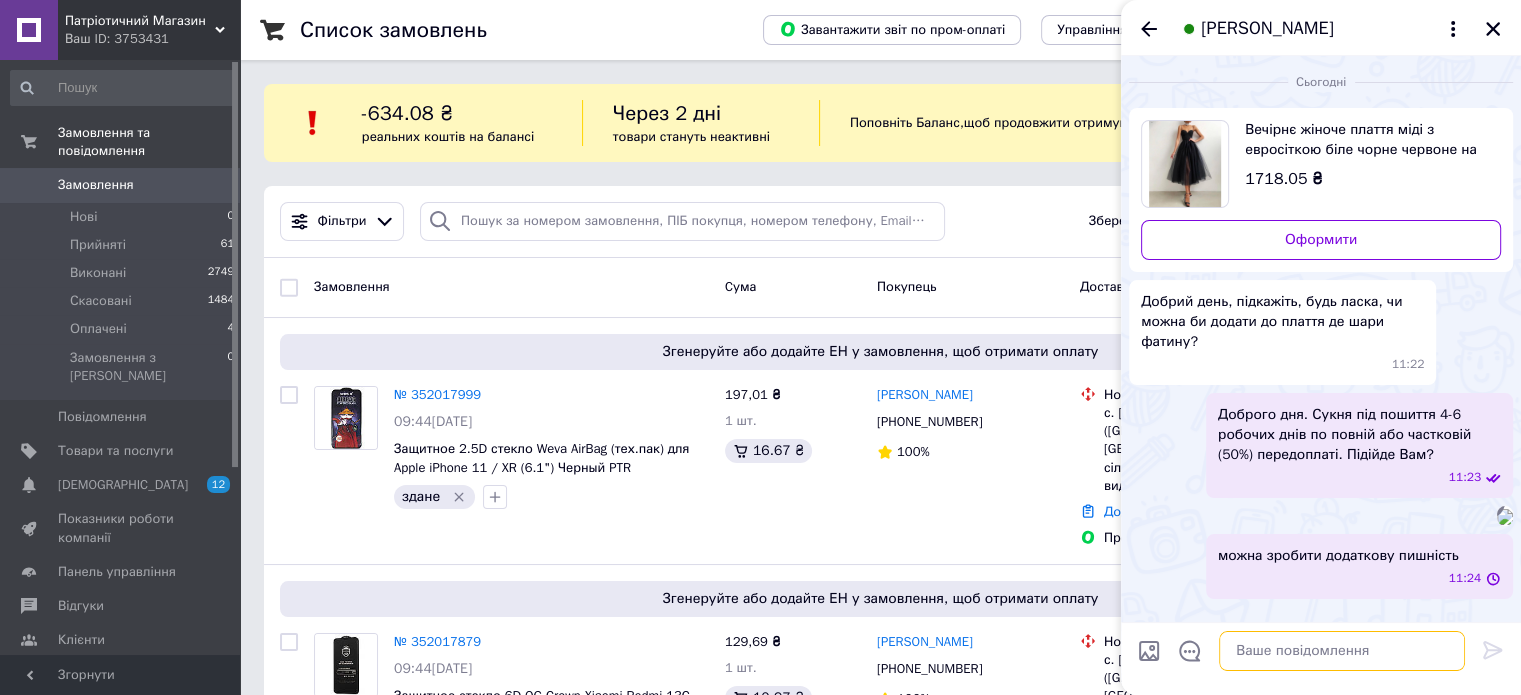 scroll, scrollTop: 138, scrollLeft: 0, axis: vertical 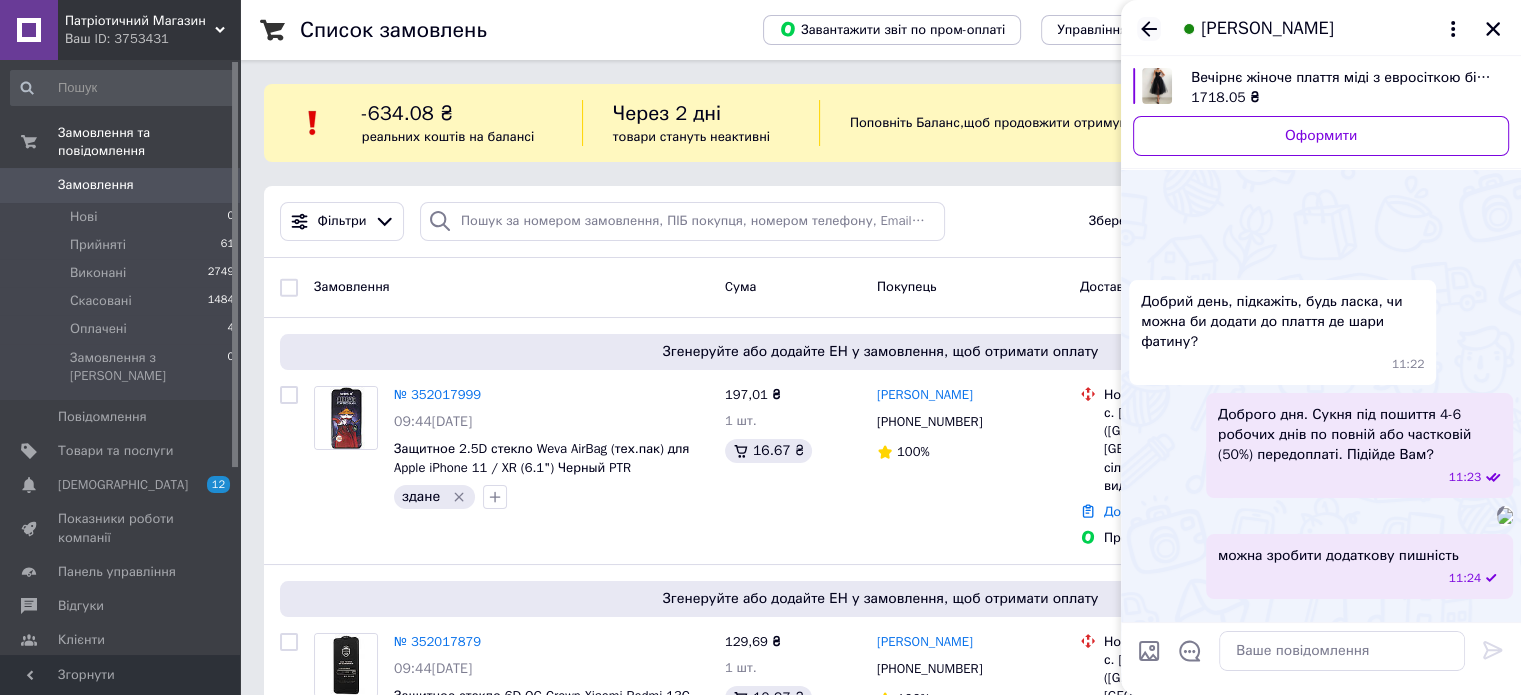 click 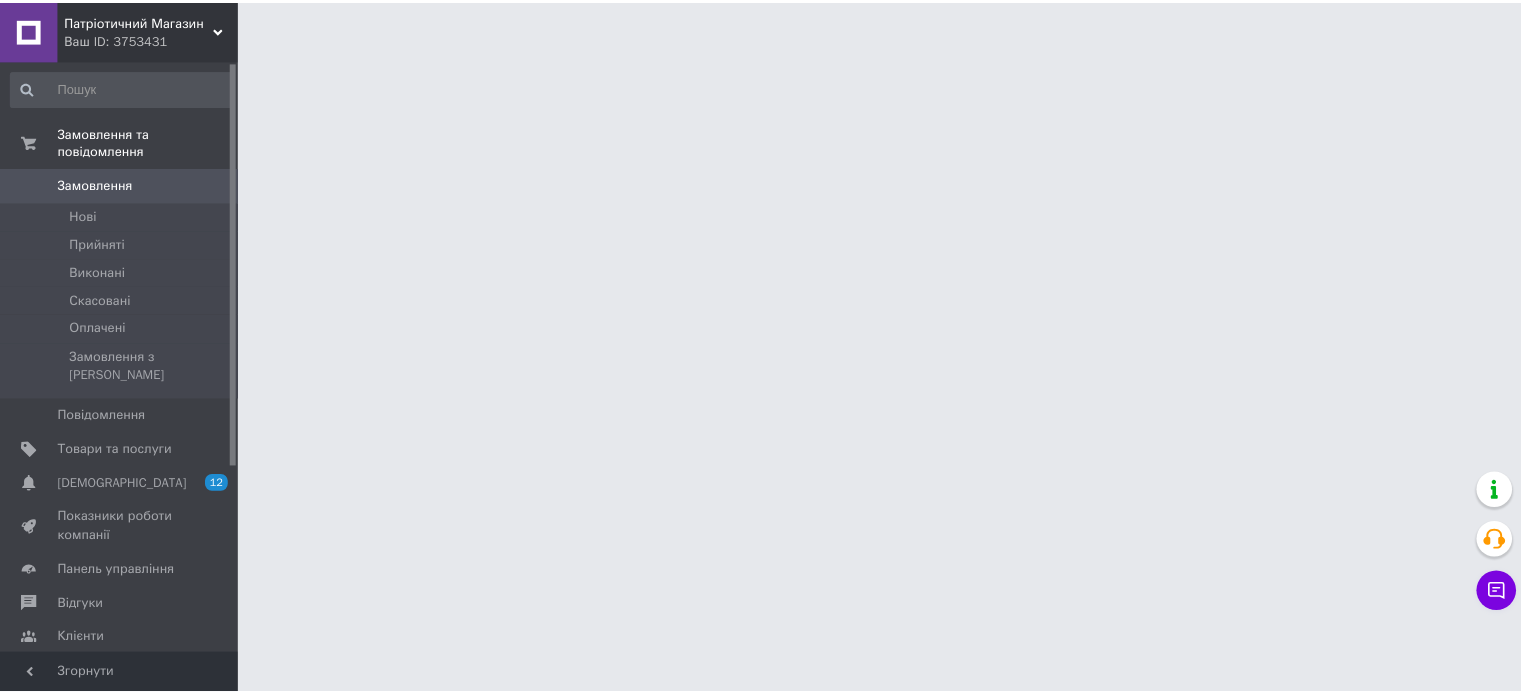 scroll, scrollTop: 0, scrollLeft: 0, axis: both 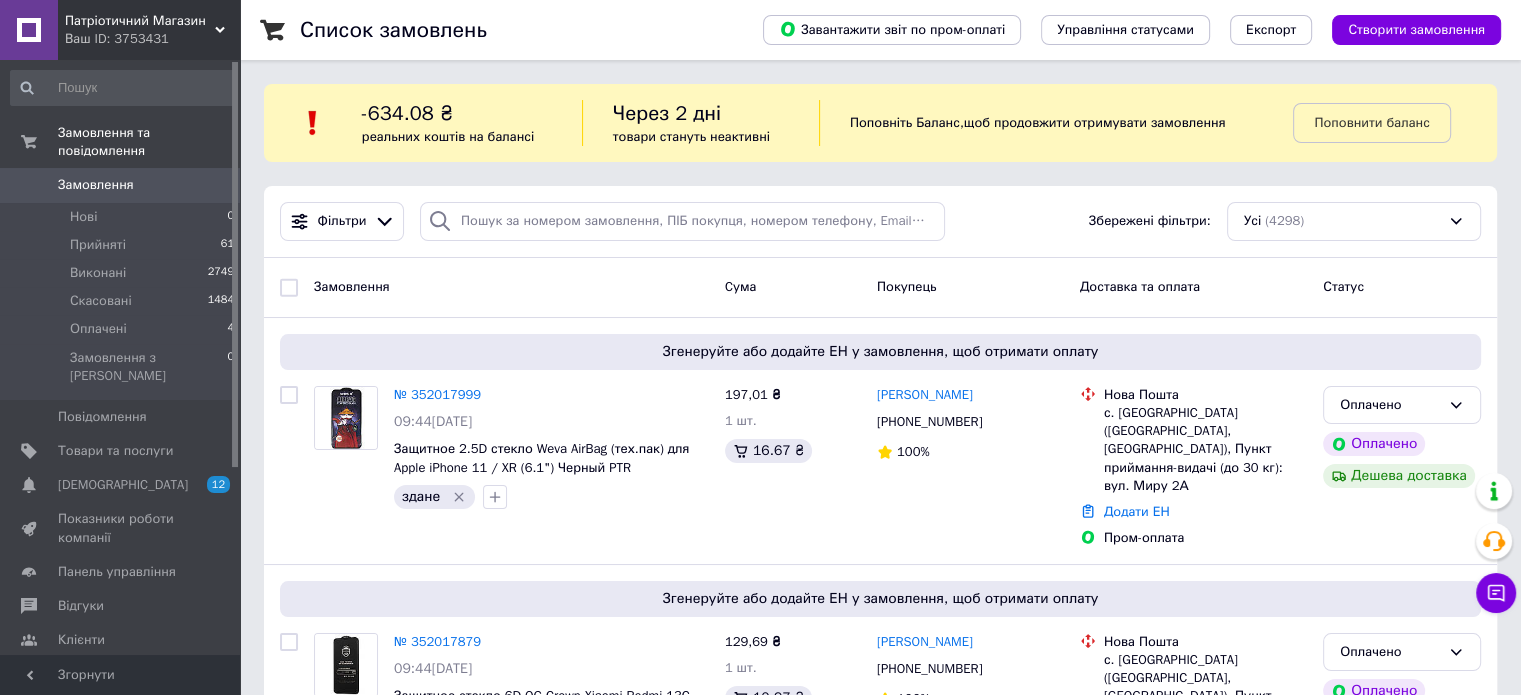 click on "Патріотичний Магазин" at bounding box center (140, 21) 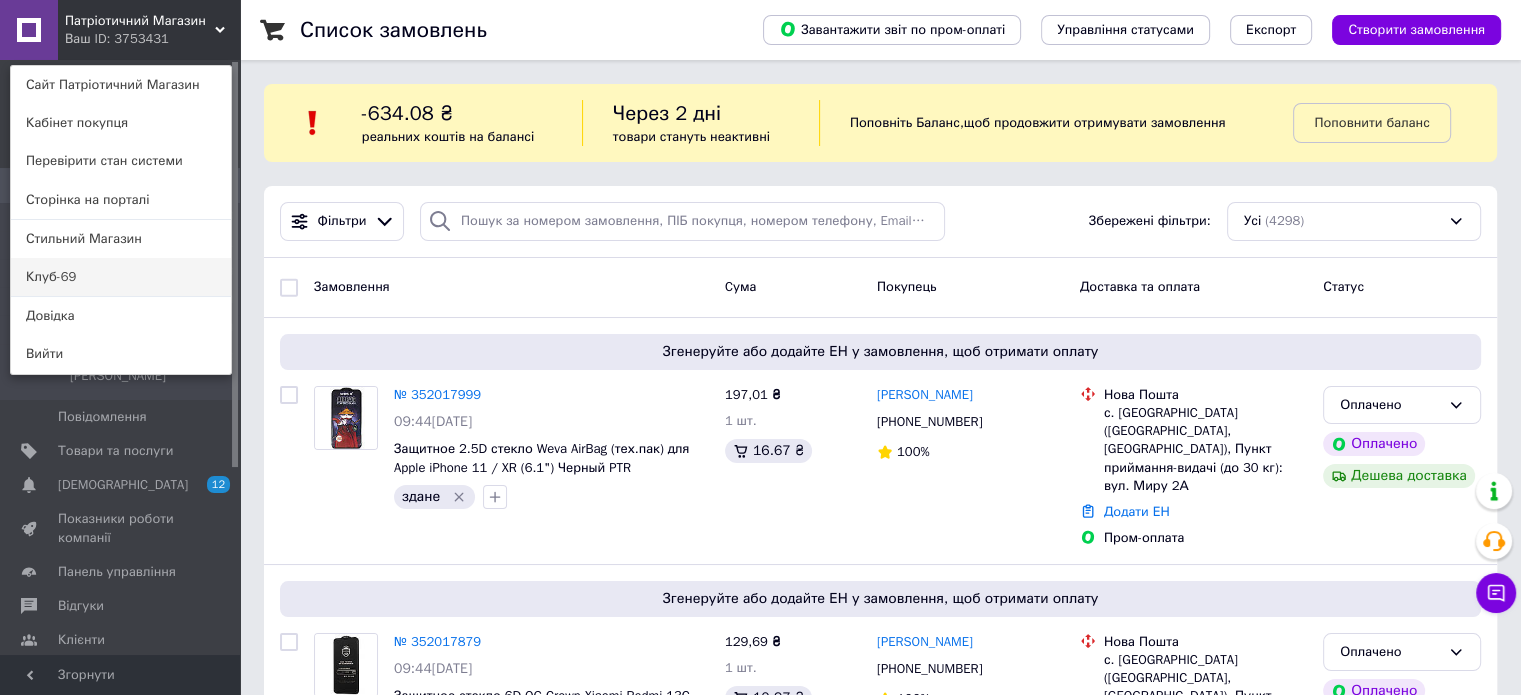 click on "Клуб-69" at bounding box center (121, 277) 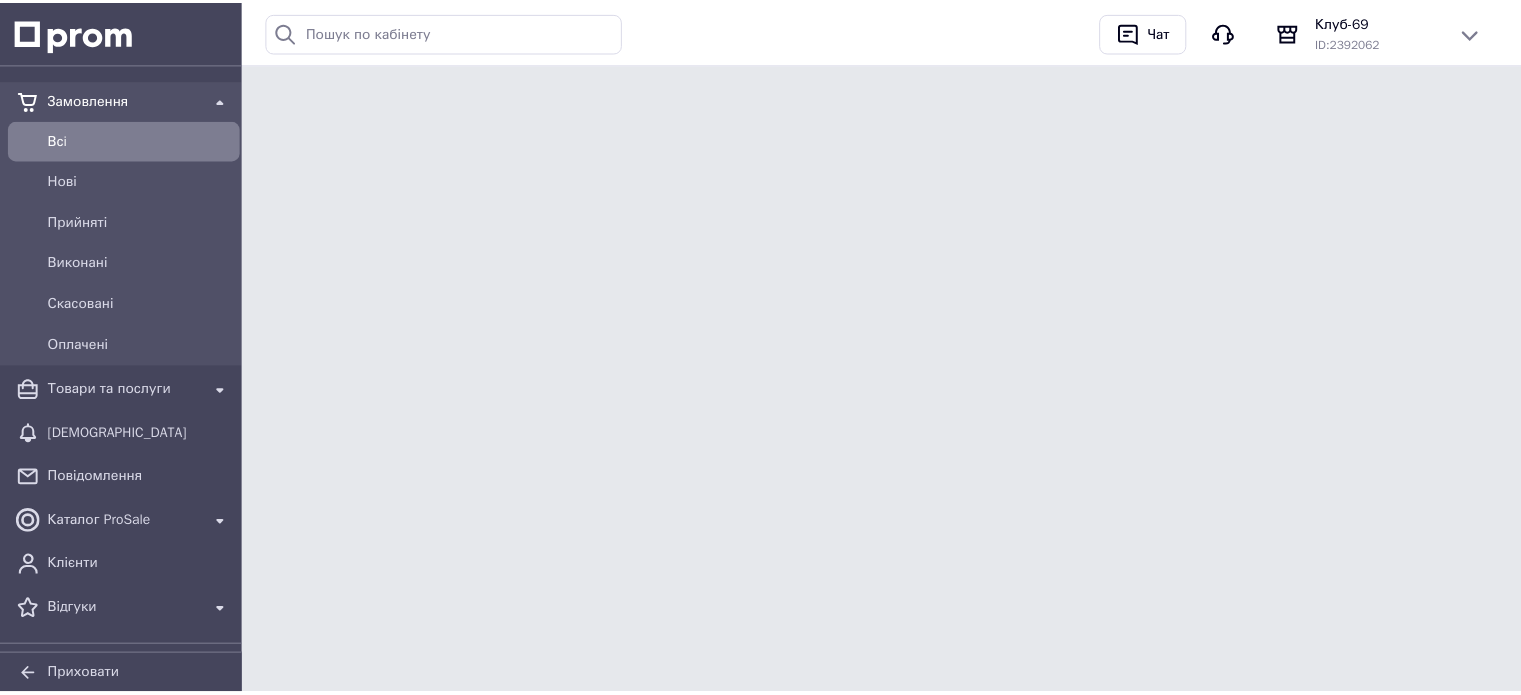 scroll, scrollTop: 0, scrollLeft: 0, axis: both 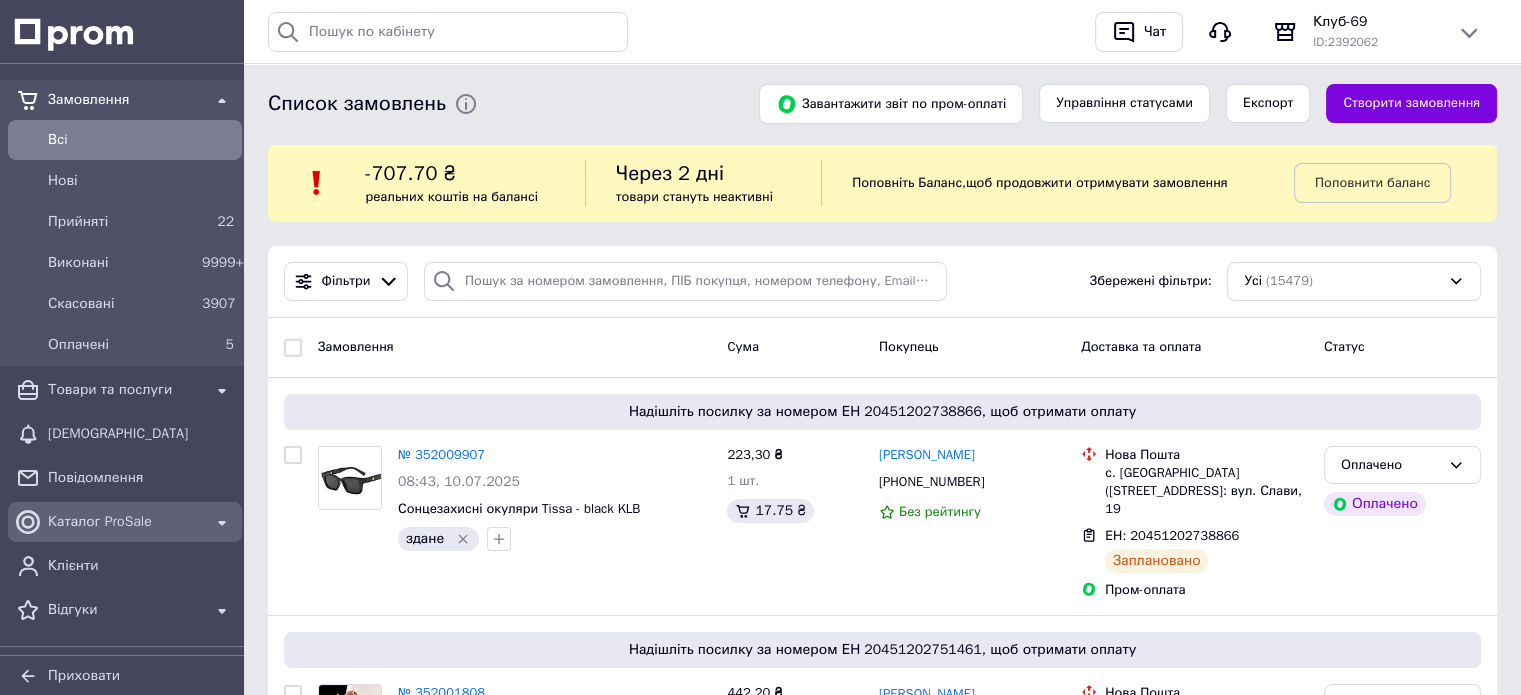 click on "Каталог ProSale" at bounding box center [125, 522] 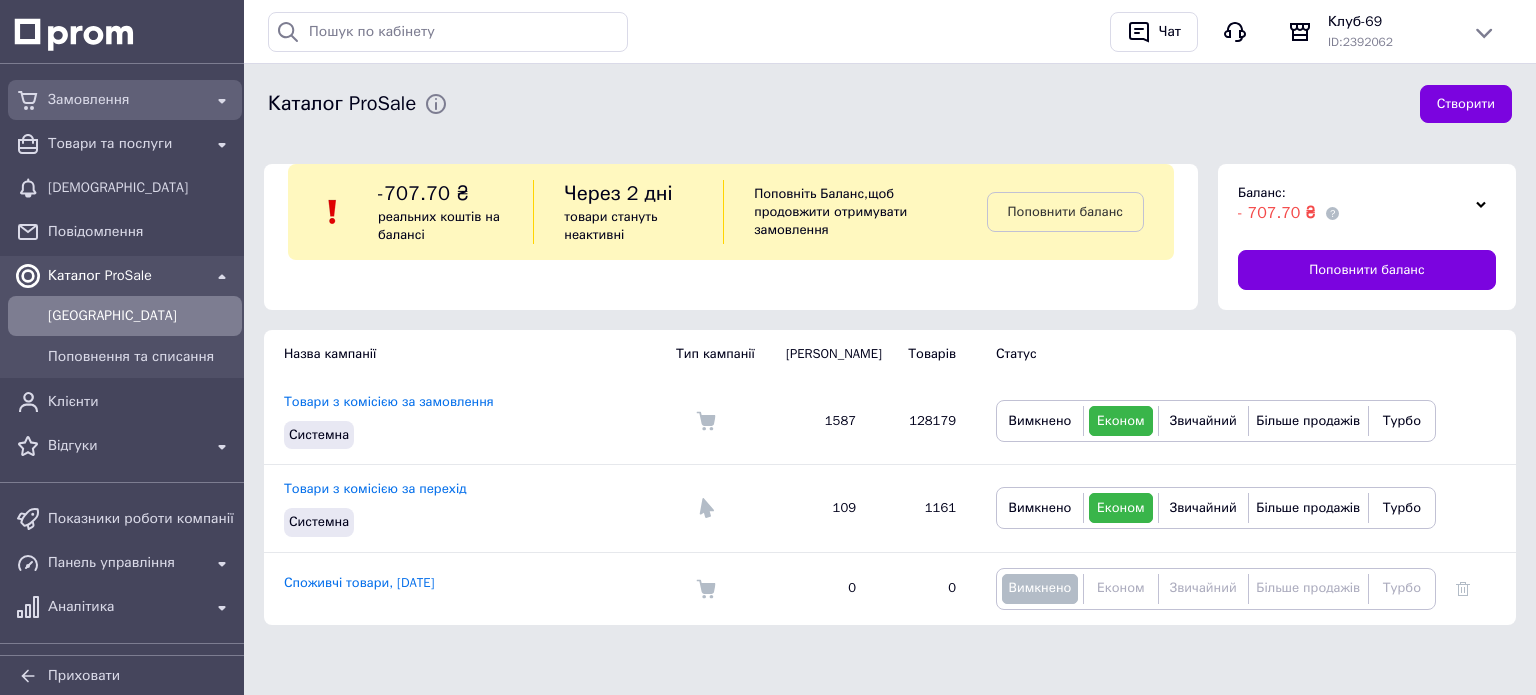 click on "Замовлення" at bounding box center [125, 100] 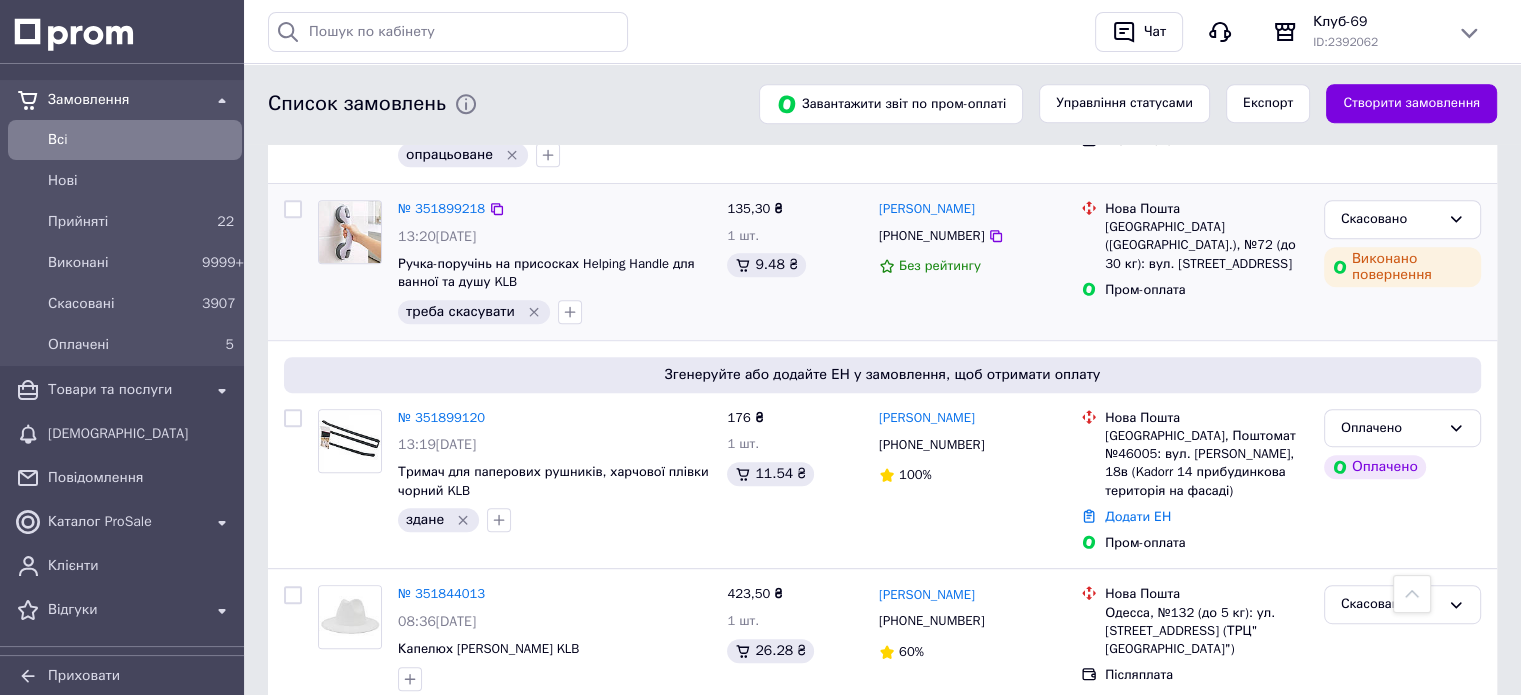scroll, scrollTop: 1000, scrollLeft: 0, axis: vertical 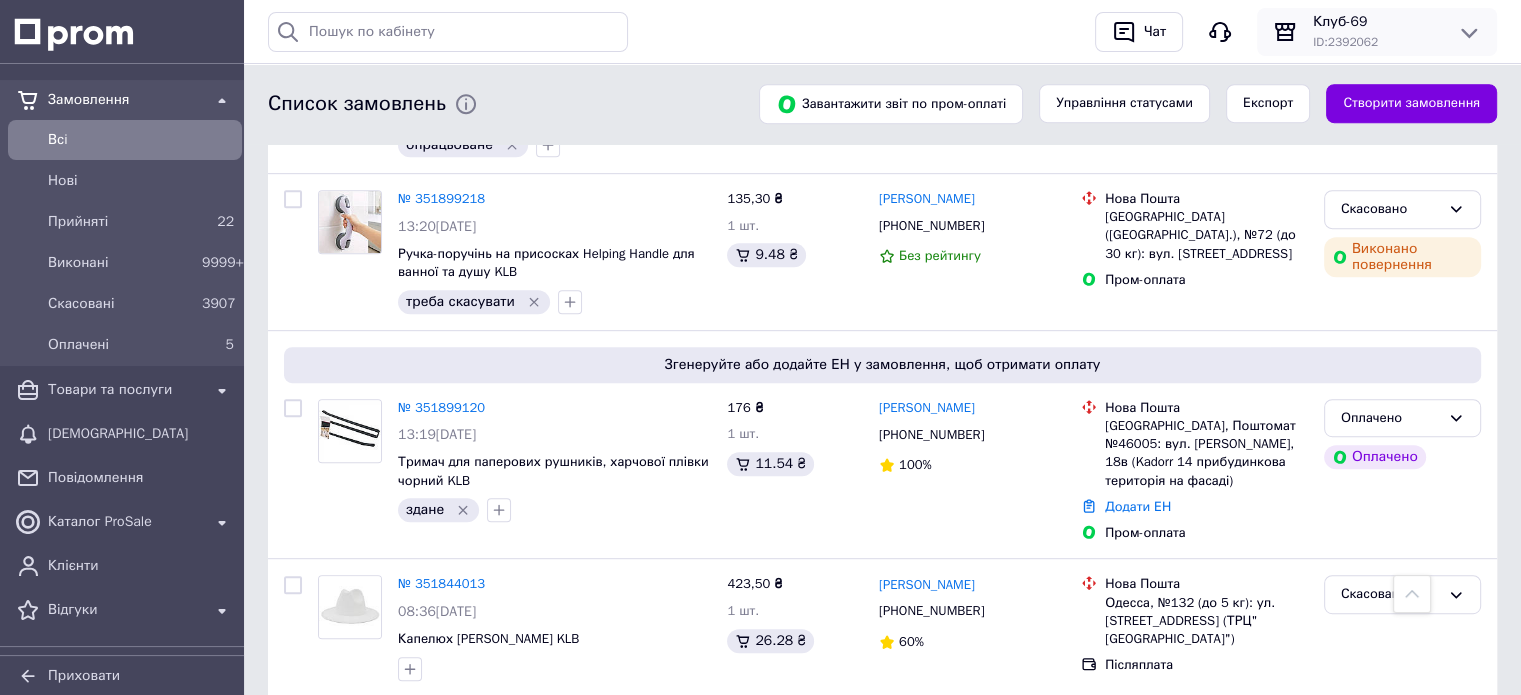 click on "Клуб-69 ID:  2392062" at bounding box center (1377, 32) 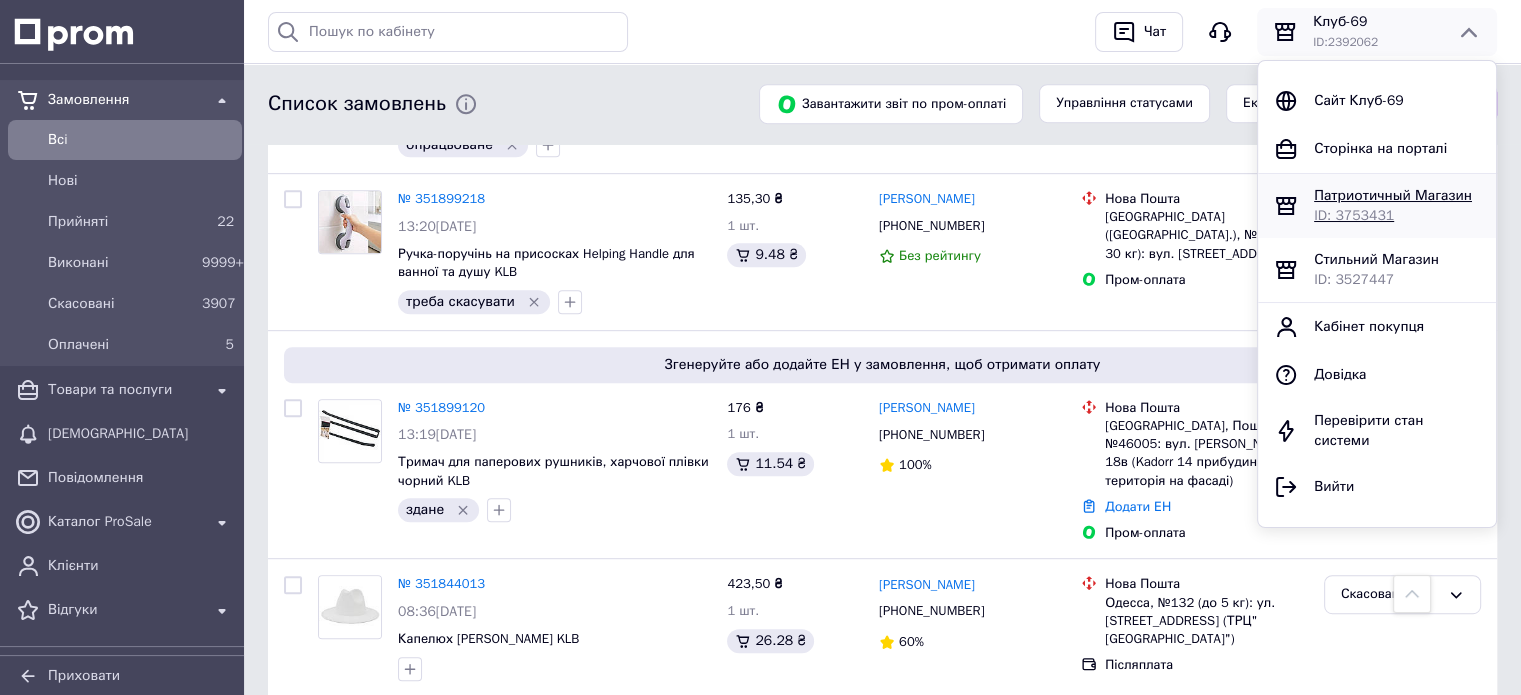 click on "Патриотичный Магазин ID: 3753431" at bounding box center [1397, 206] 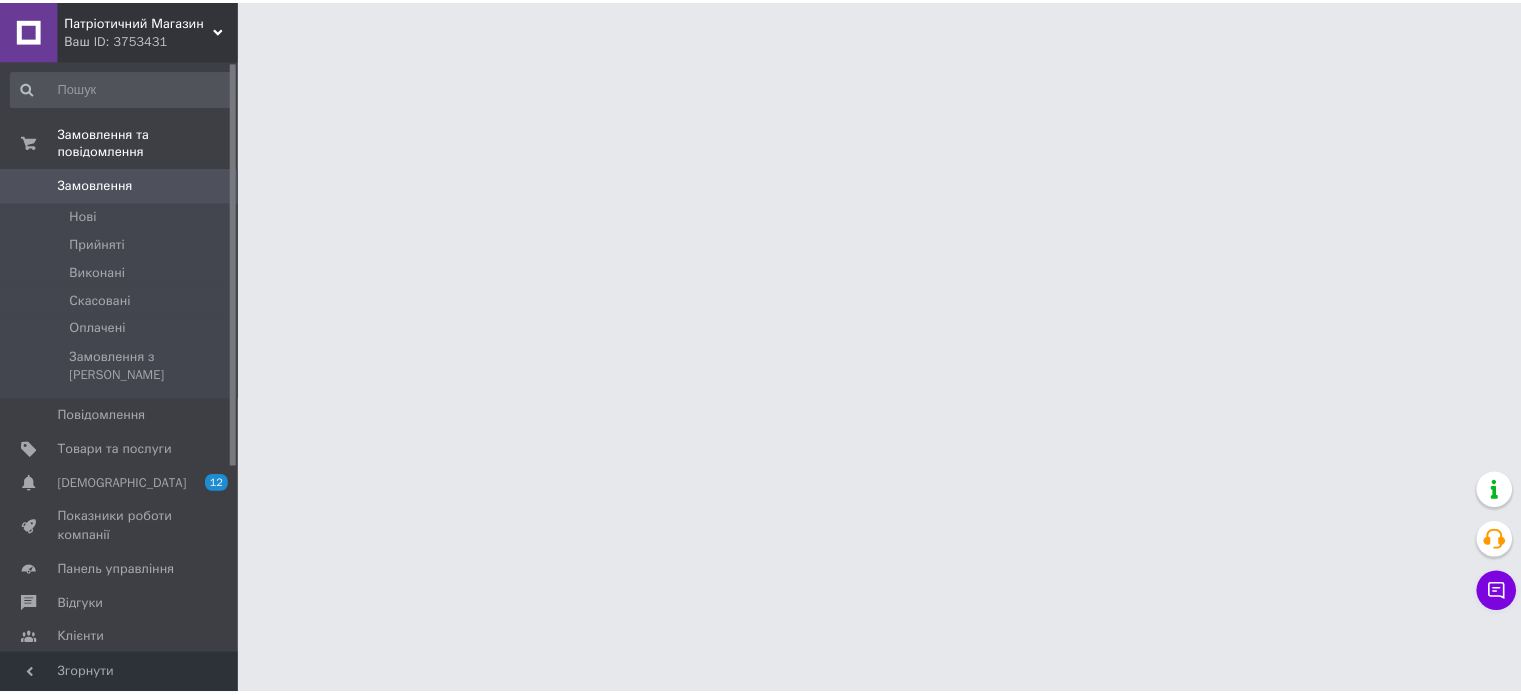 scroll, scrollTop: 0, scrollLeft: 0, axis: both 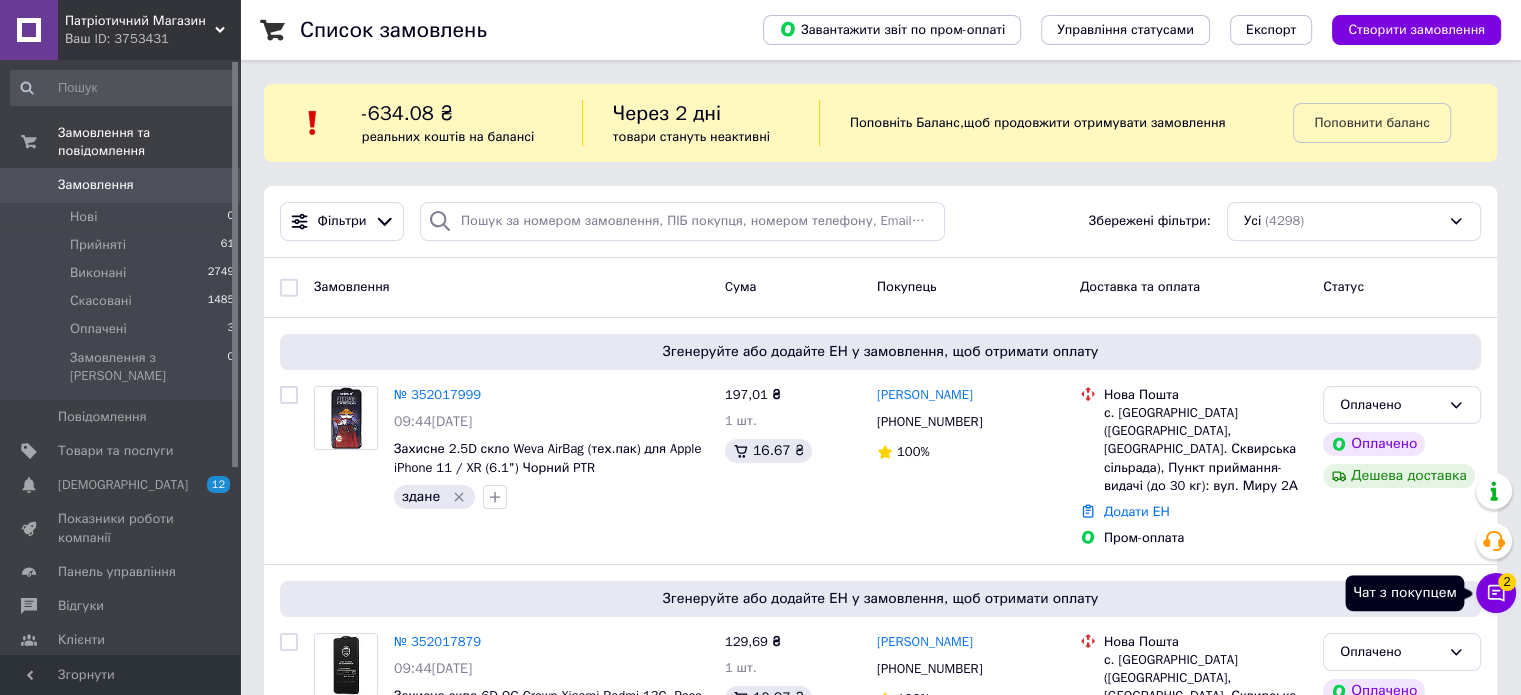 click on "Чат з покупцем 2" at bounding box center [1496, 593] 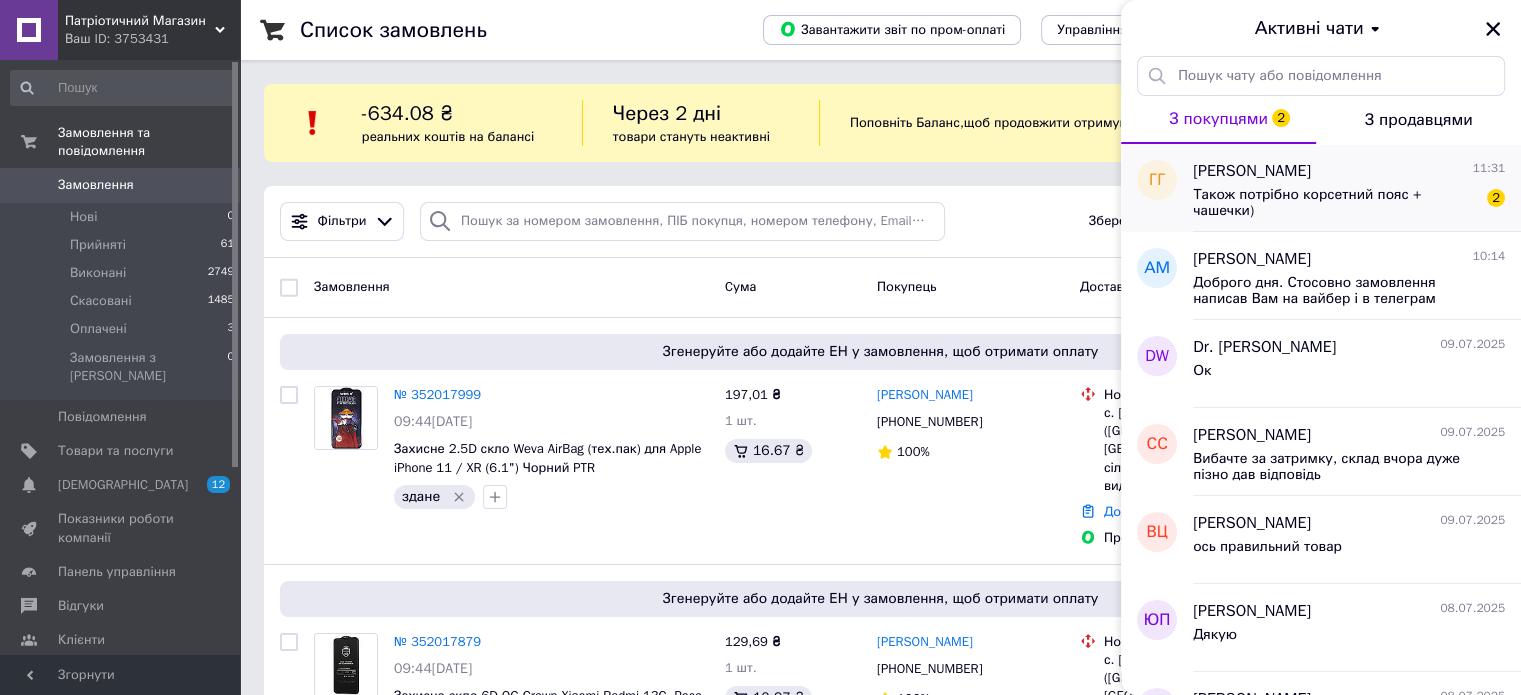 click on "Також потрібно корсетний пояс + чашечки)" at bounding box center [1335, 203] 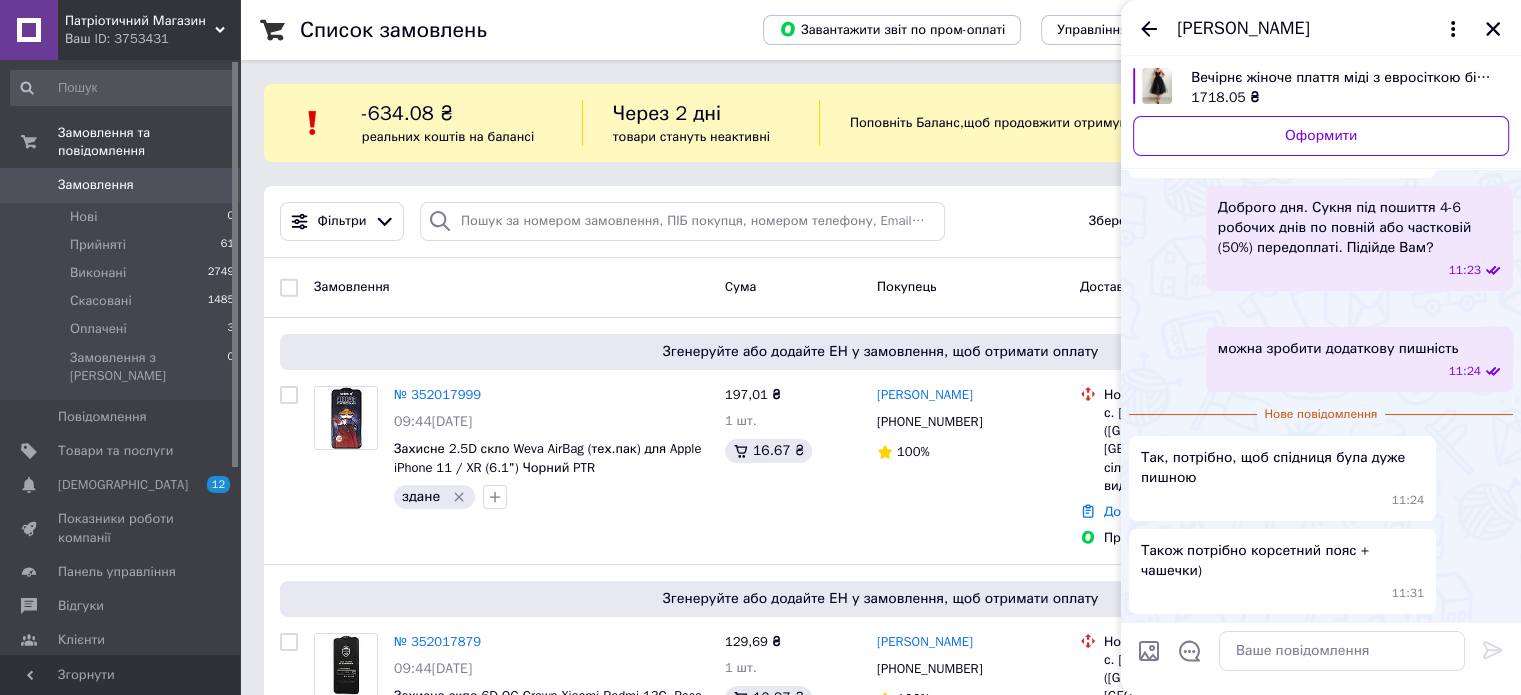 scroll, scrollTop: 308, scrollLeft: 0, axis: vertical 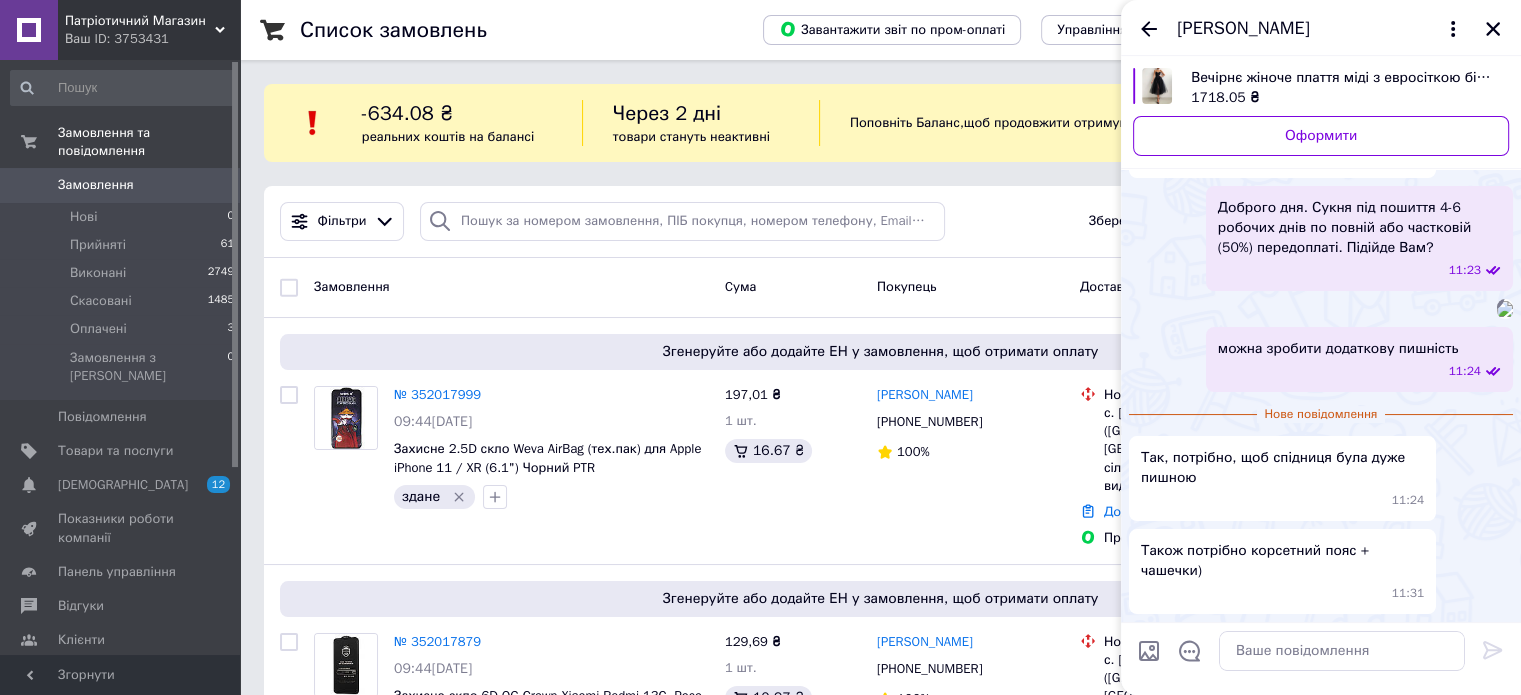 click on "Ганна Гангур" at bounding box center (1321, 28) 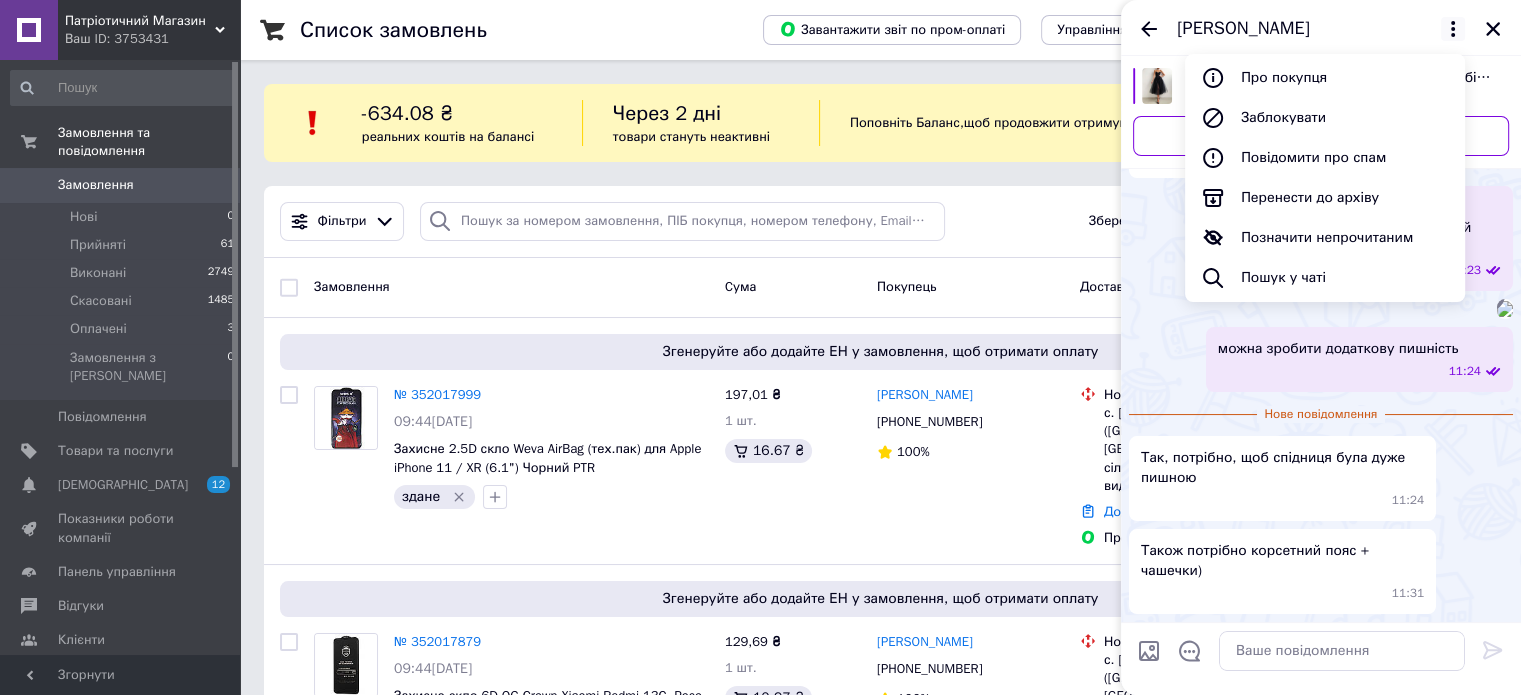 click on "Про покупця Заблокувати Повідомити про спам Перенести до архіву Позначити непрочитаним Пошук у чаті" at bounding box center (1325, 178) 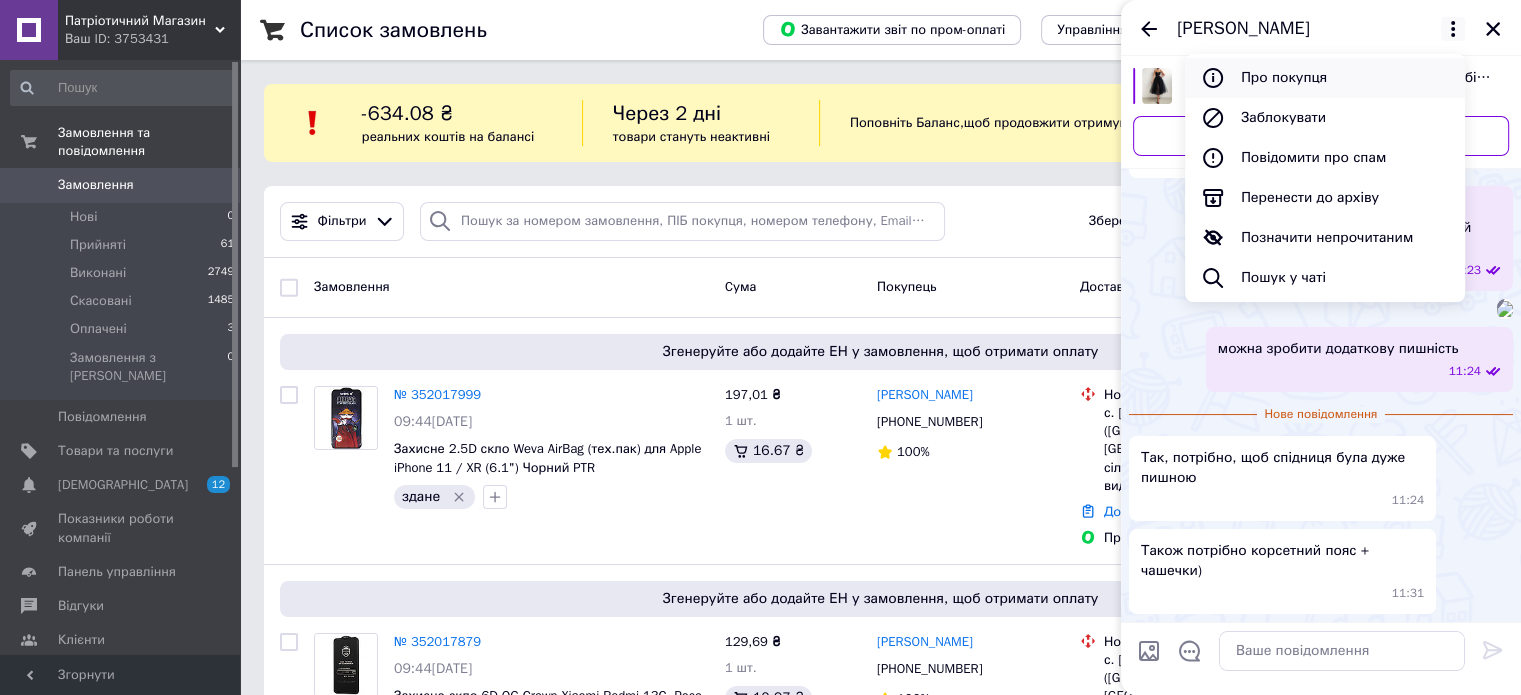click on "Про покупця" at bounding box center (1325, 78) 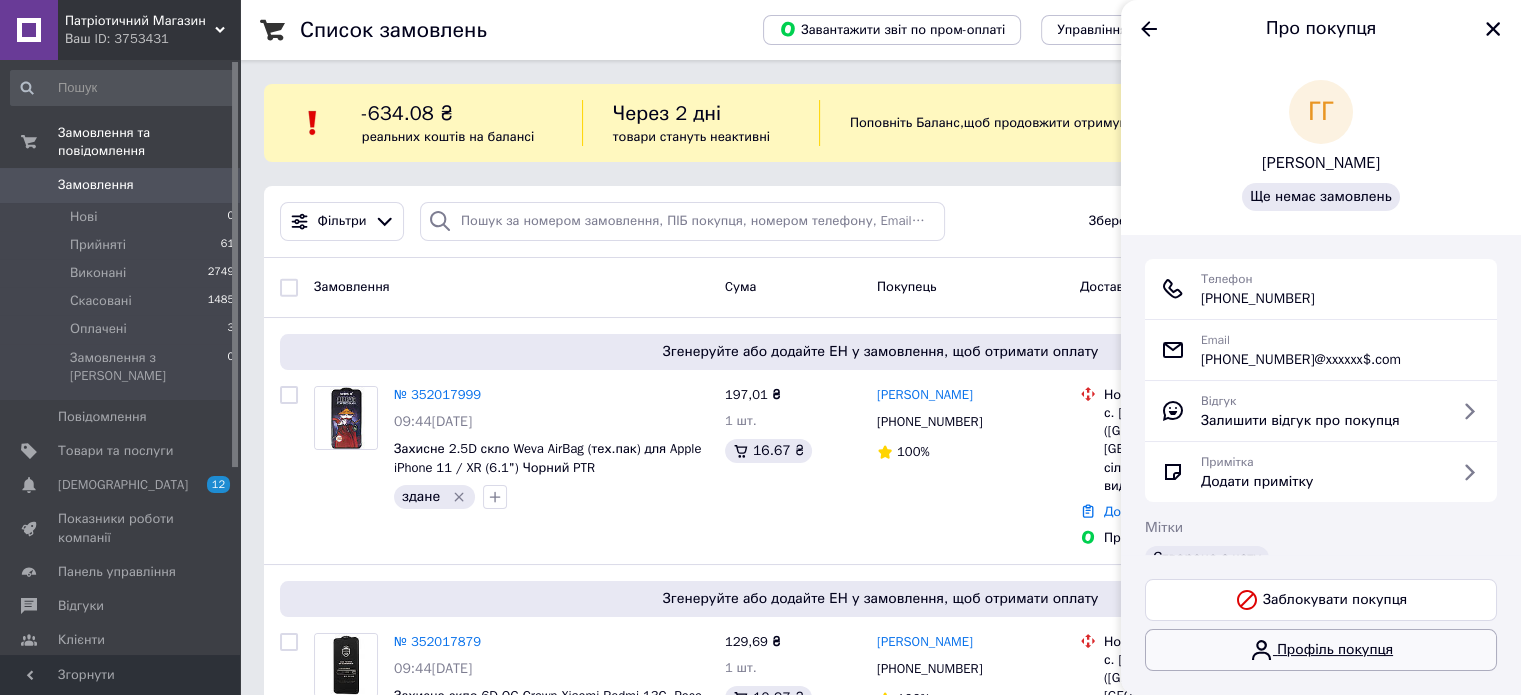 click on "Профіль покупця" at bounding box center (1321, 650) 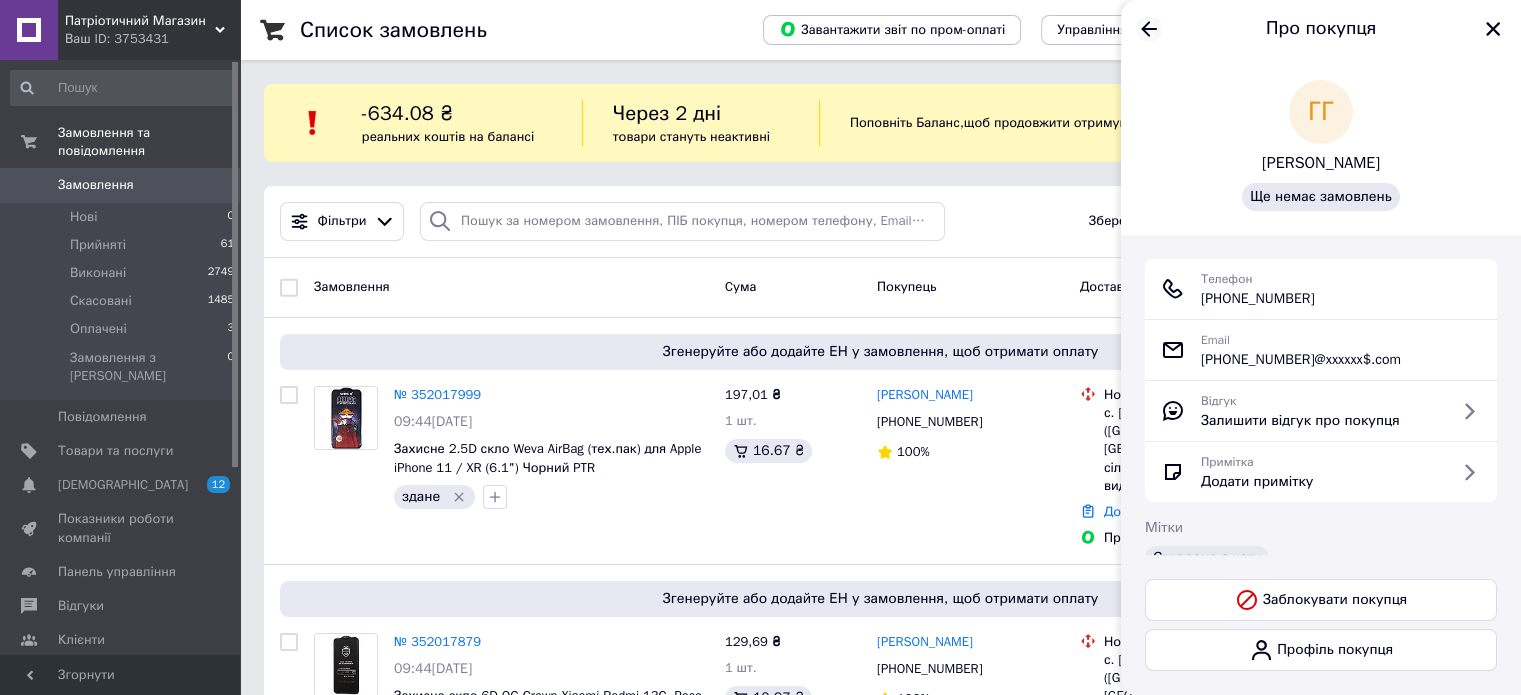 click 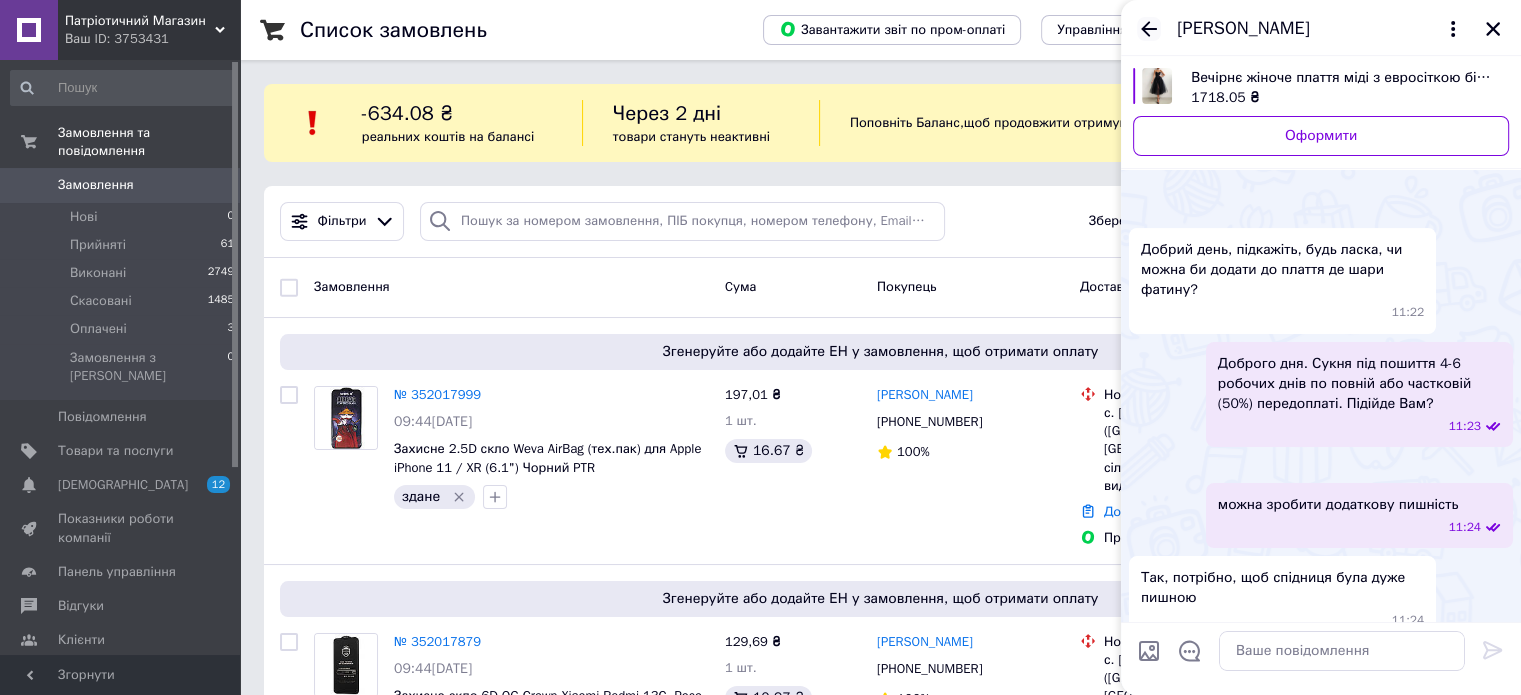 scroll, scrollTop: 272, scrollLeft: 0, axis: vertical 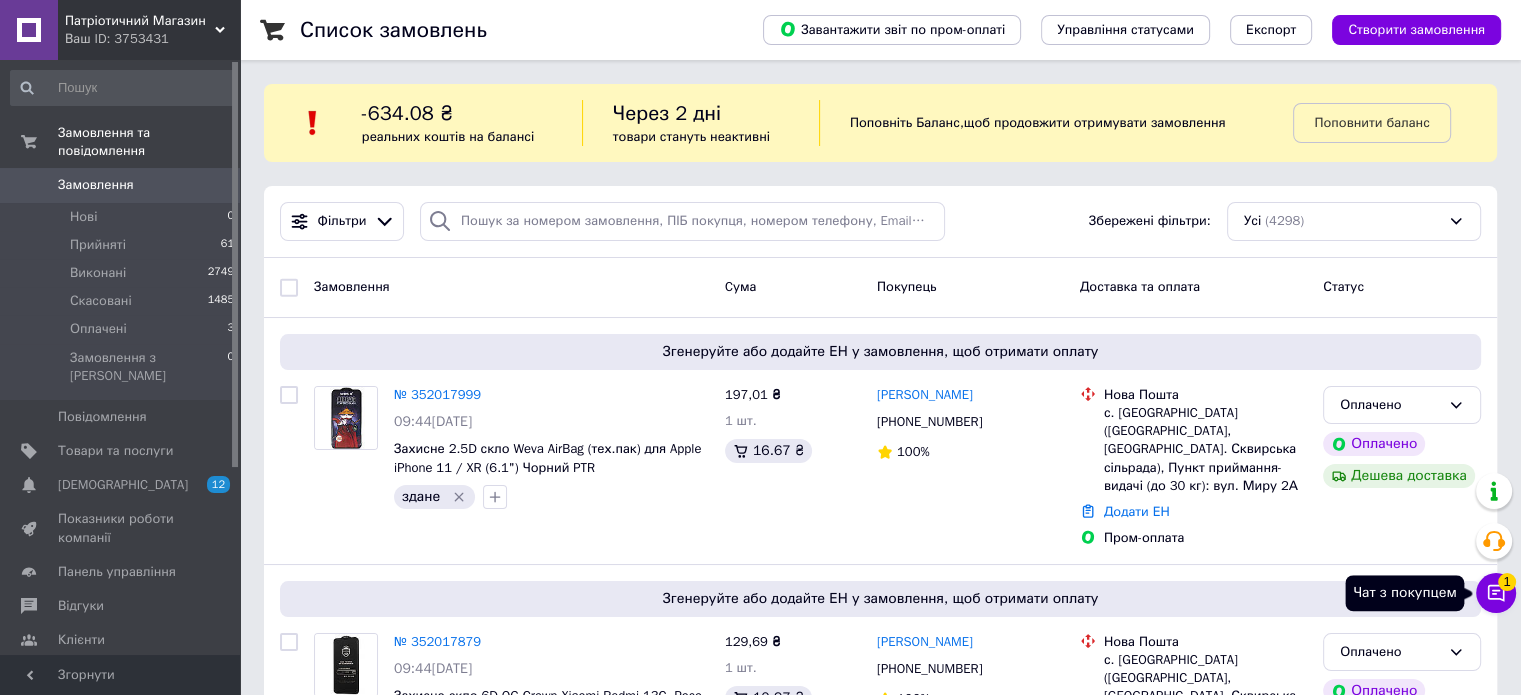 click 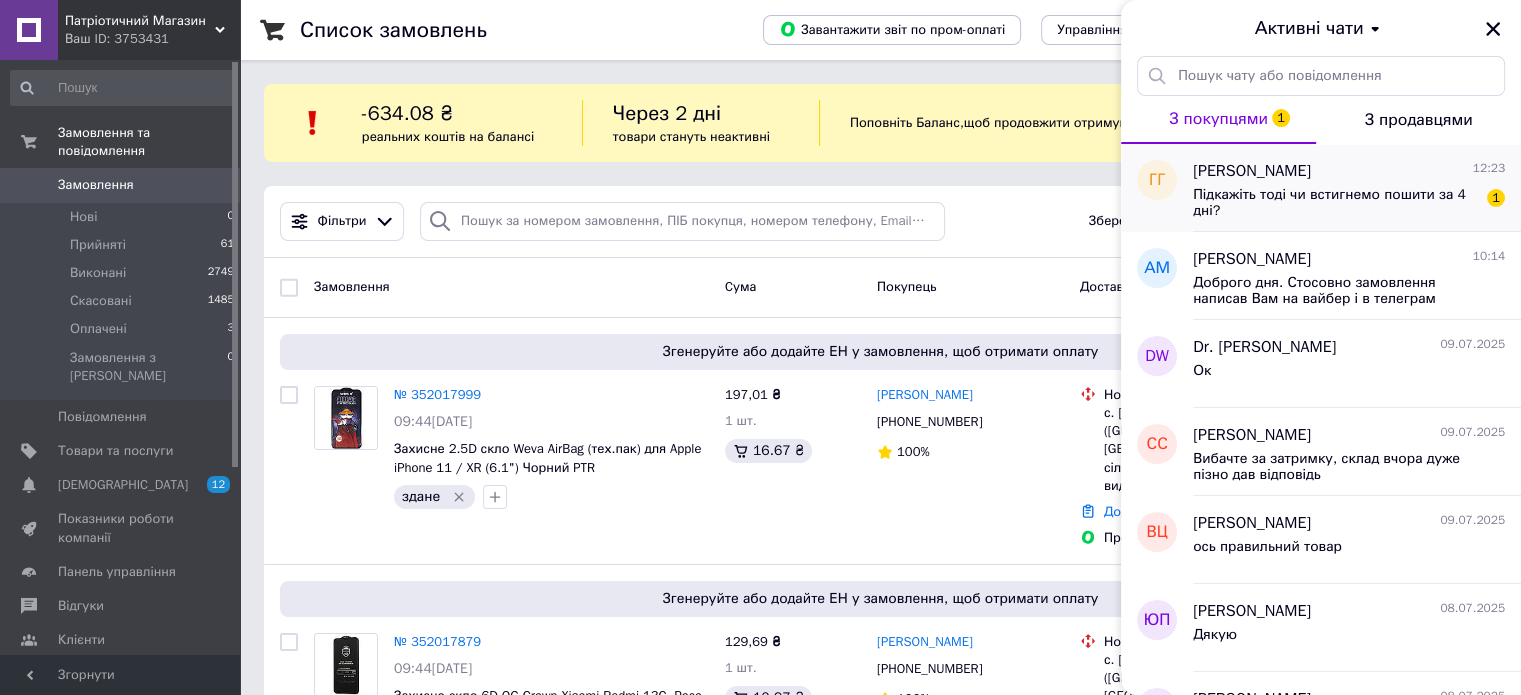 click on "Підкажіть тоді чи встигнемо пошити за 4 дні?" at bounding box center (1335, 203) 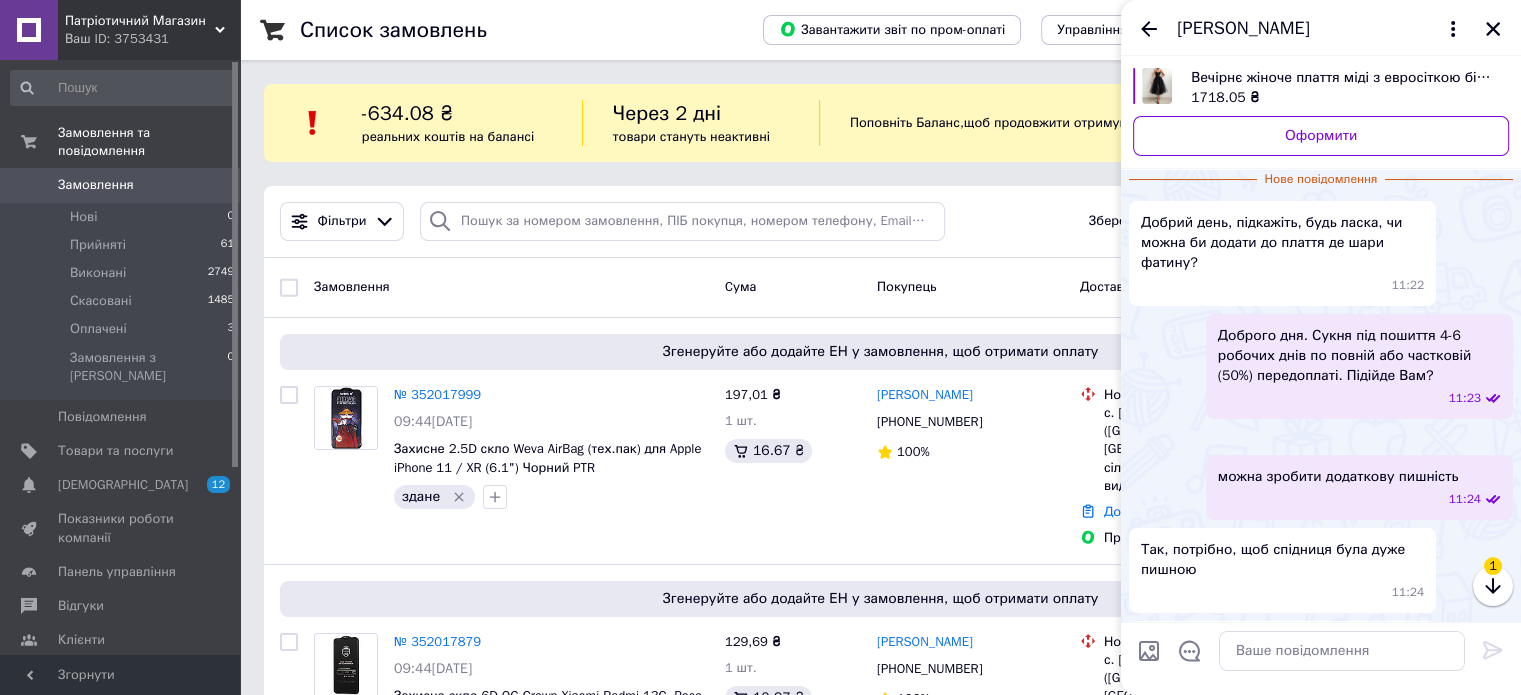 scroll, scrollTop: 402, scrollLeft: 0, axis: vertical 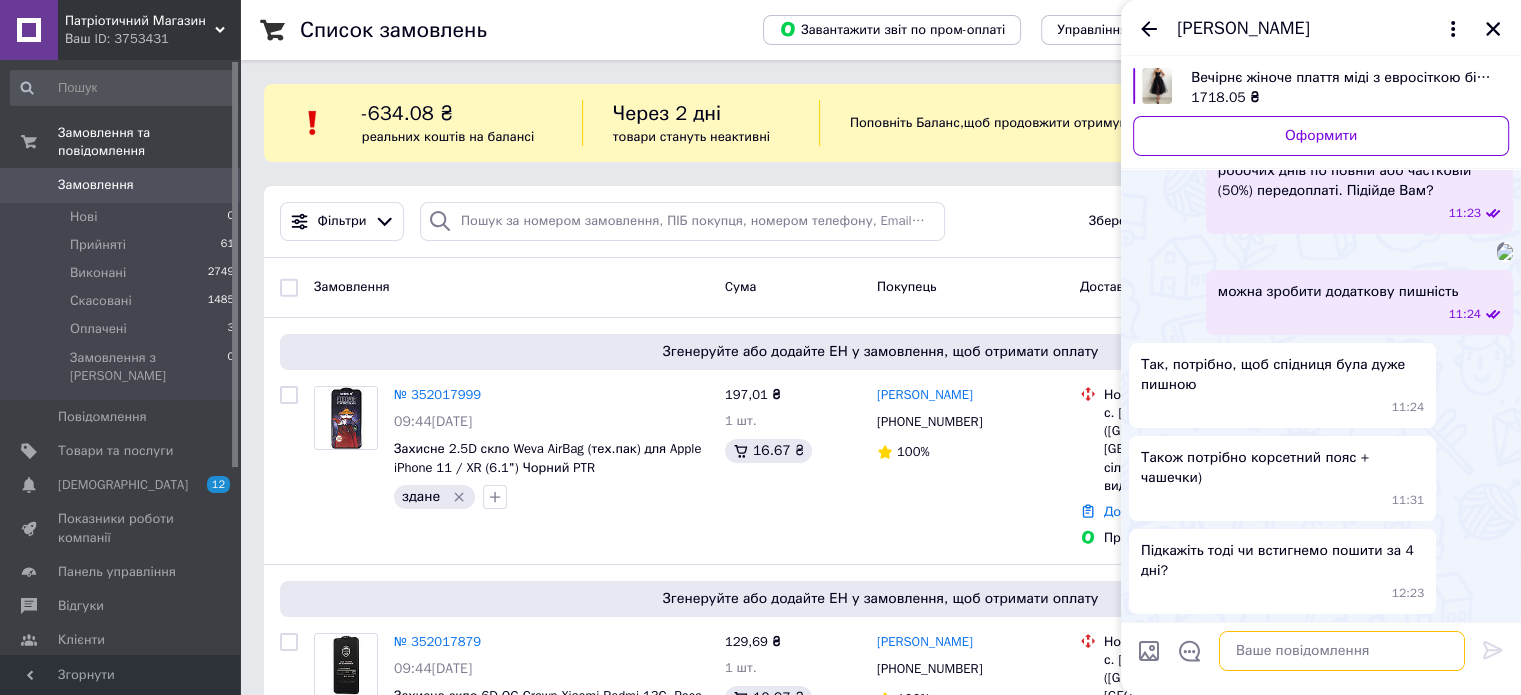 click at bounding box center (1342, 651) 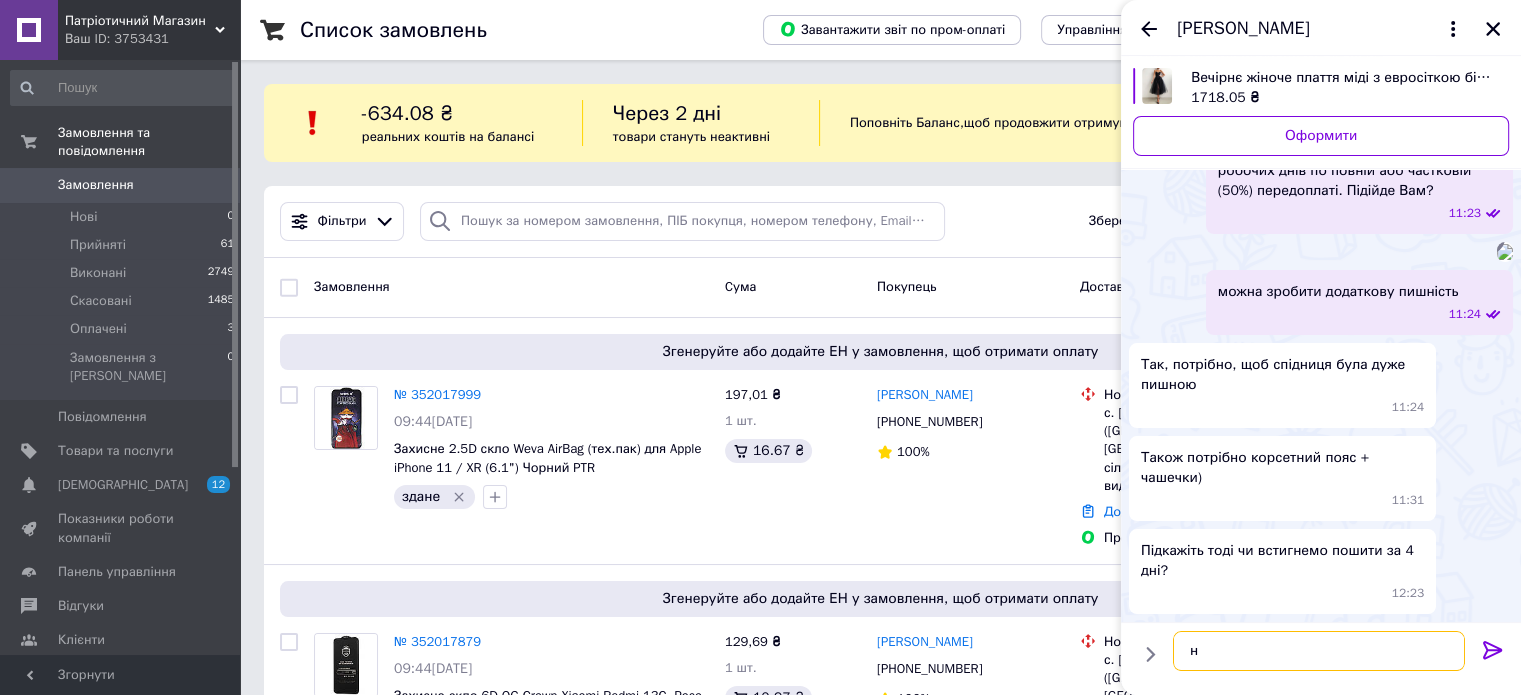 type on "ні" 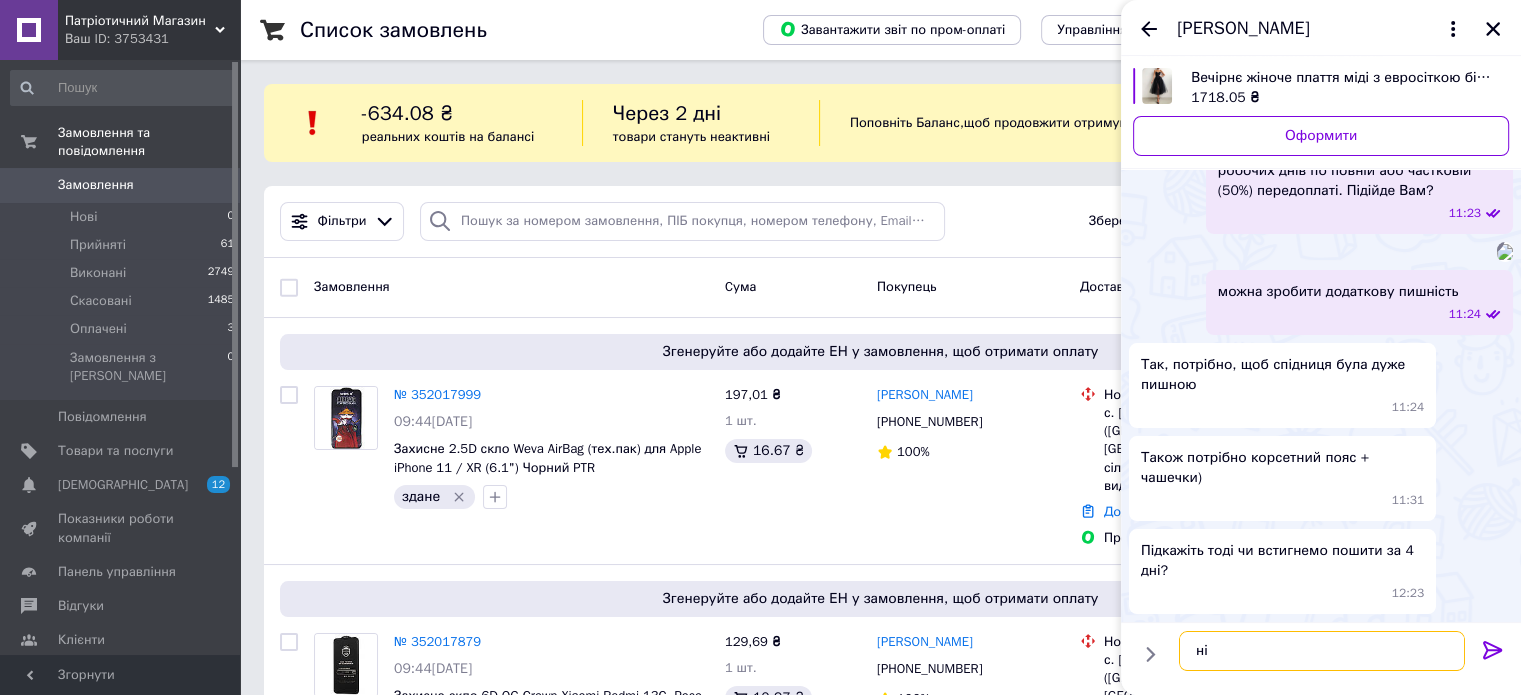 type 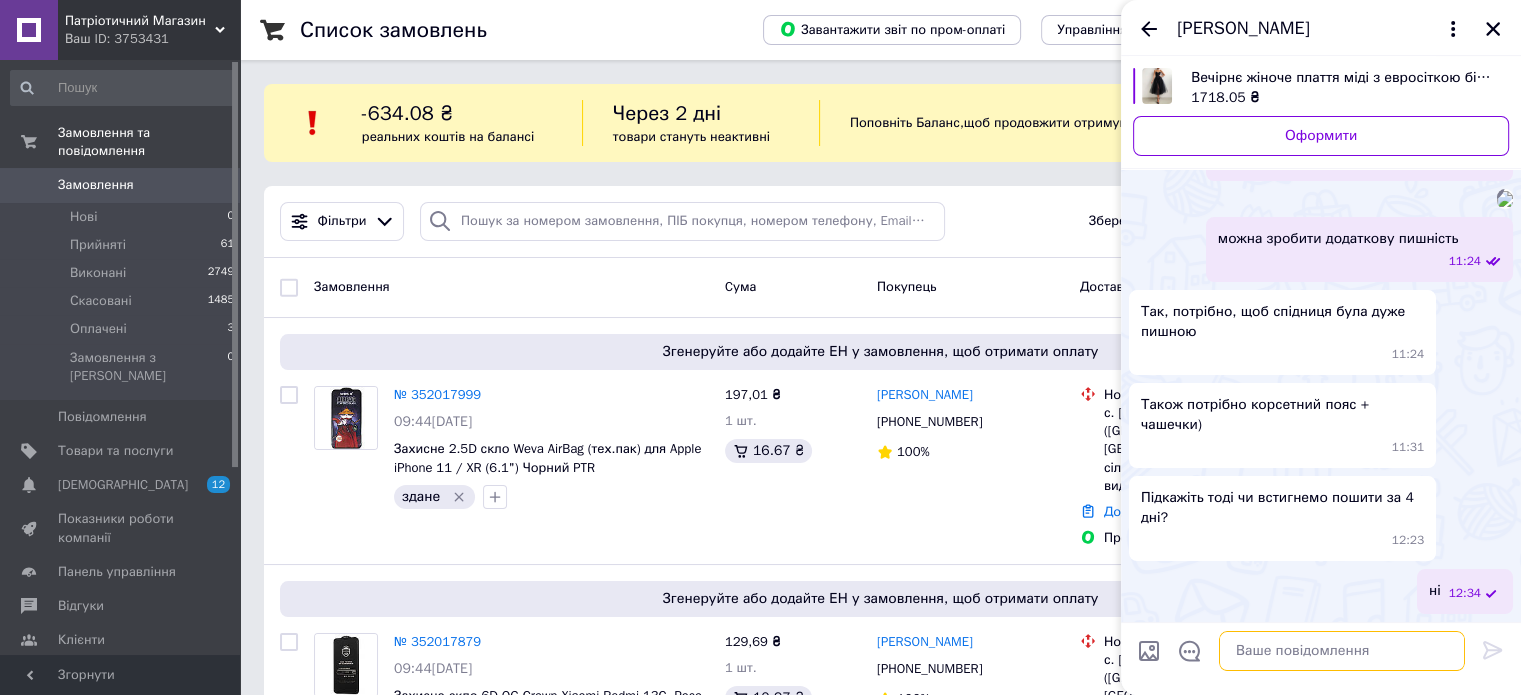 scroll, scrollTop: 419, scrollLeft: 0, axis: vertical 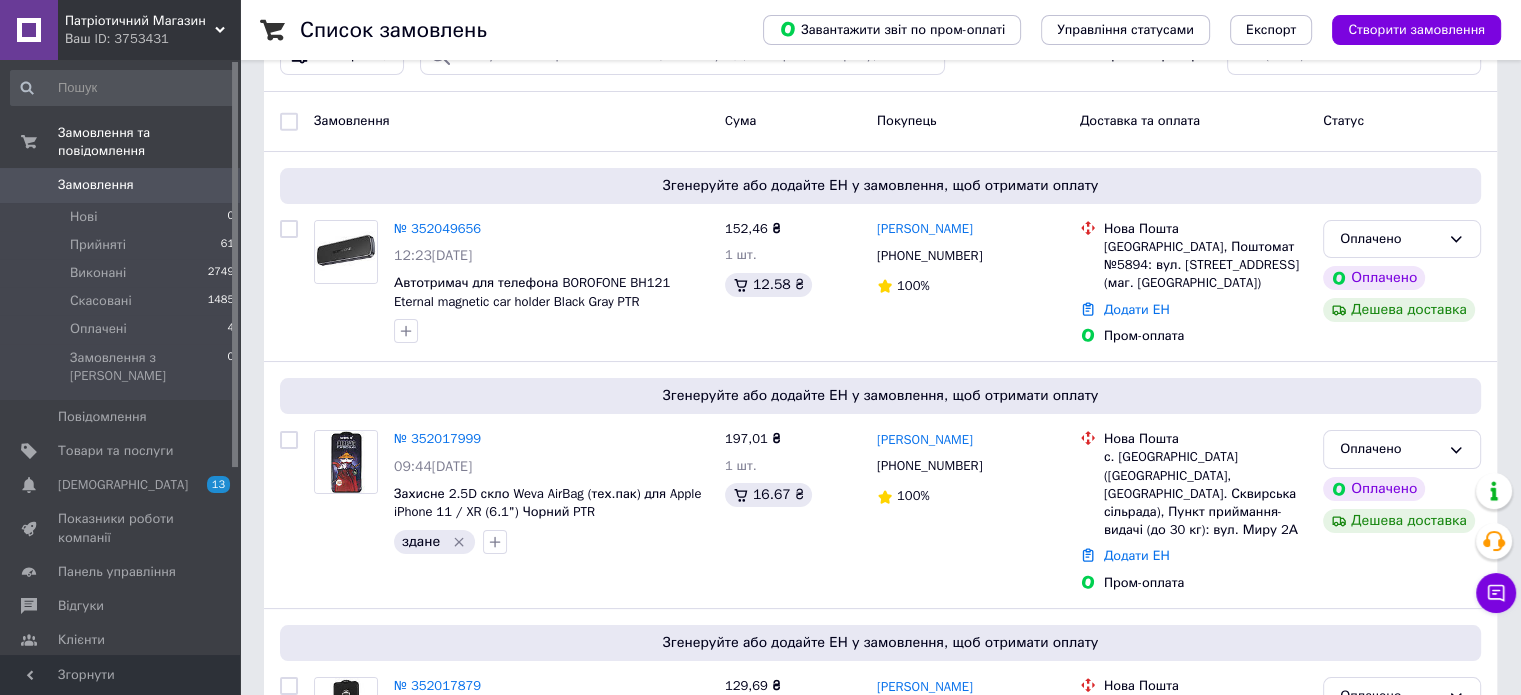 click on "Патріотичний Магазин" at bounding box center (140, 21) 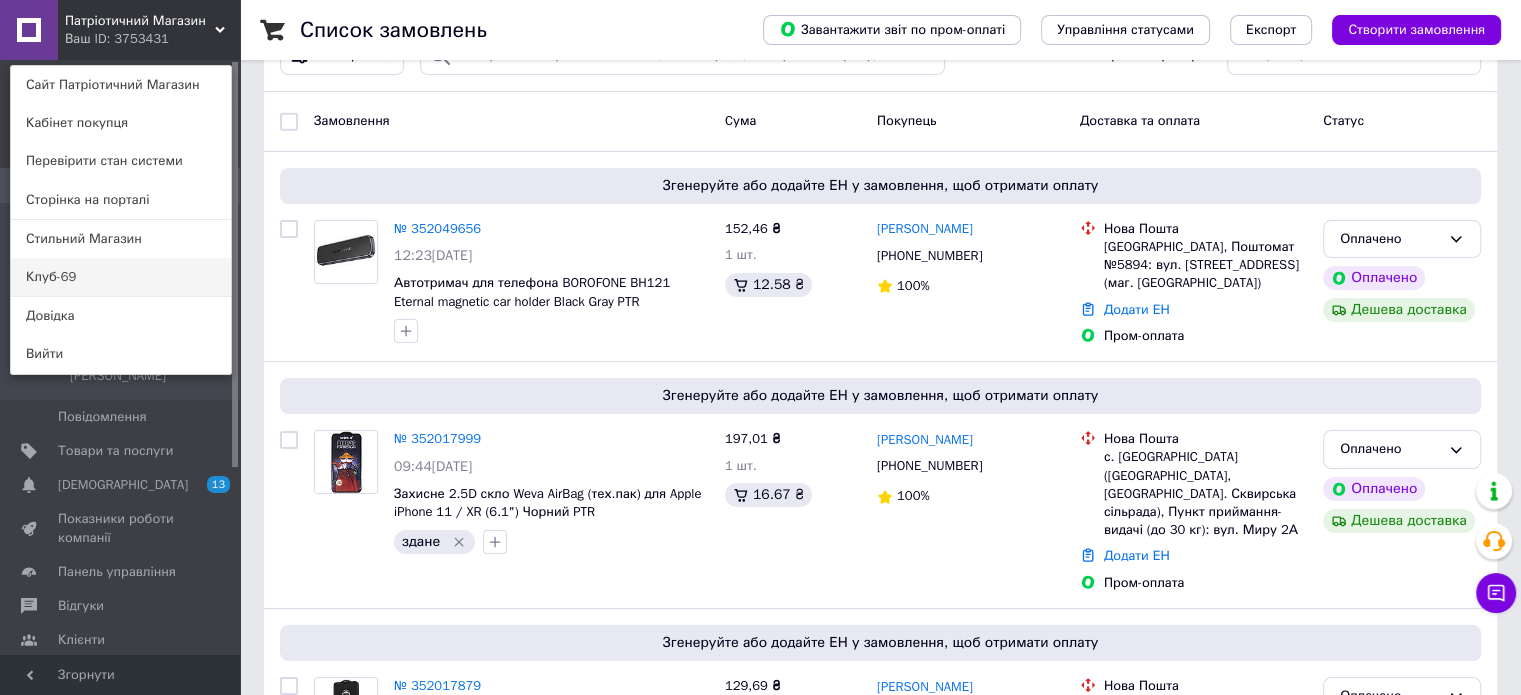 click on "Клуб-69" at bounding box center [121, 277] 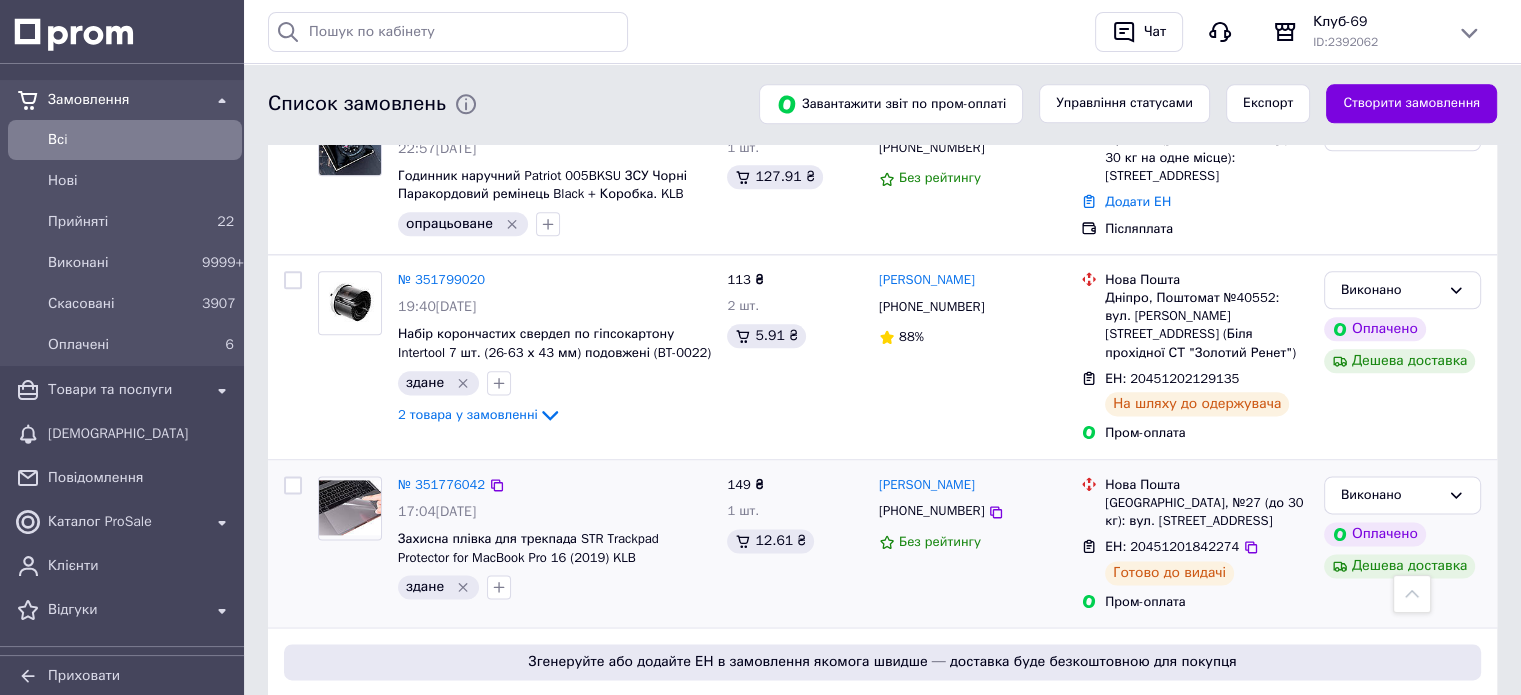scroll, scrollTop: 2666, scrollLeft: 0, axis: vertical 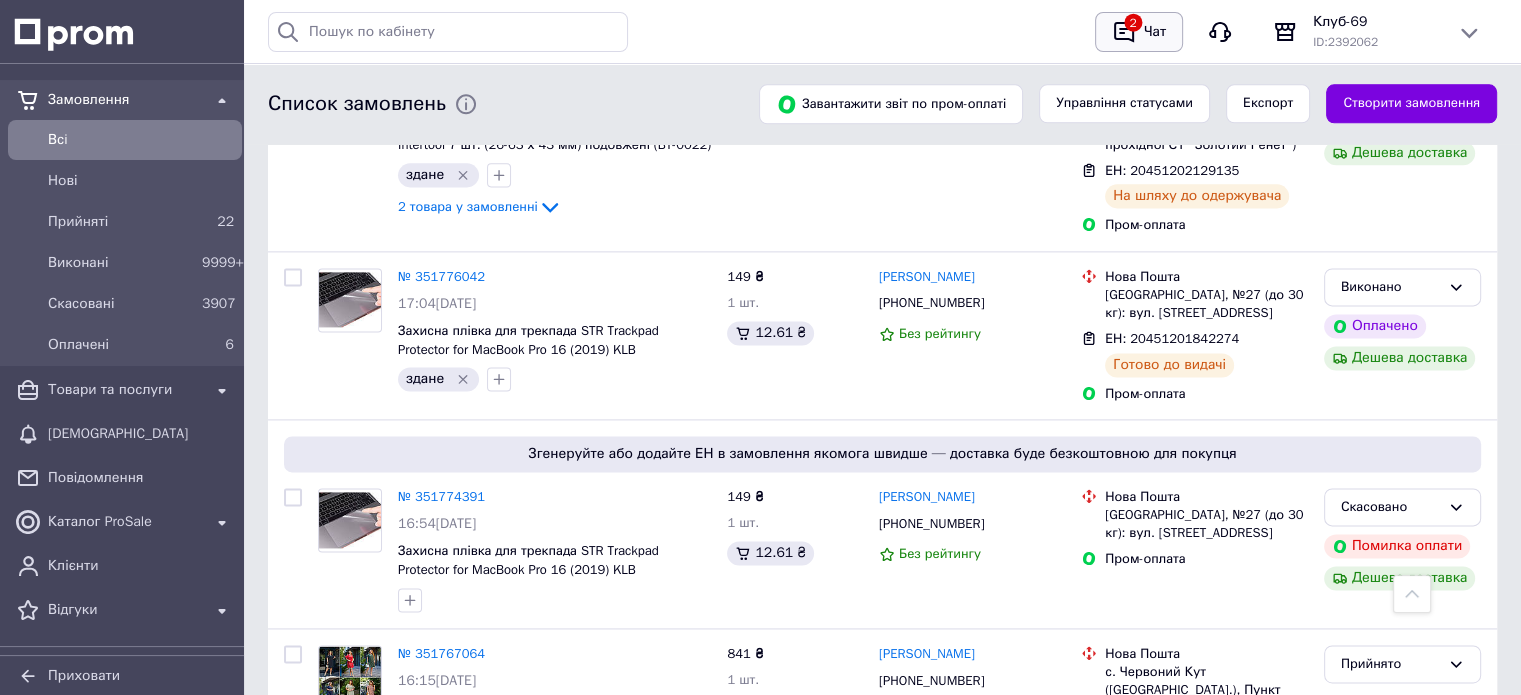 click on "Чат" at bounding box center [1155, 32] 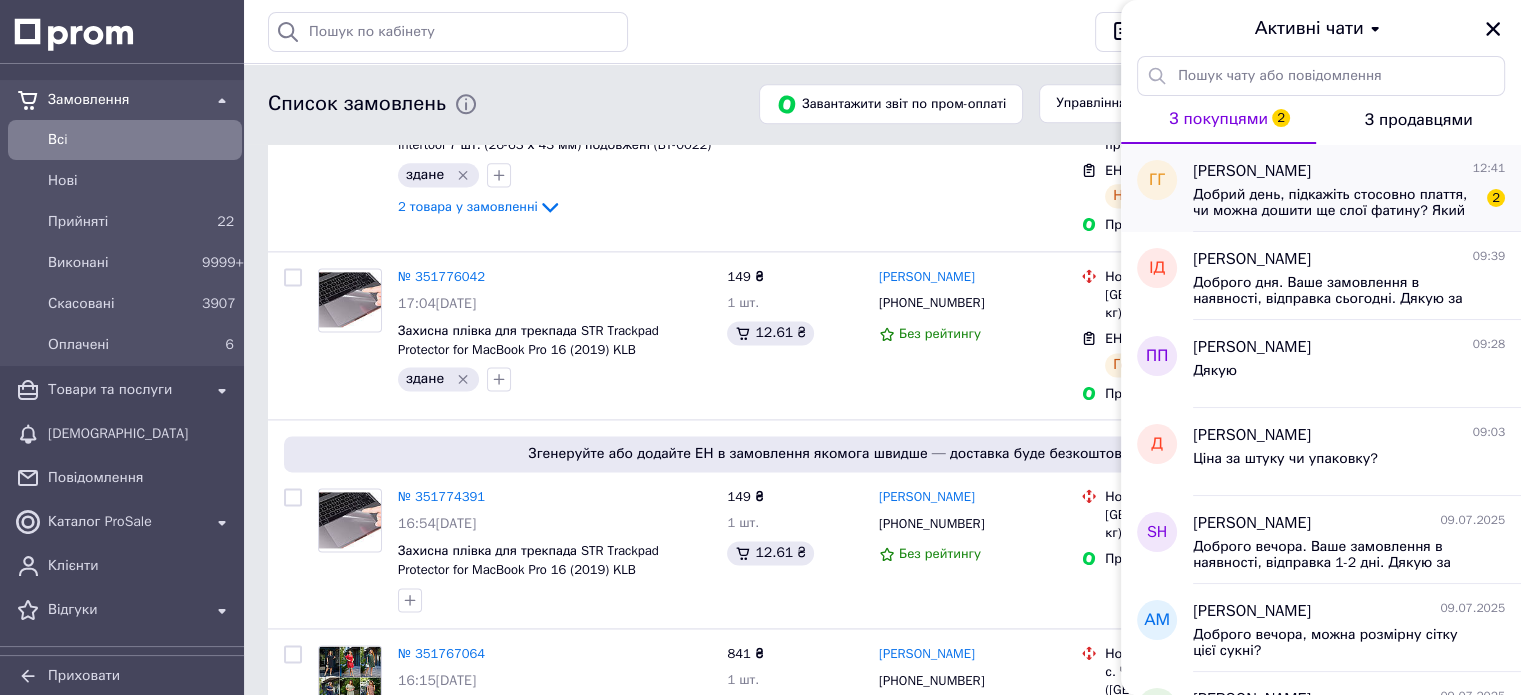 click on "Добрий день, підкажіть стосовно плаття, чи можна дошити ще слої фатину? Який час пошиття?" at bounding box center [1335, 203] 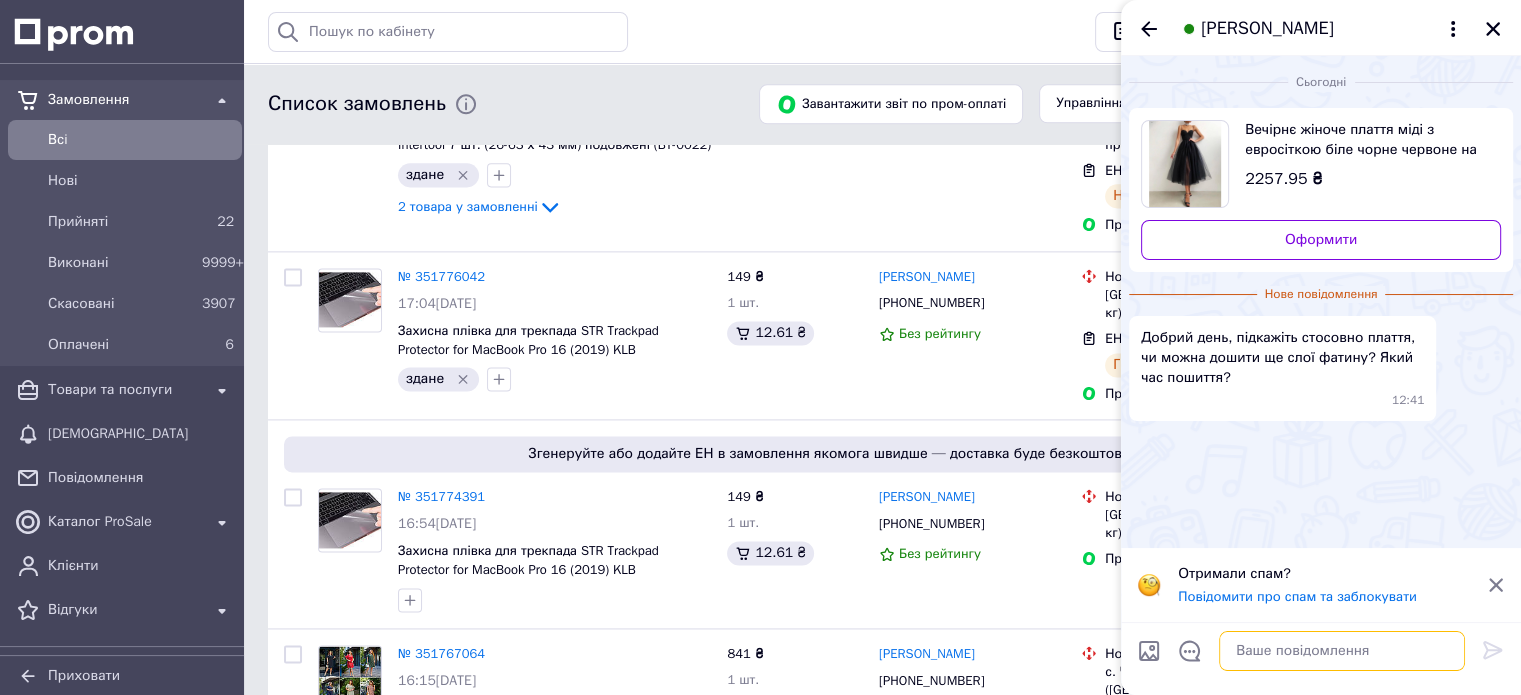 click at bounding box center (1342, 651) 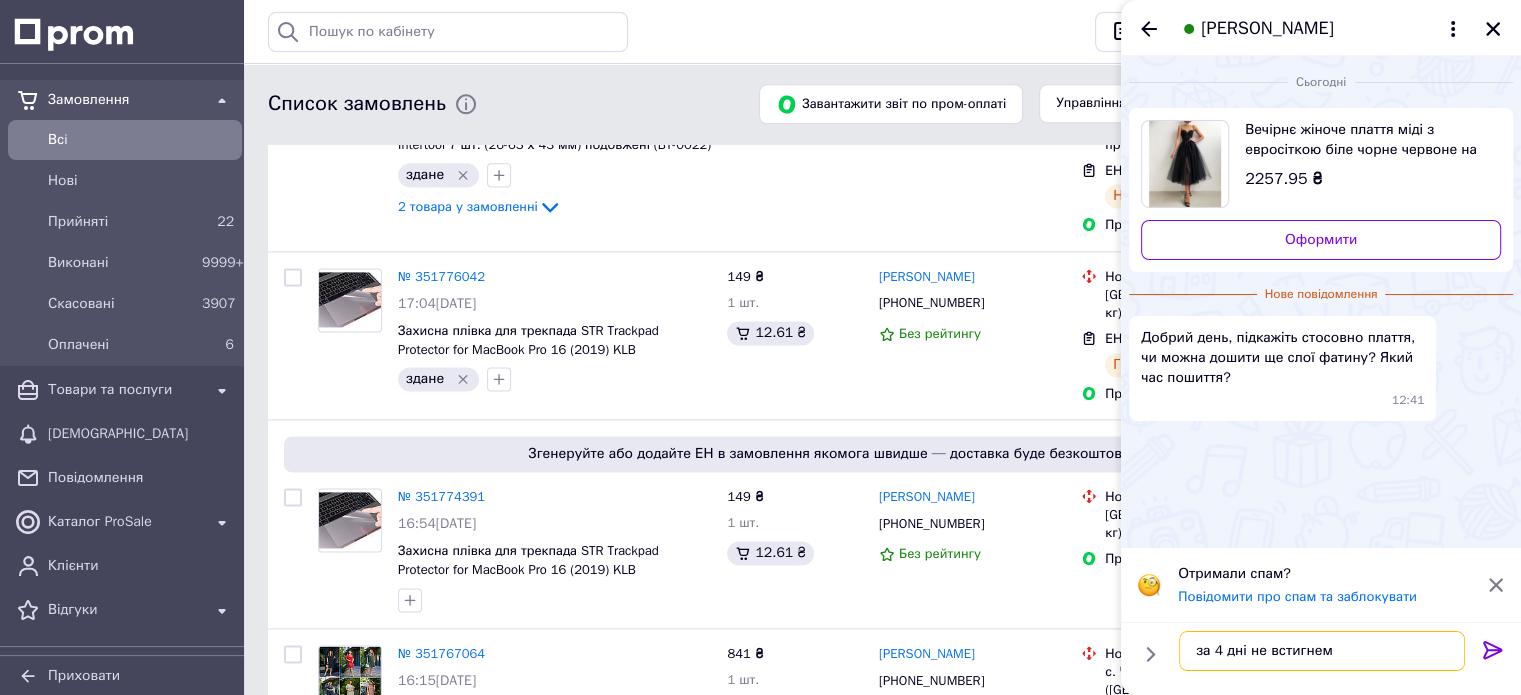 type on "за 4 дні не встигнемо" 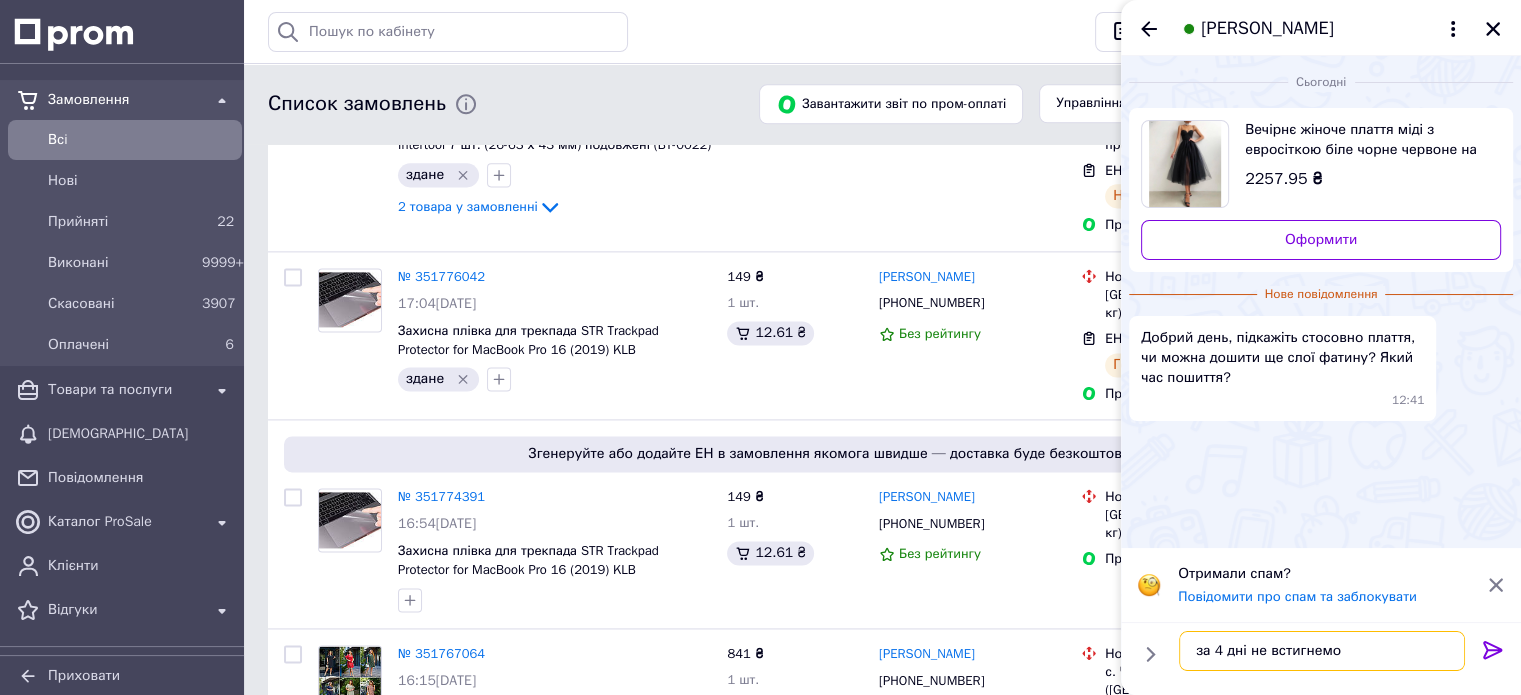 type 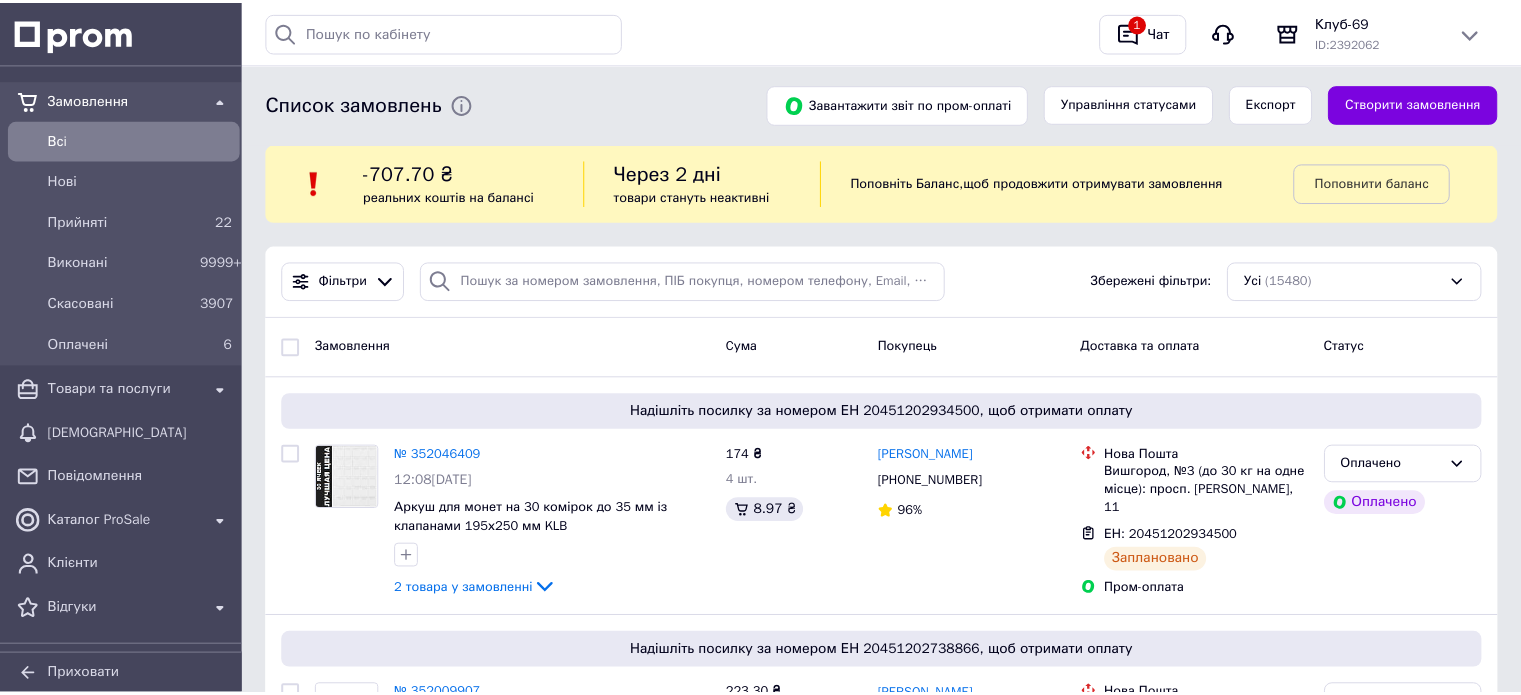 scroll, scrollTop: 0, scrollLeft: 0, axis: both 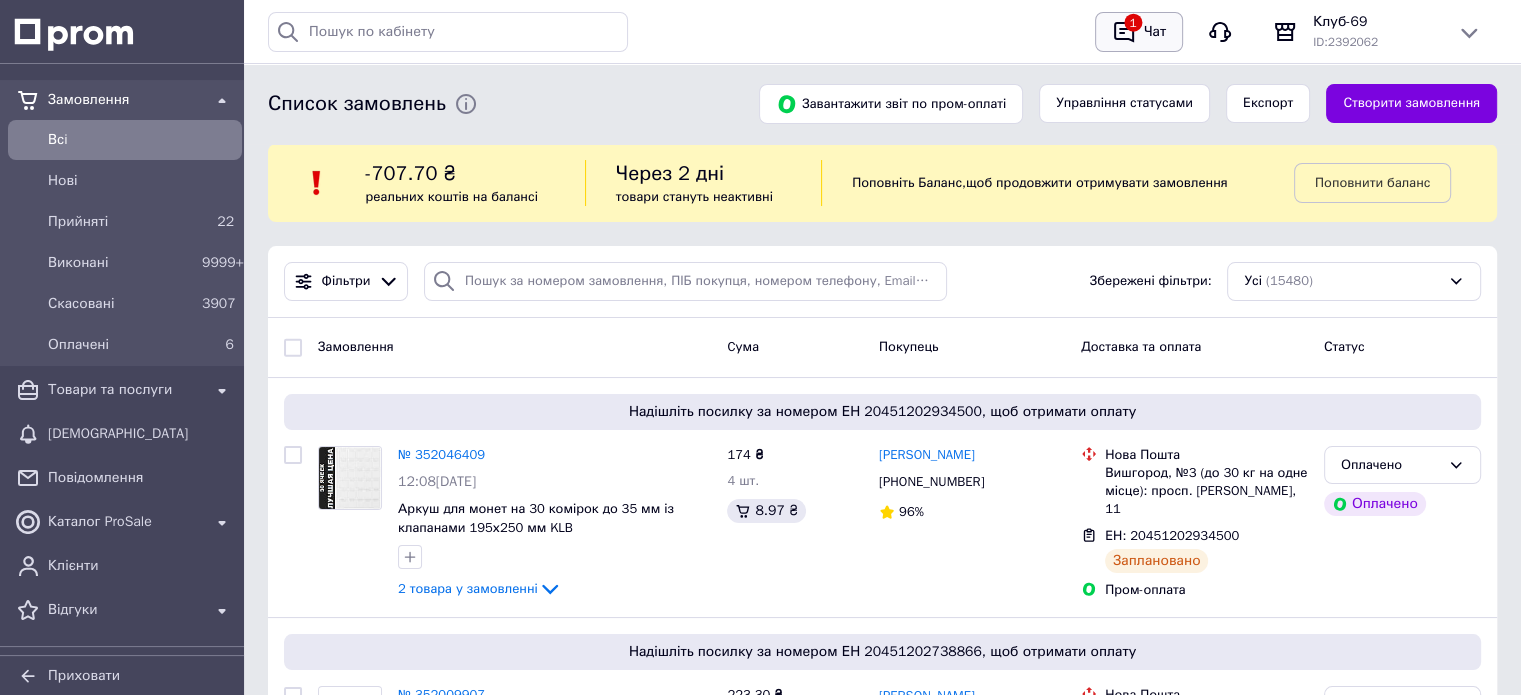click on "1 Чат" at bounding box center (1139, 32) 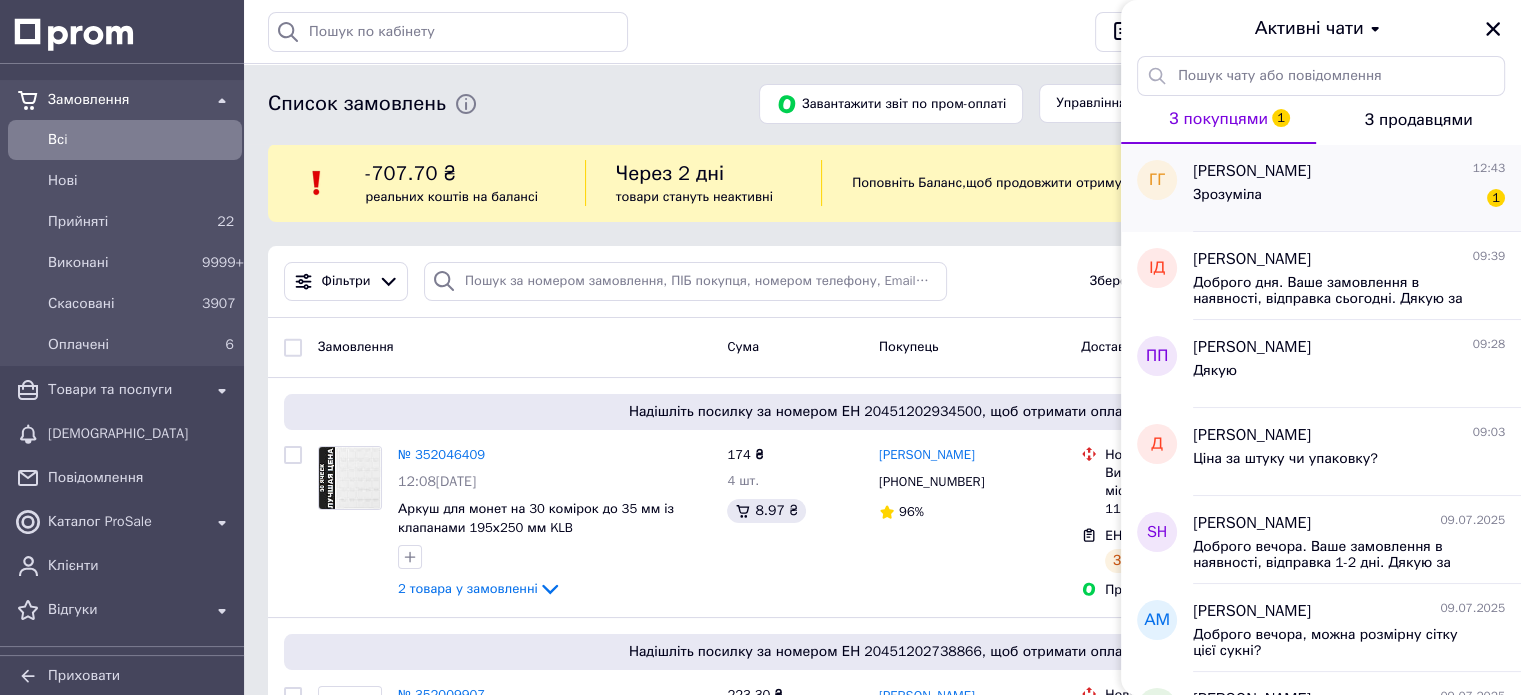 click on "Зрозуміла 1" at bounding box center (1349, 199) 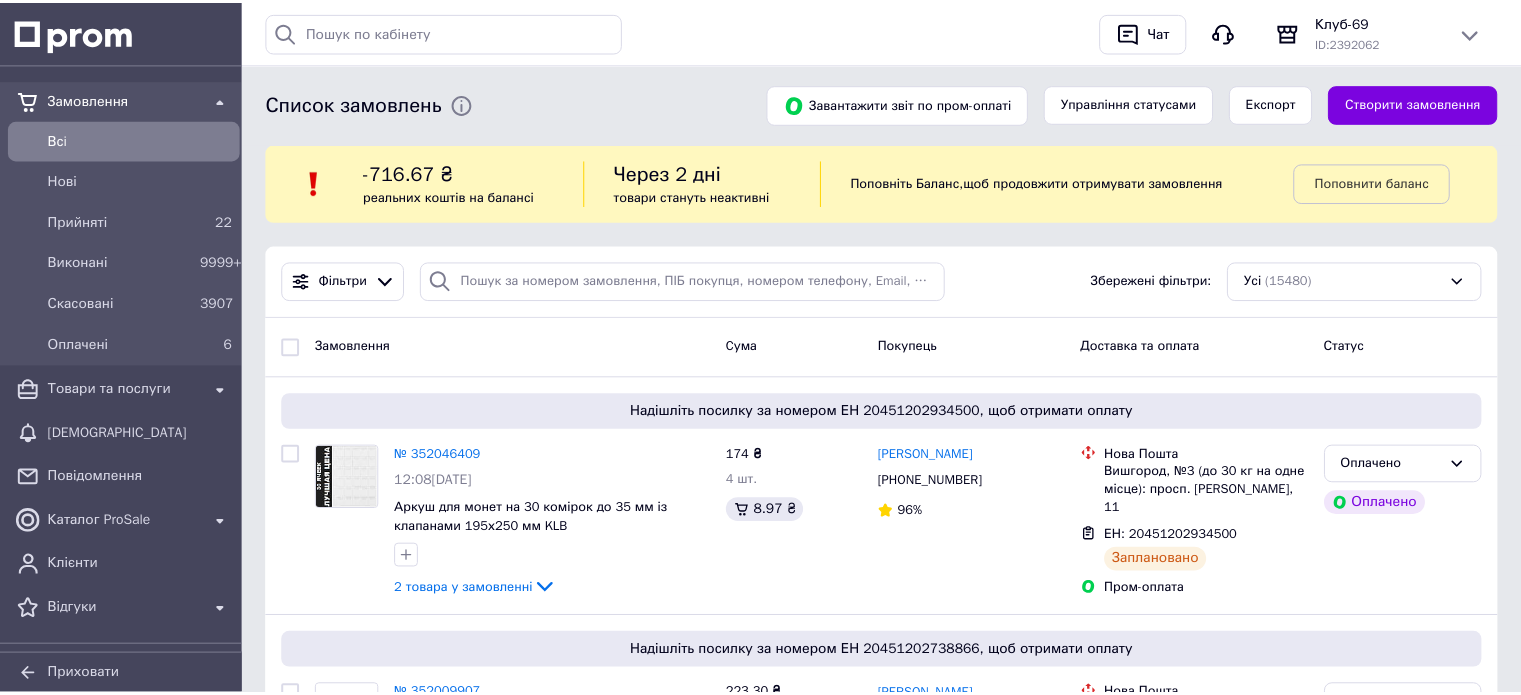 scroll, scrollTop: 0, scrollLeft: 0, axis: both 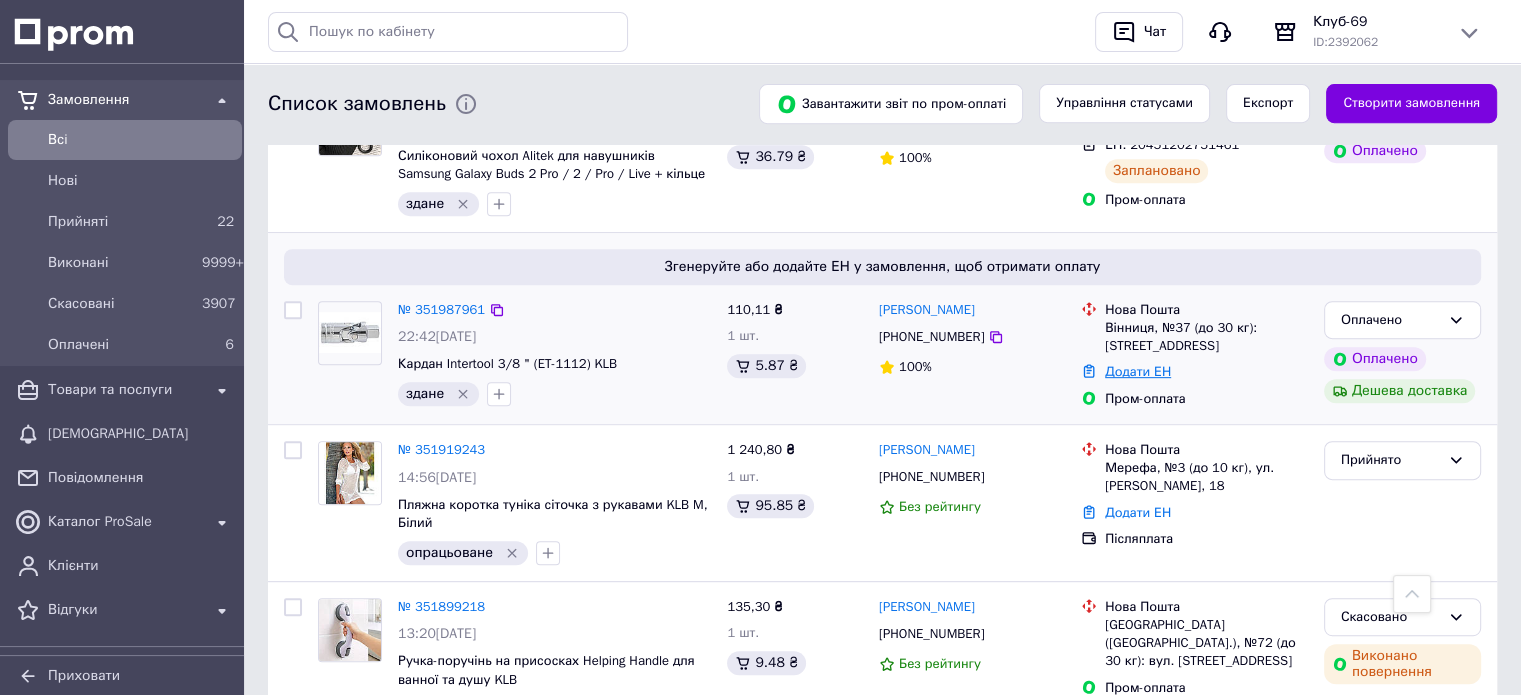 click on "Додати ЕН" at bounding box center (1138, 371) 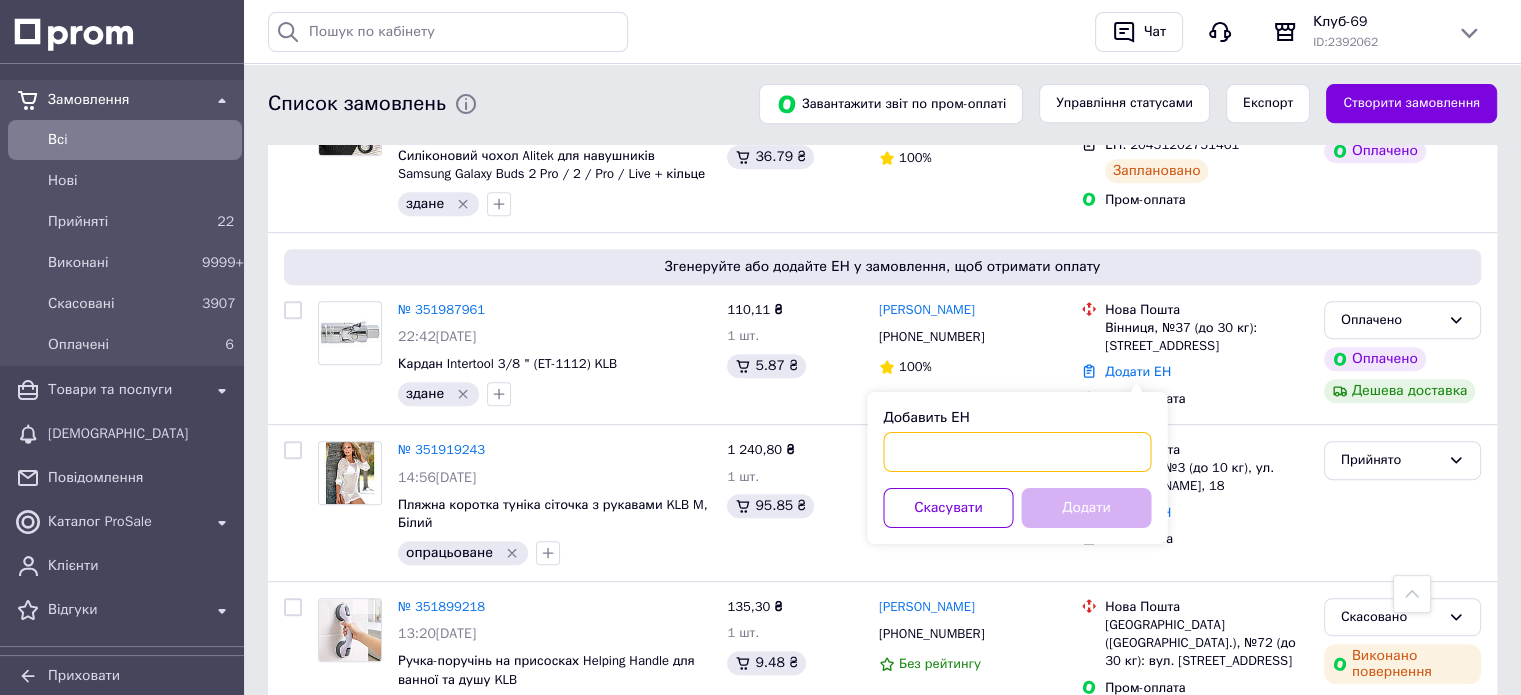 paste on "20451202950720" 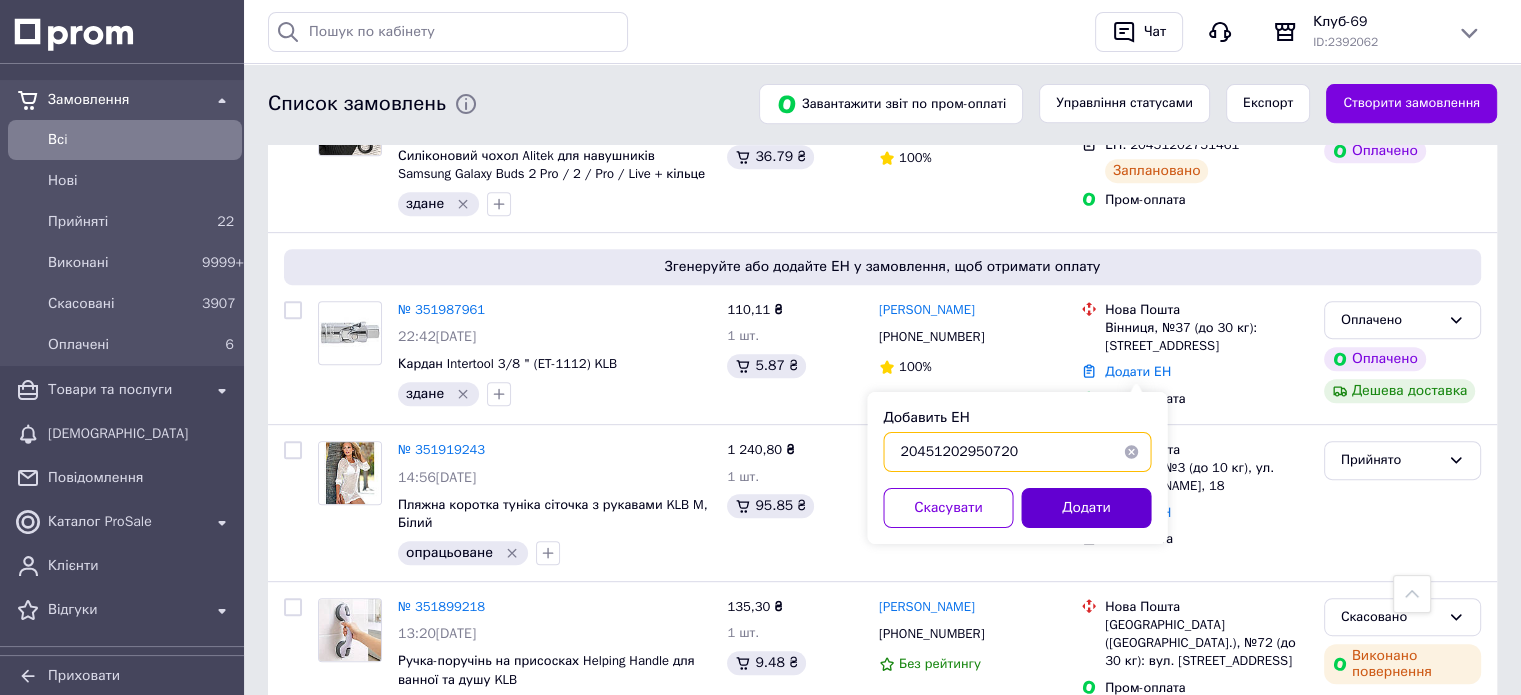 type on "20451202950720" 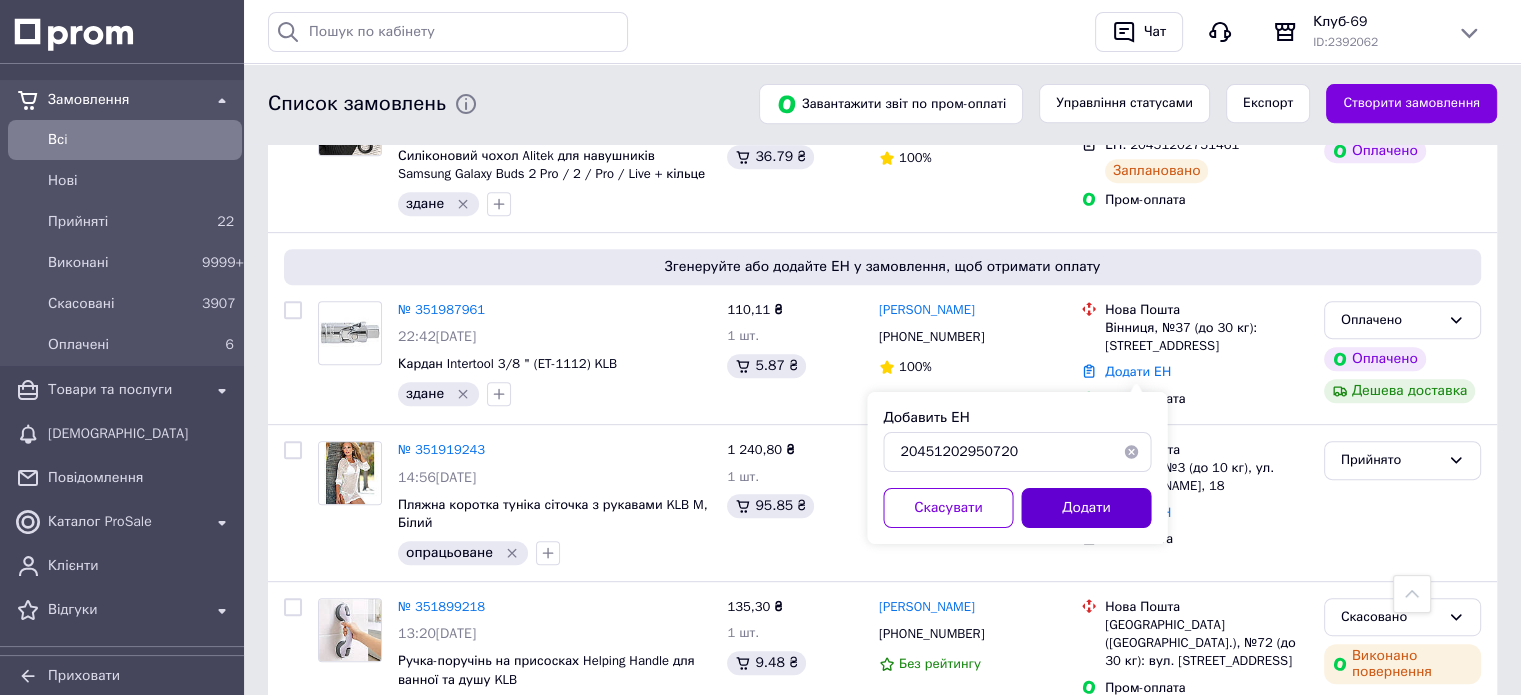 click on "Додати" at bounding box center (1086, 508) 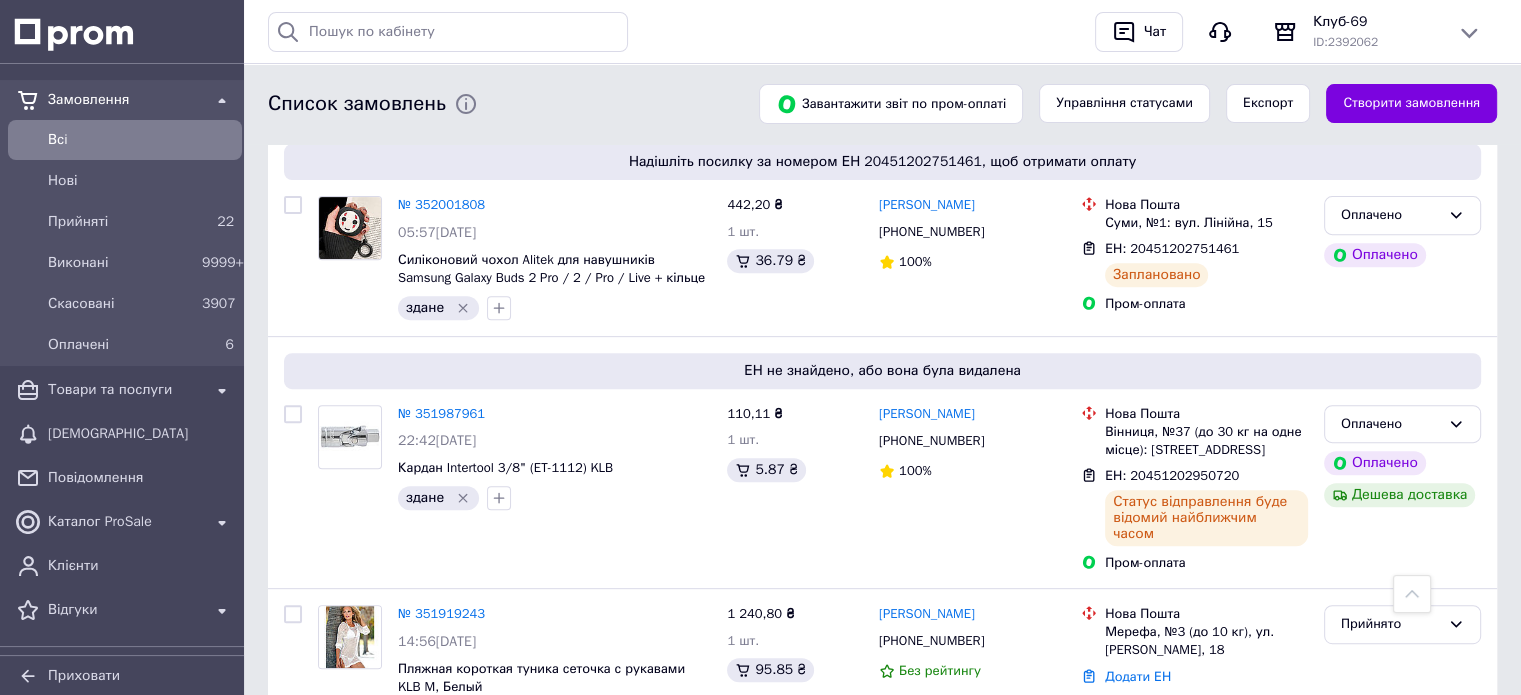 scroll, scrollTop: 833, scrollLeft: 0, axis: vertical 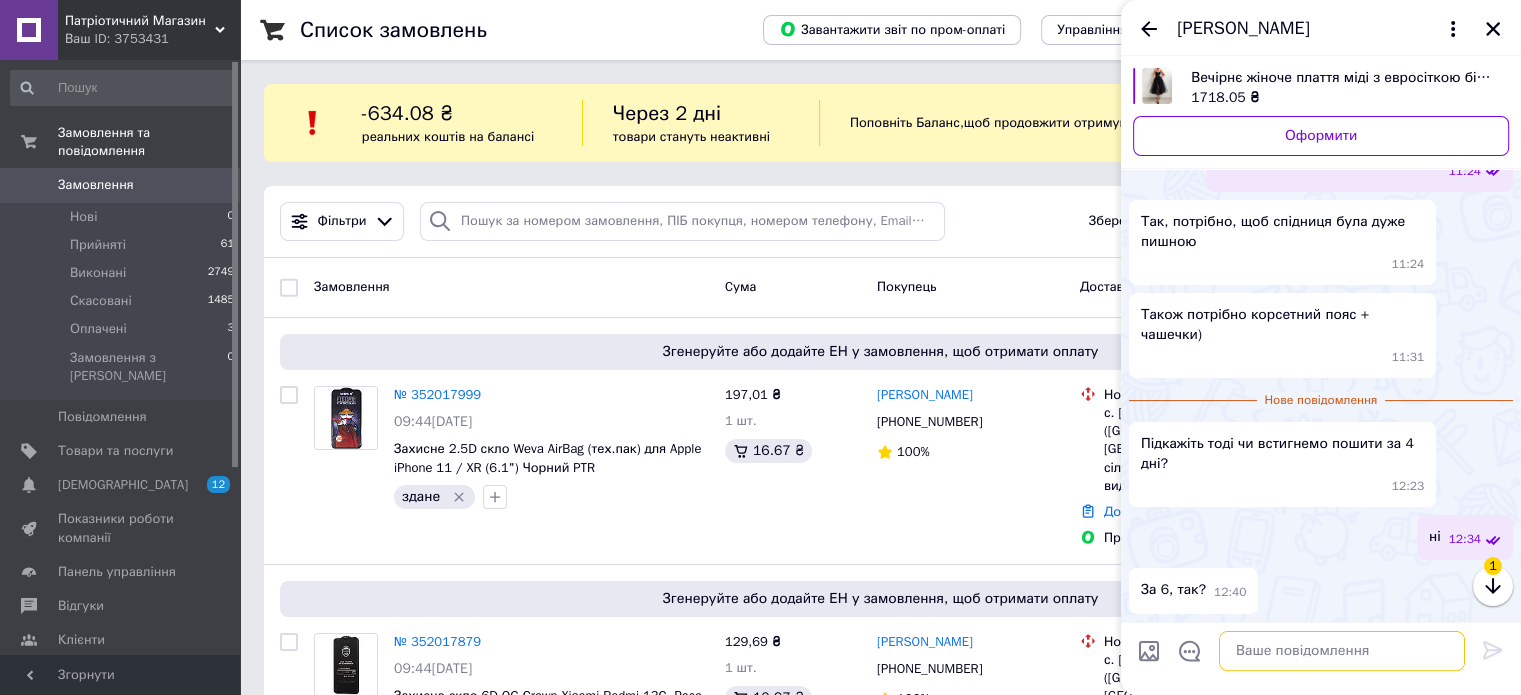 click at bounding box center [1342, 651] 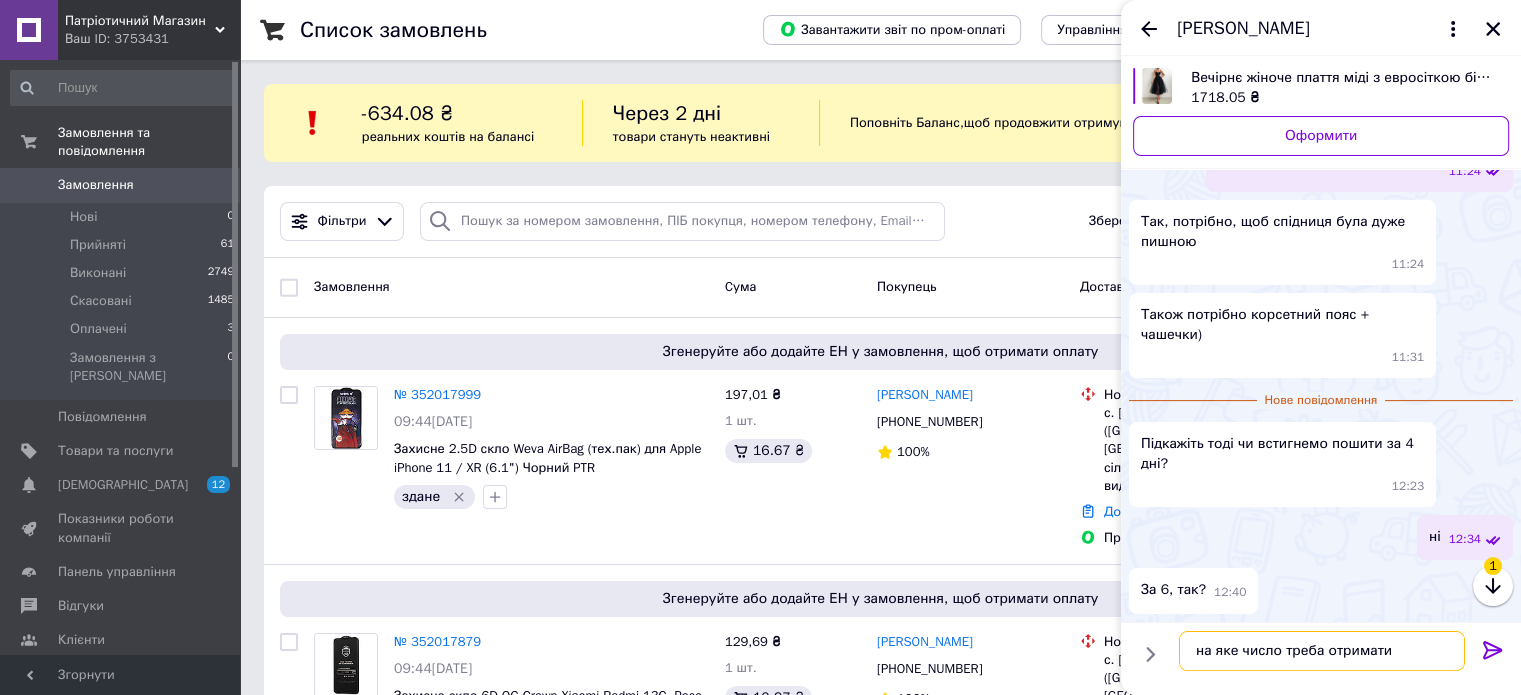 type on "на яке число треба отримати?" 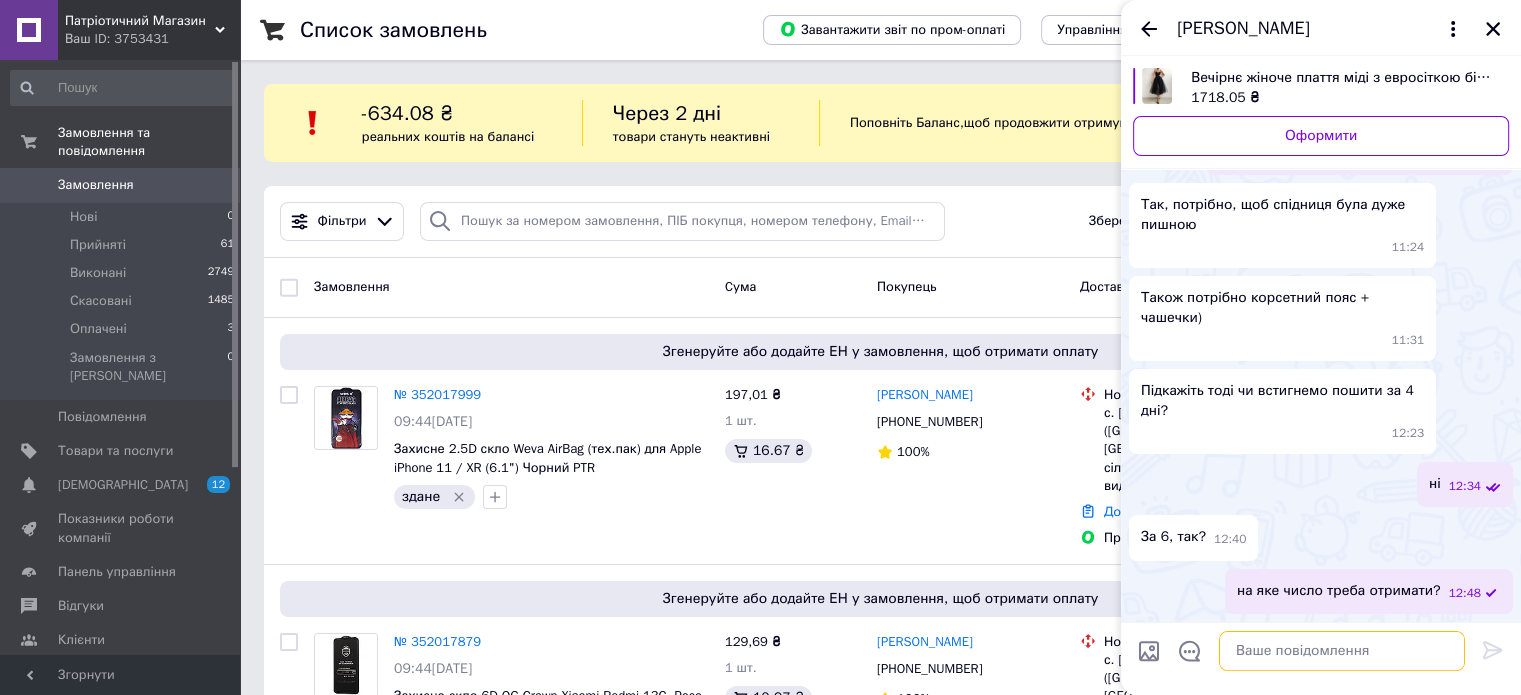 type on "ч" 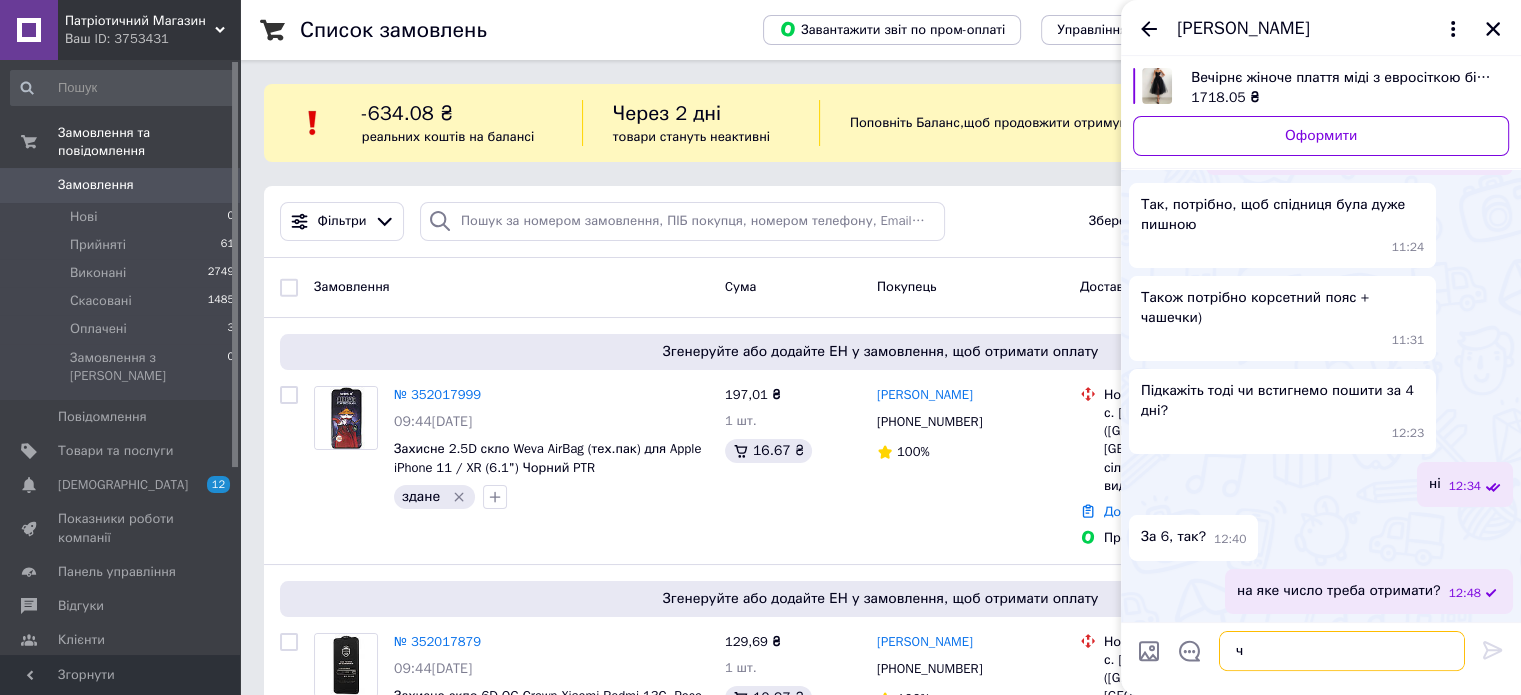 scroll, scrollTop: 525, scrollLeft: 0, axis: vertical 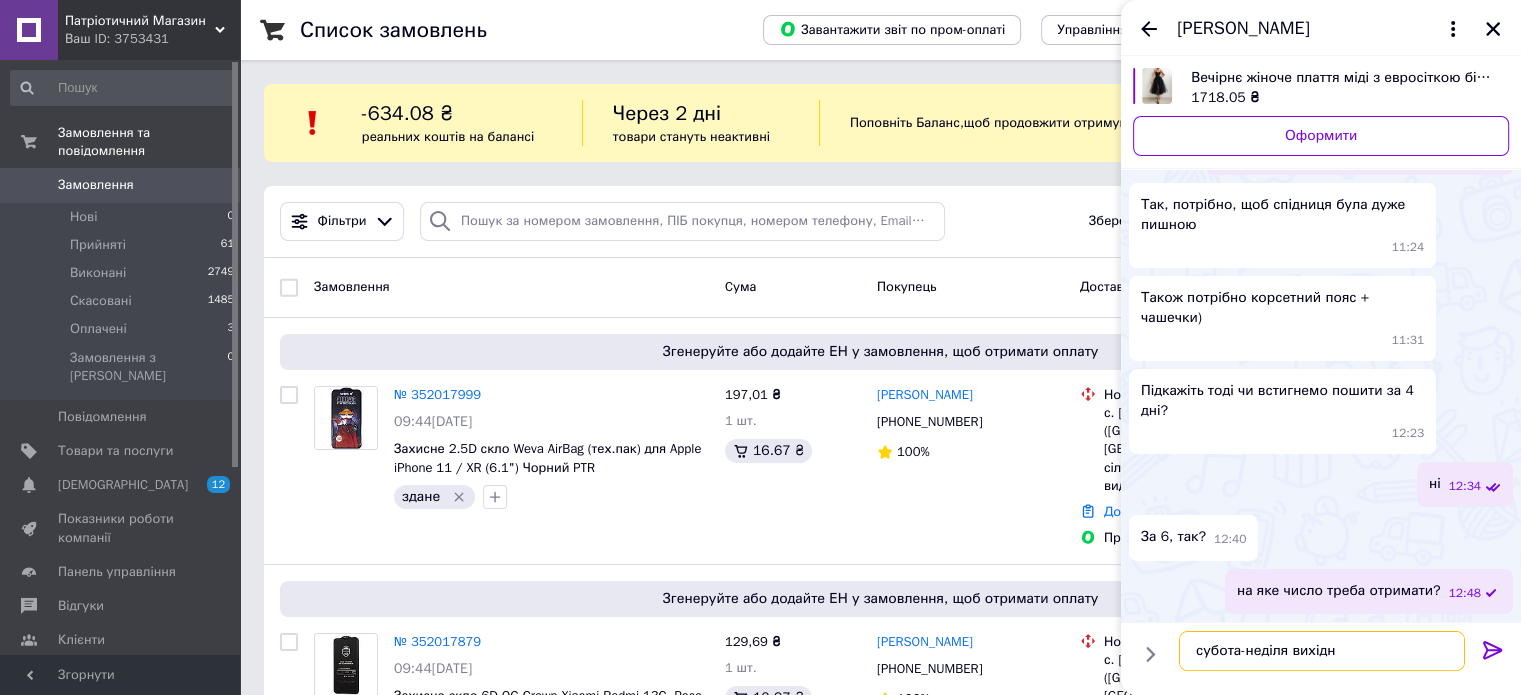 type on "субота-неділя вихідні" 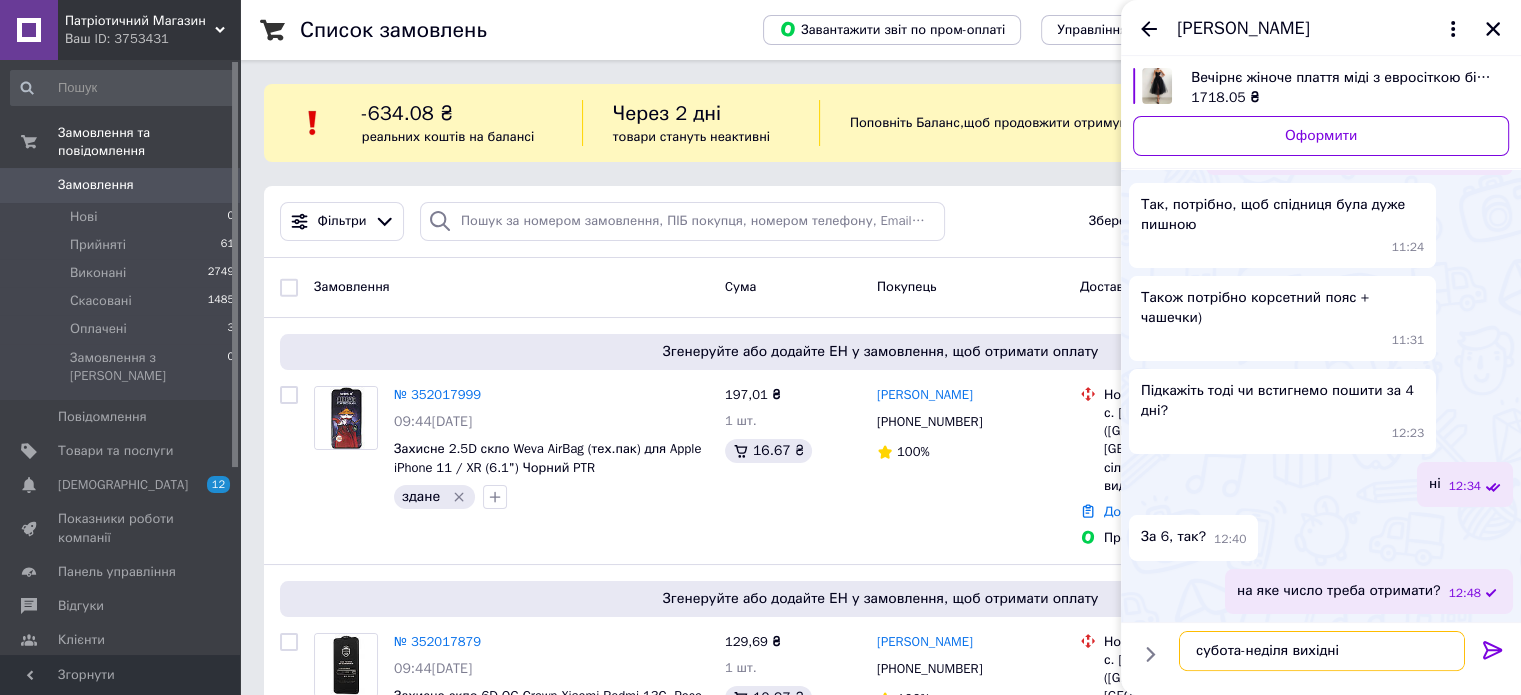 type 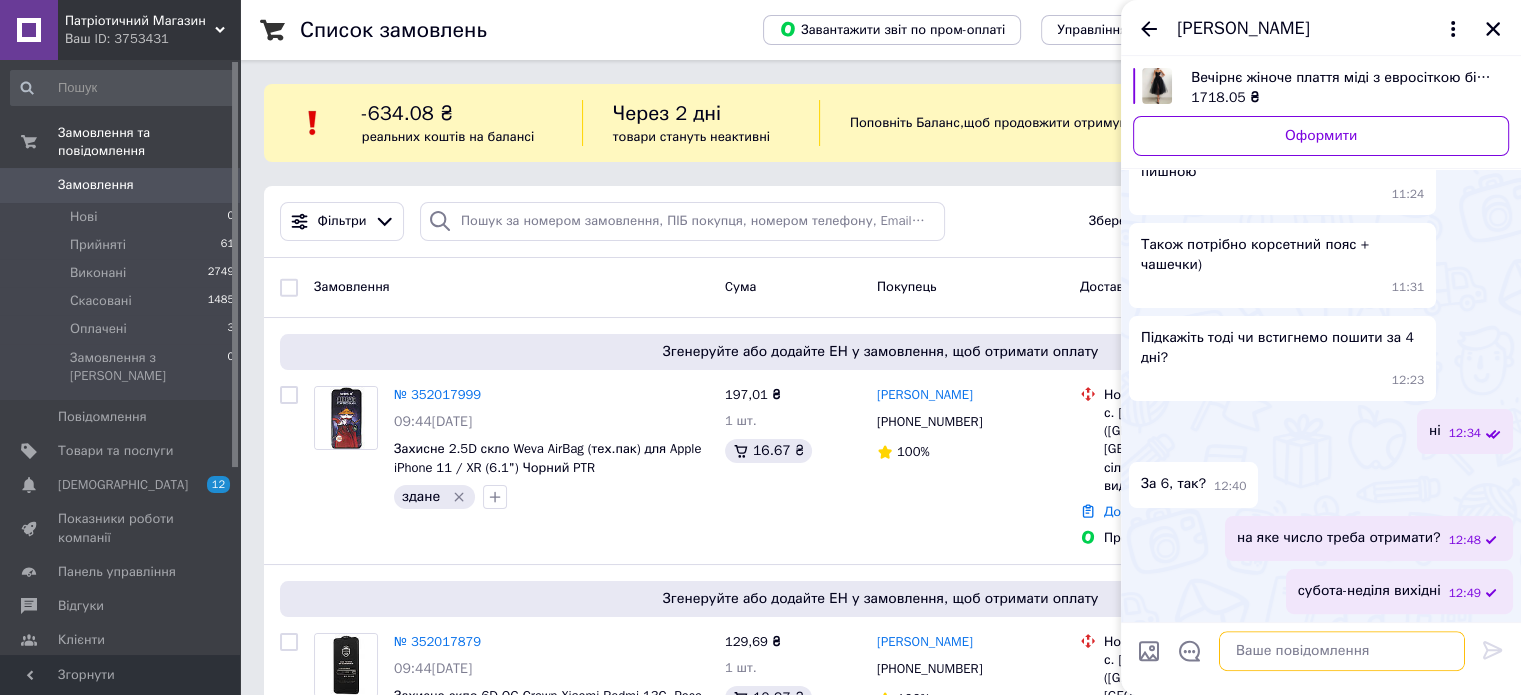 scroll, scrollTop: 578, scrollLeft: 0, axis: vertical 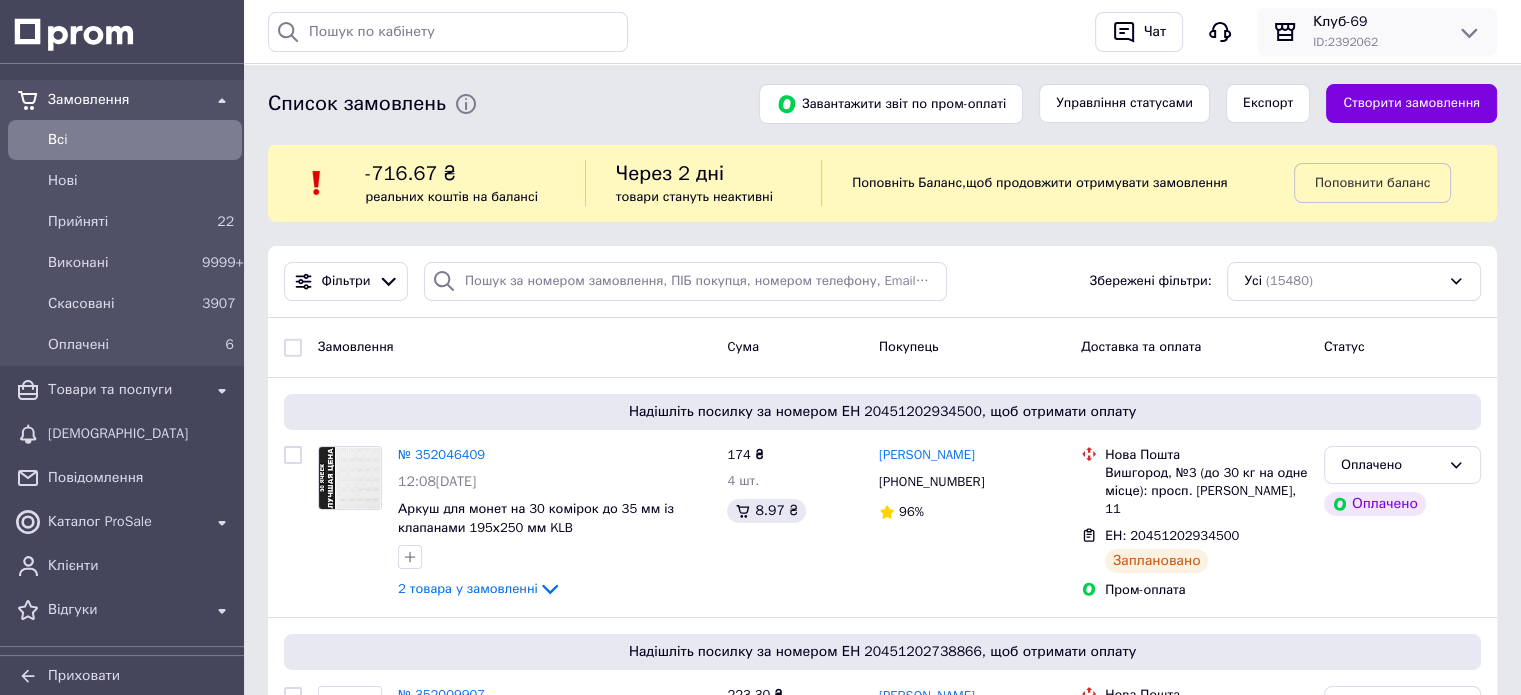 click on "Клуб-69" at bounding box center (1377, 22) 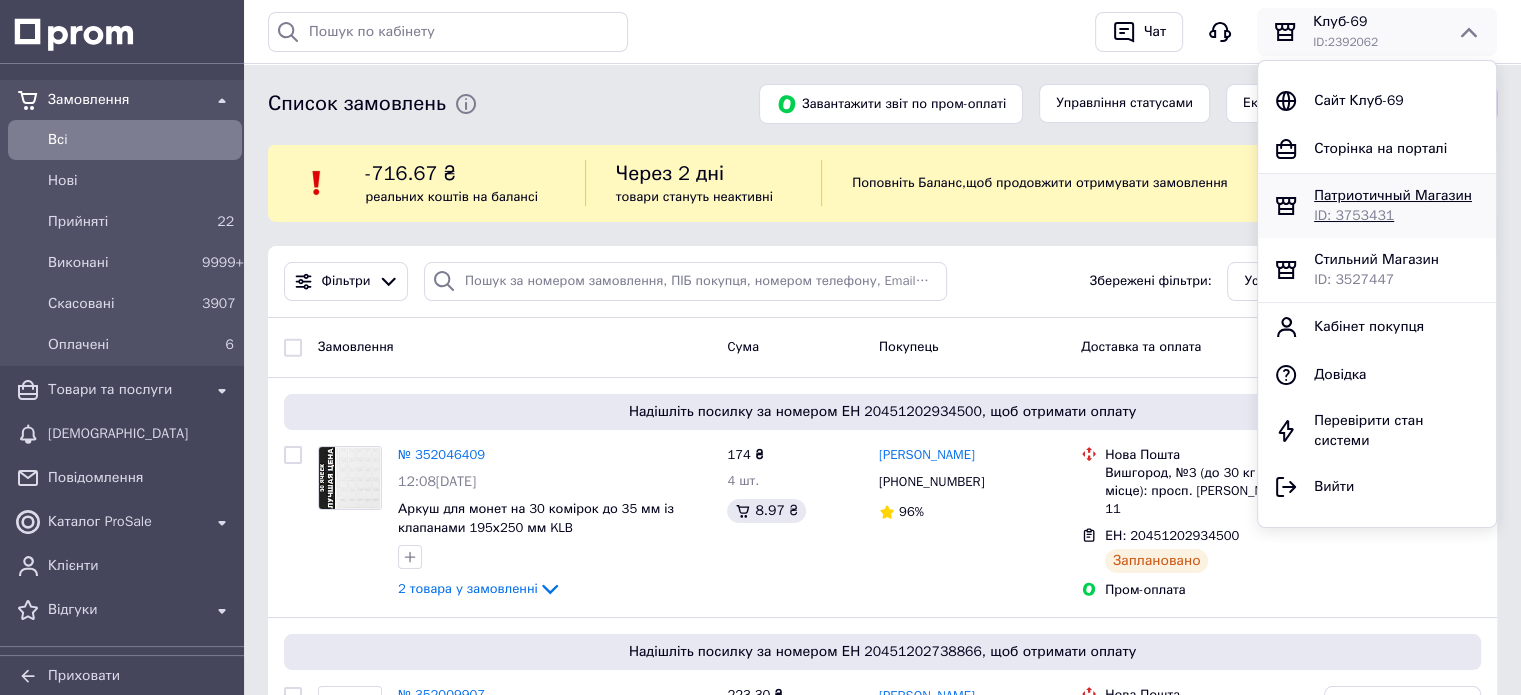 click on "Патриотичный Магазин" at bounding box center [1393, 195] 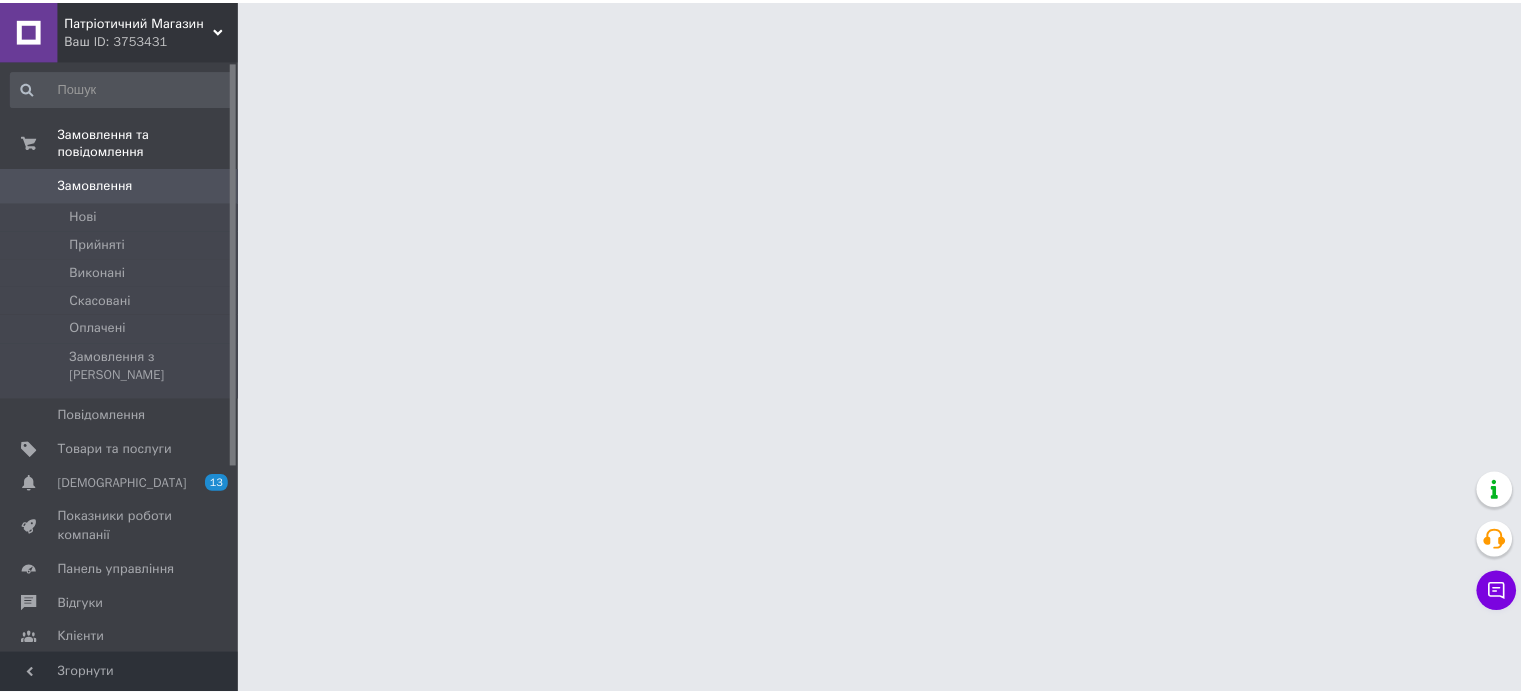 scroll, scrollTop: 0, scrollLeft: 0, axis: both 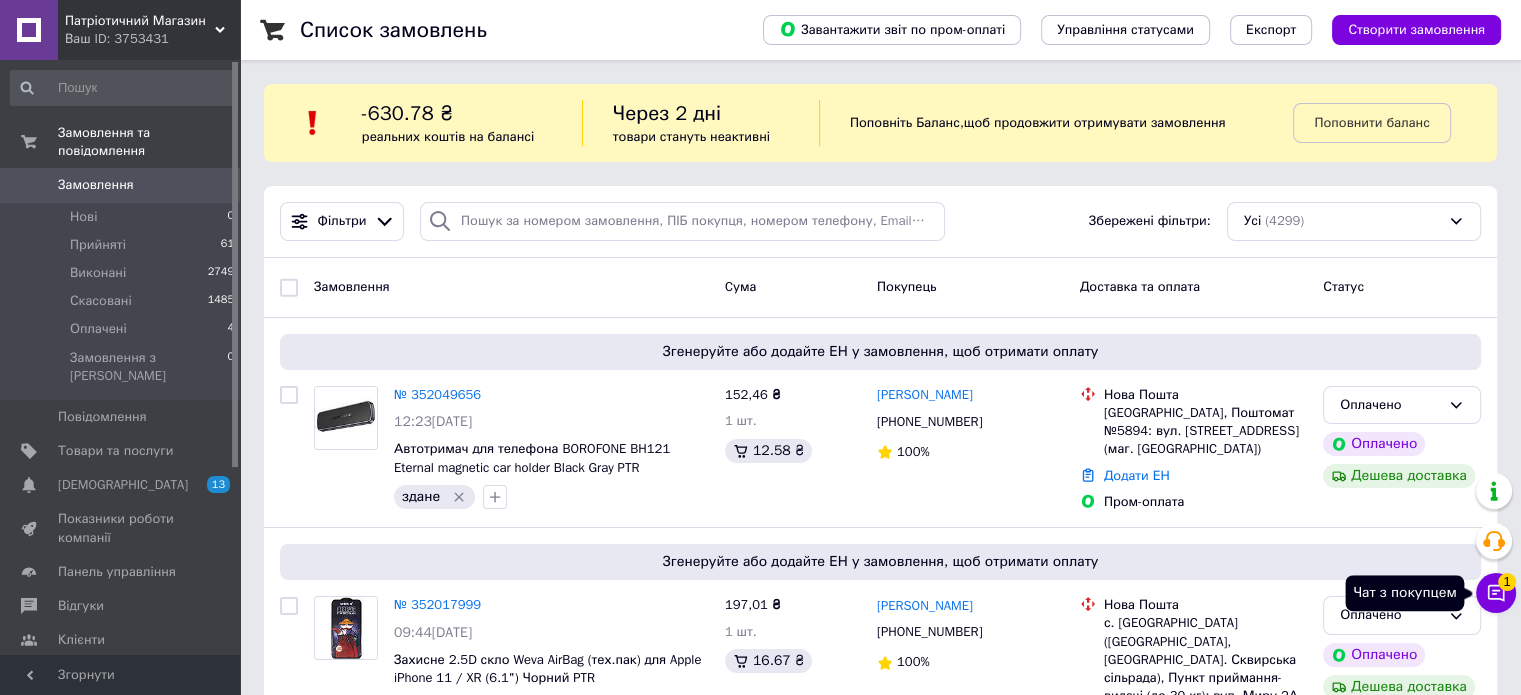 click on "Чат з покупцем 1" at bounding box center [1496, 593] 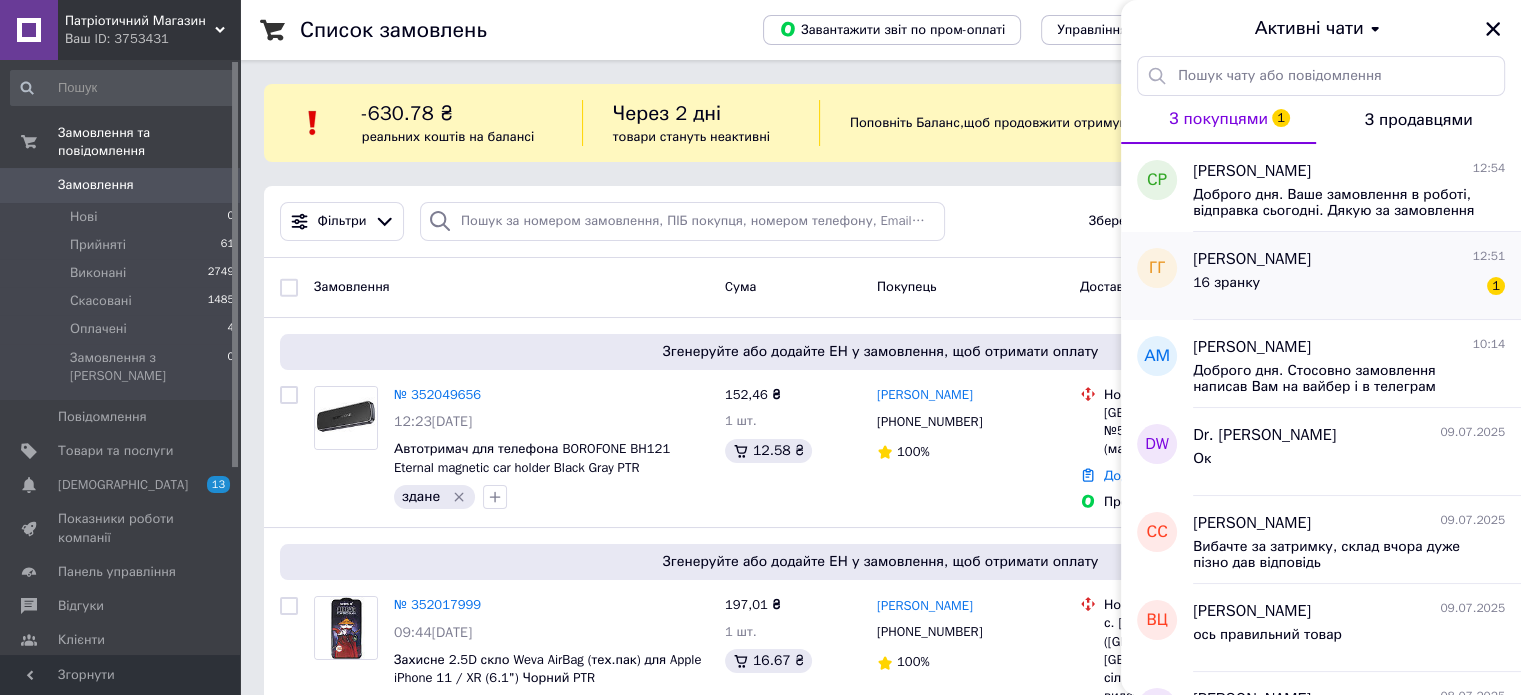 click on "Ганна Гангур 12:51" at bounding box center [1349, 259] 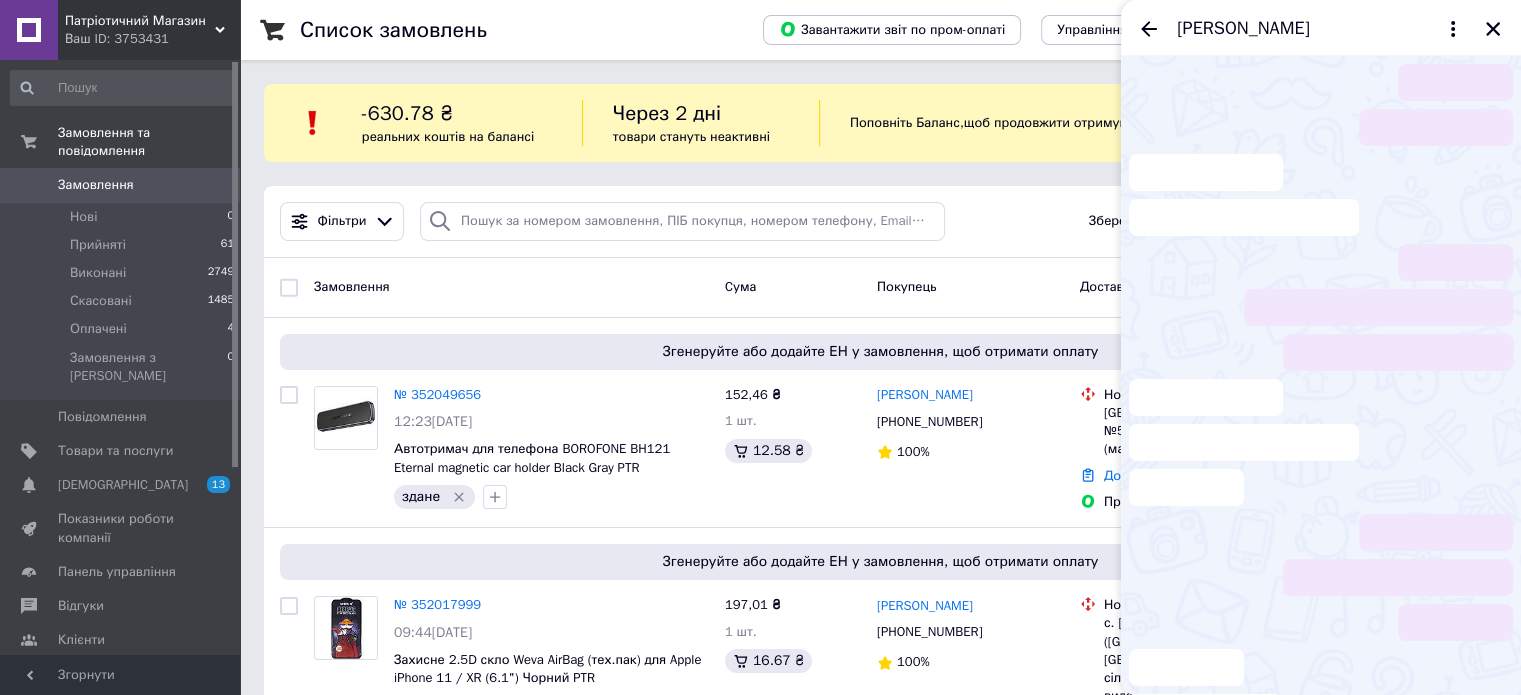 scroll, scrollTop: 667, scrollLeft: 0, axis: vertical 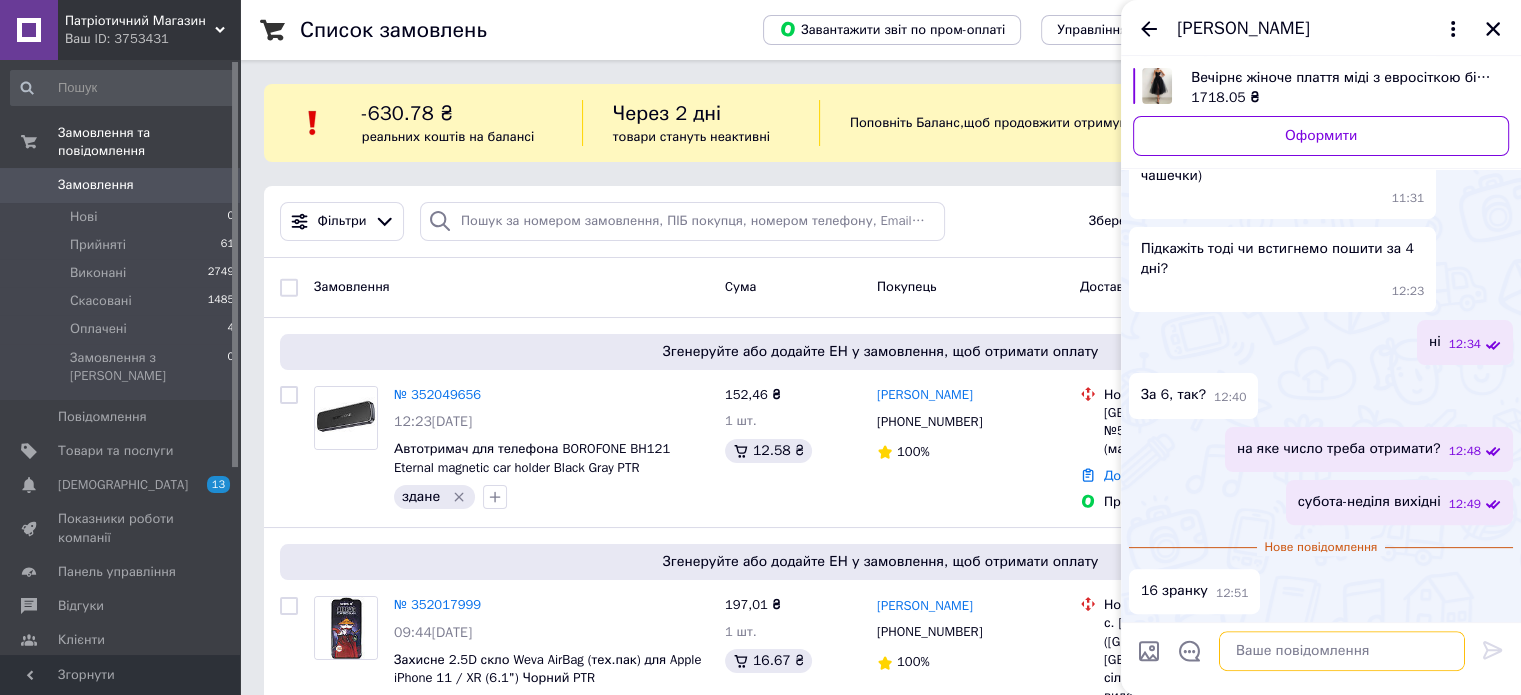 click at bounding box center (1342, 651) 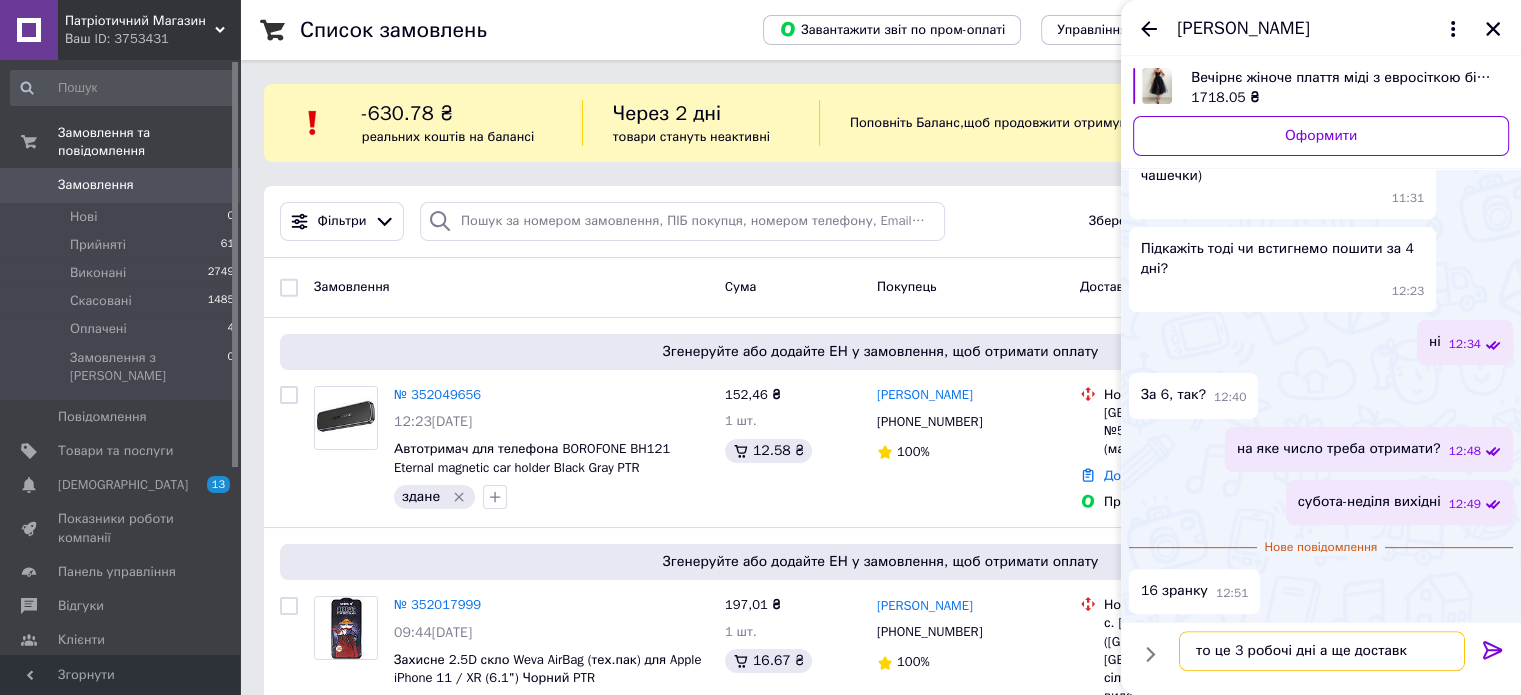 type on "то це 3 робочі дні а ще доставка" 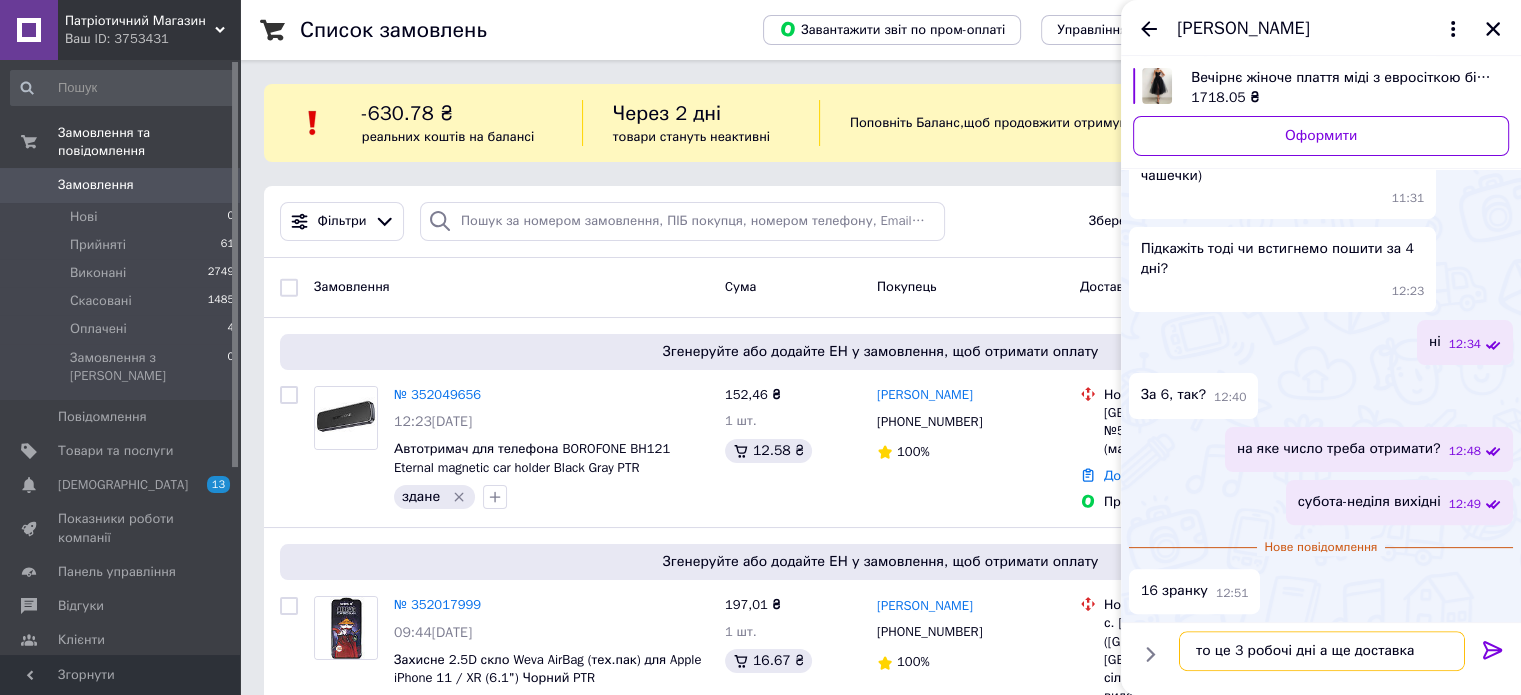 type 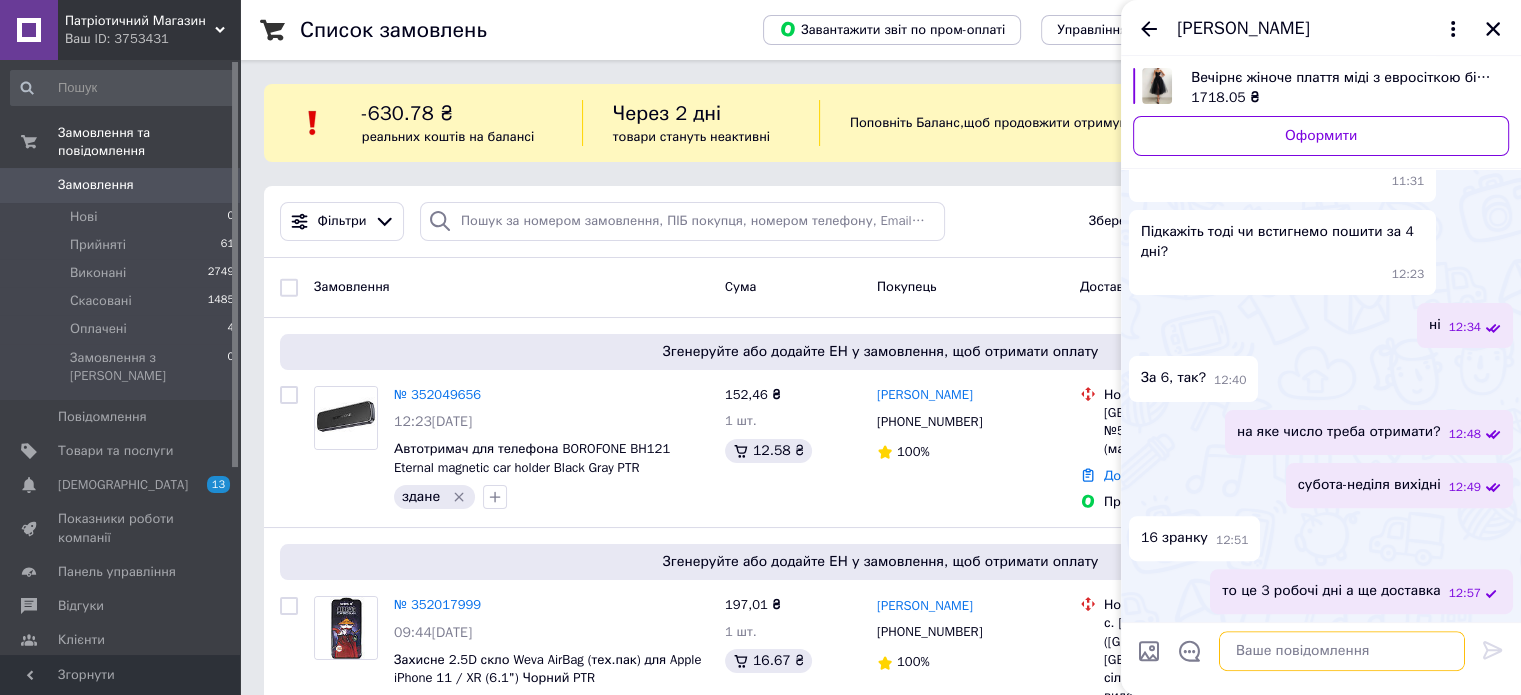 scroll, scrollTop: 684, scrollLeft: 0, axis: vertical 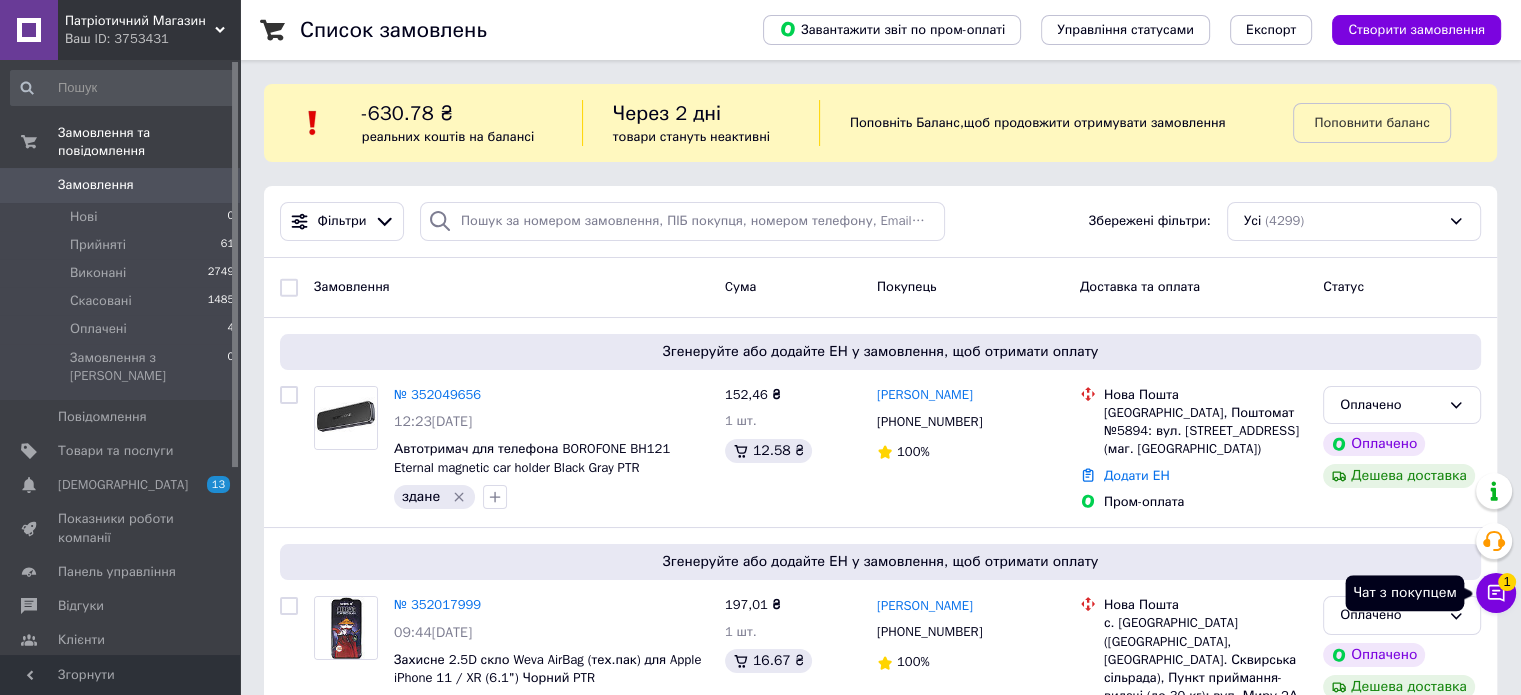 click 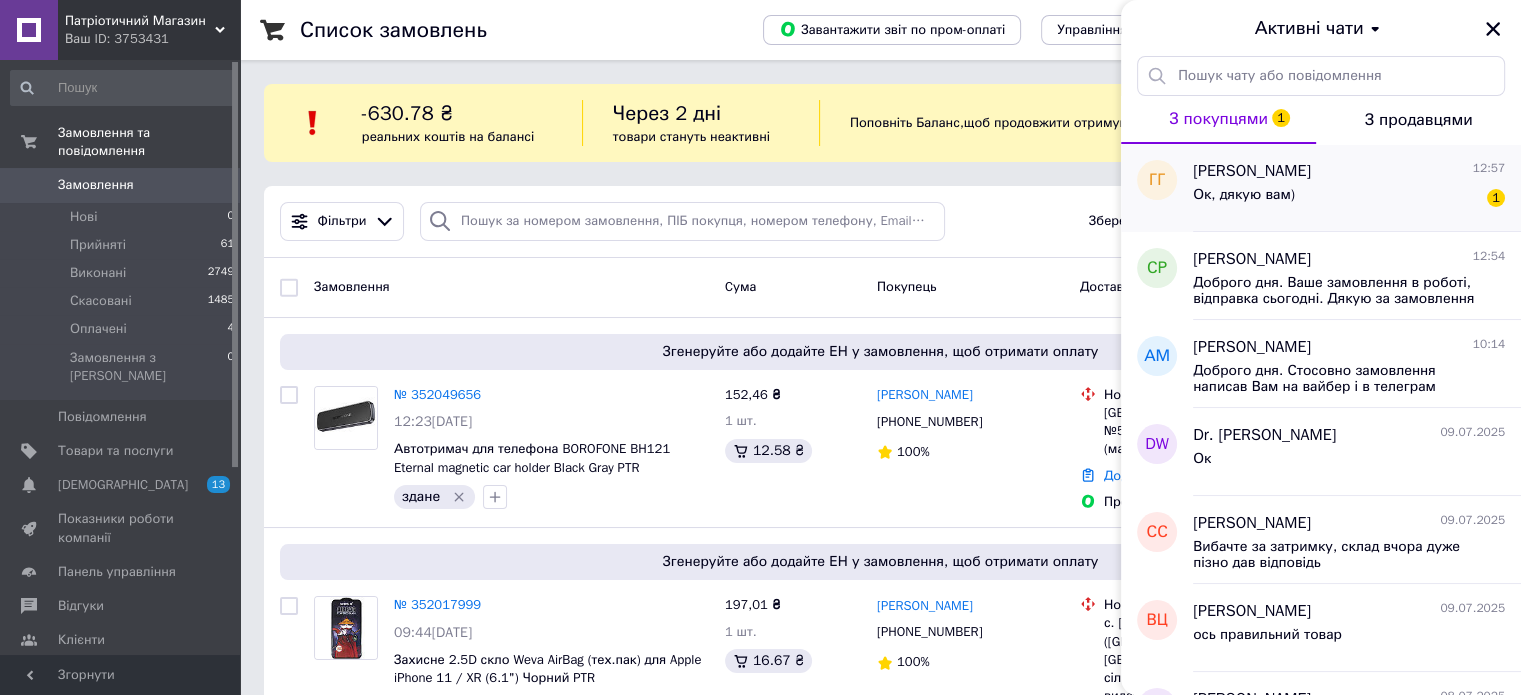 click on "[PERSON_NAME] 12:57" at bounding box center [1349, 171] 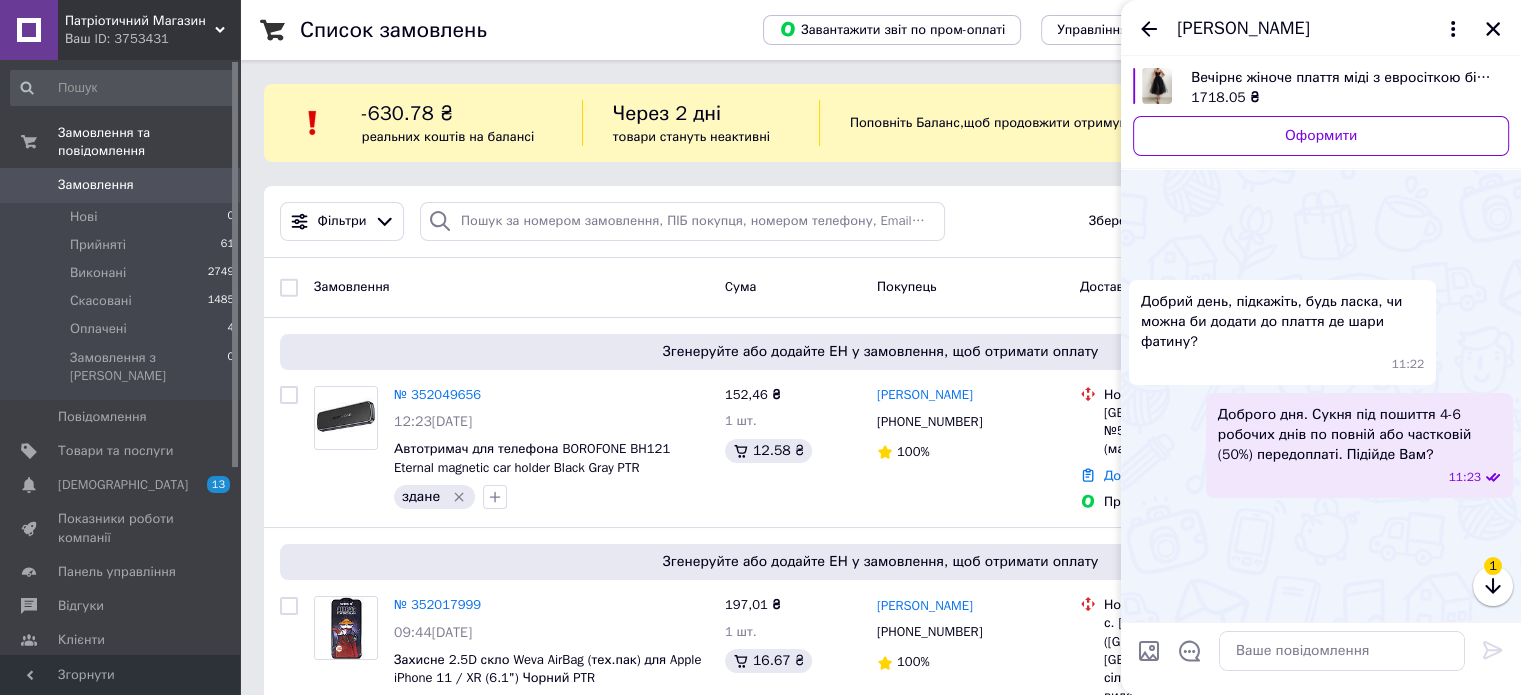 scroll, scrollTop: 774, scrollLeft: 0, axis: vertical 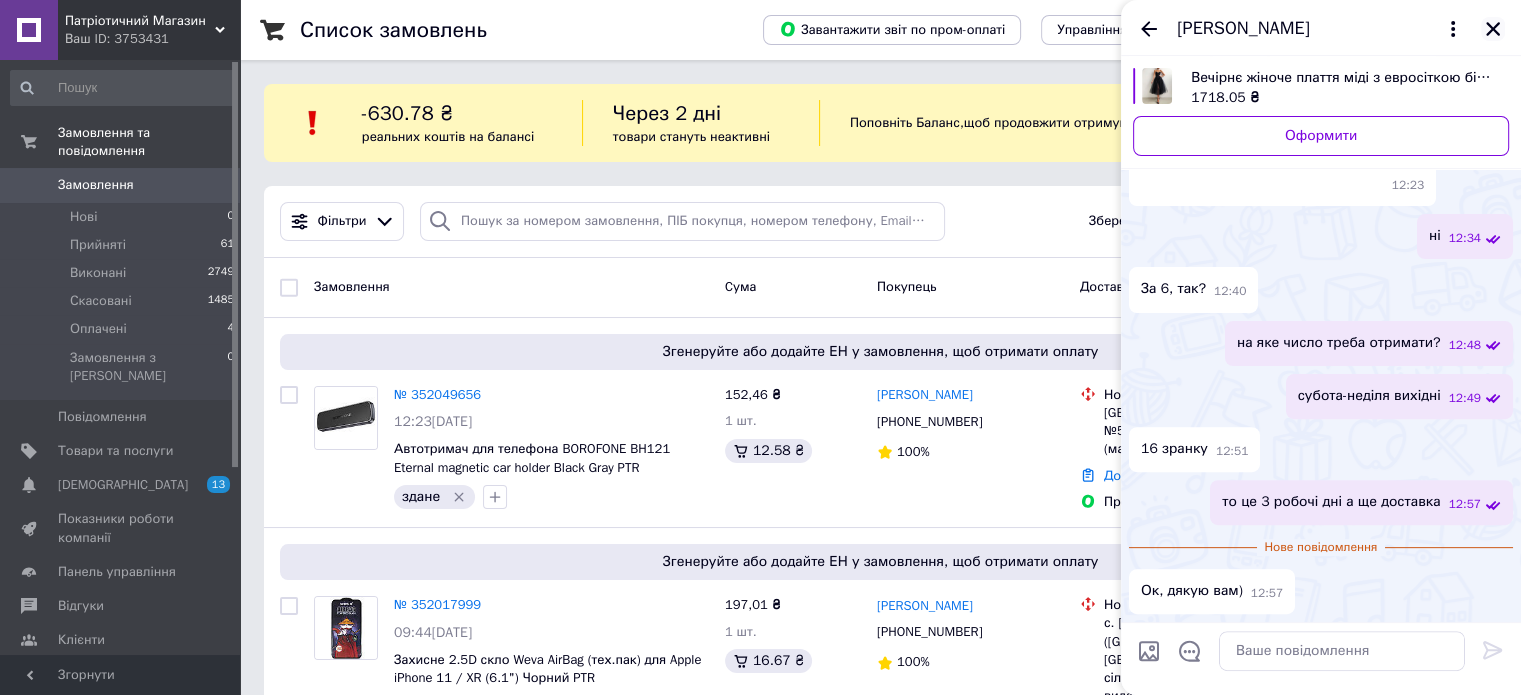 click 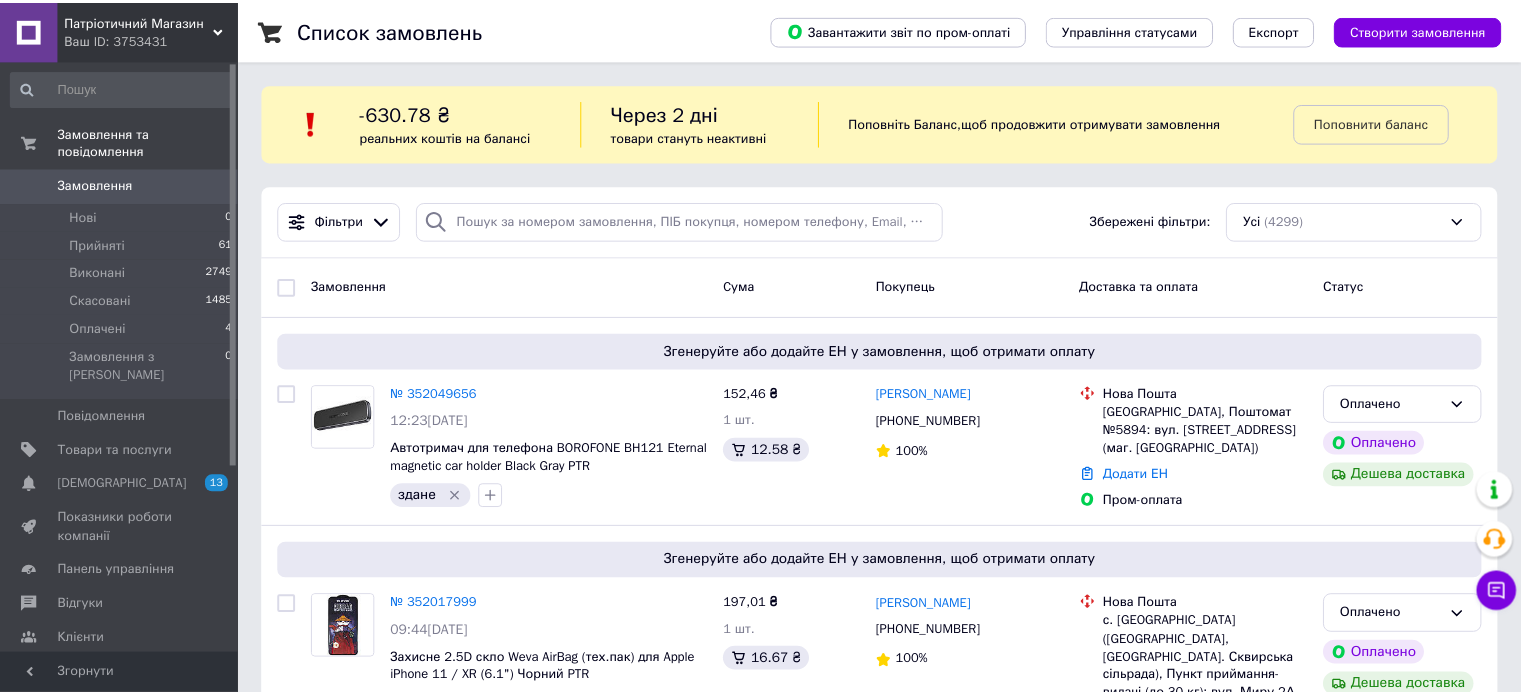 scroll, scrollTop: 0, scrollLeft: 0, axis: both 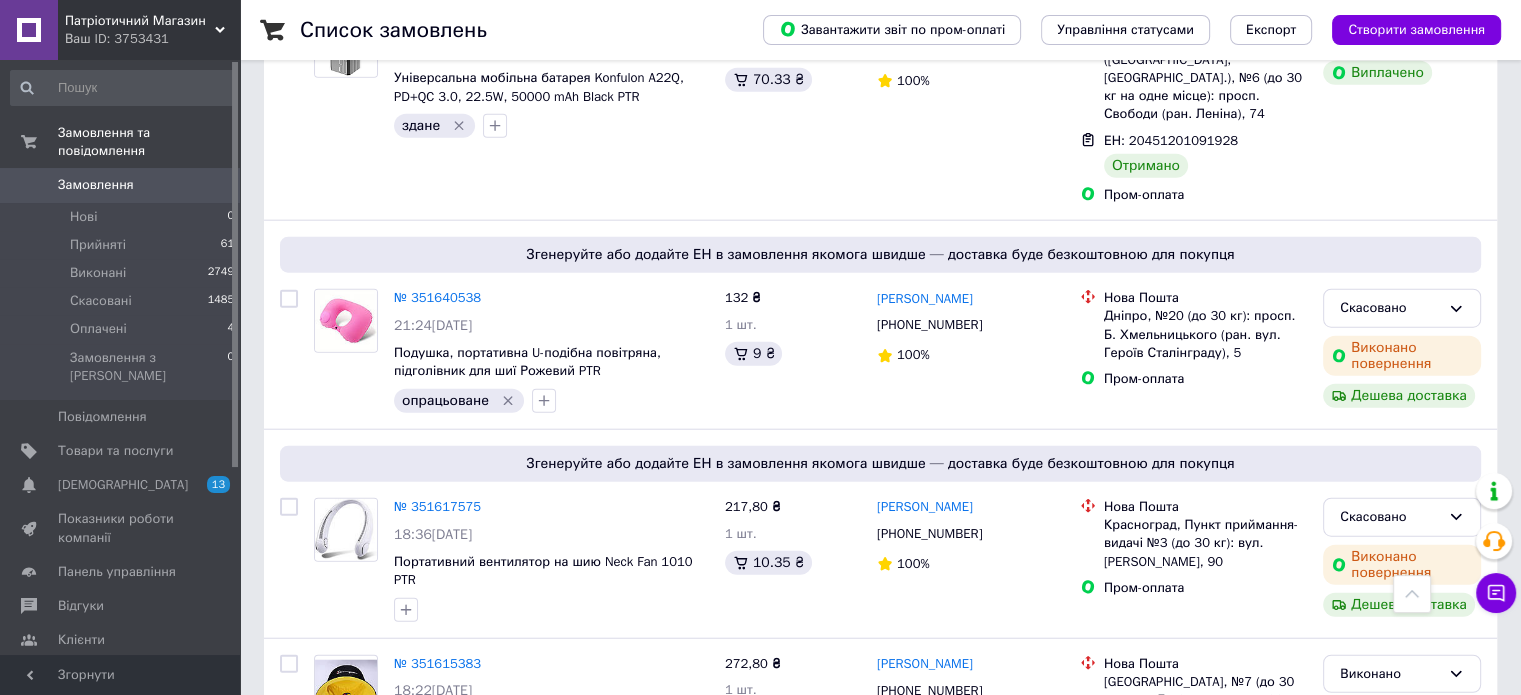 click on "Ваш ID: 3753431" at bounding box center [152, 39] 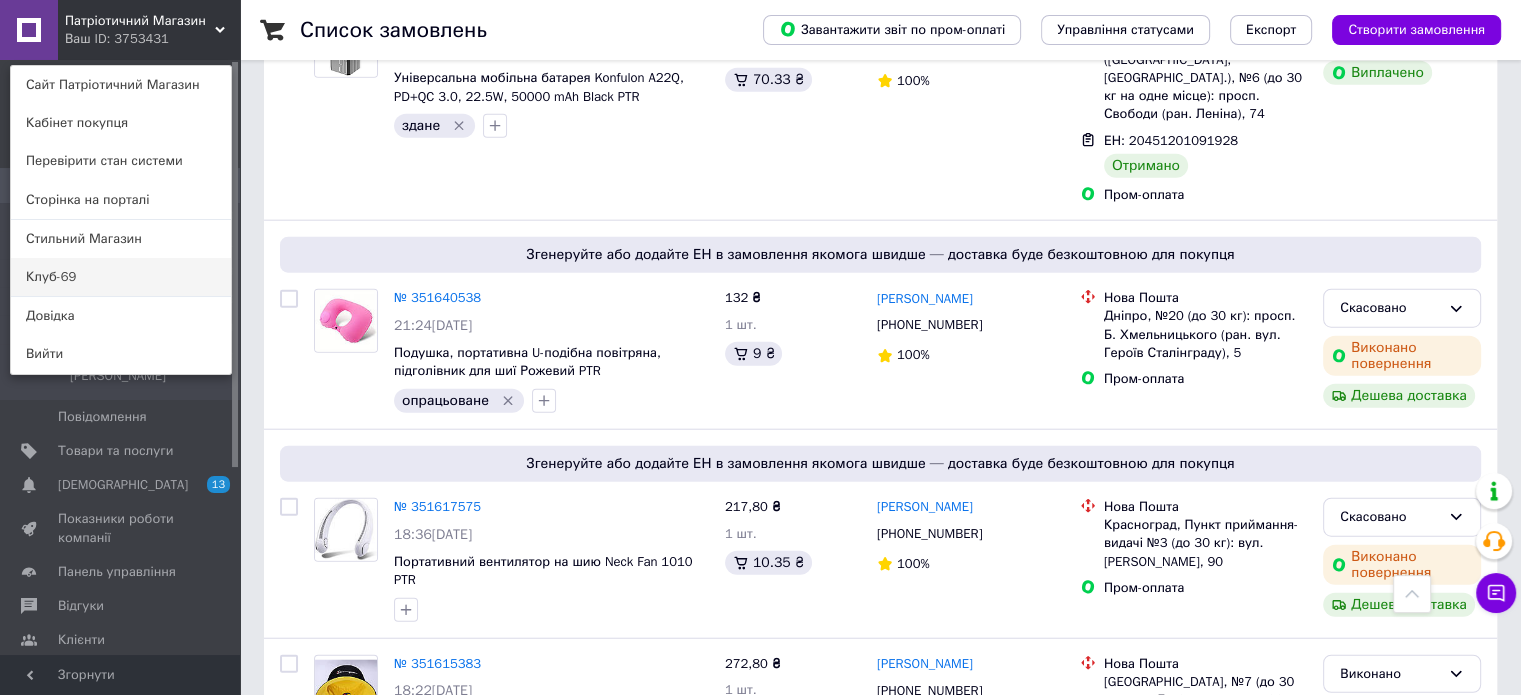 click on "Клуб-69" at bounding box center [121, 277] 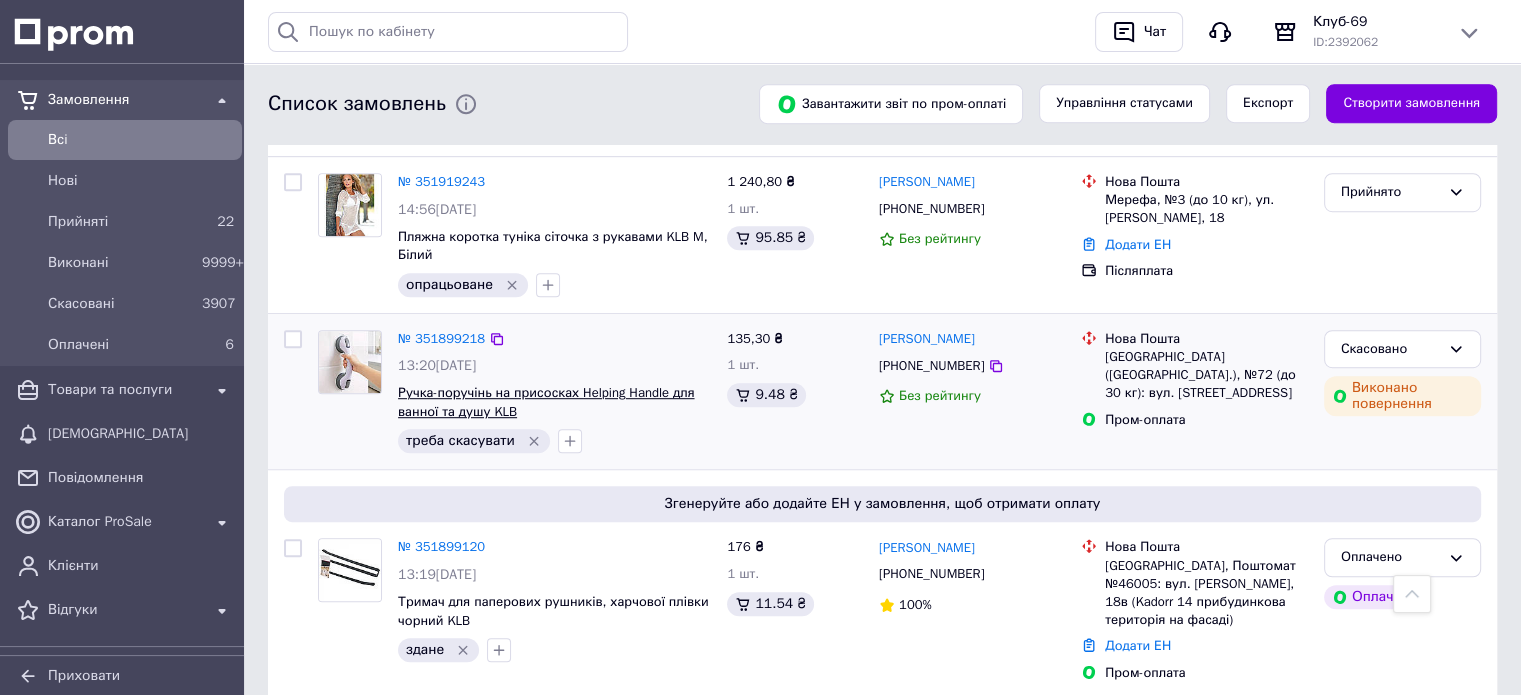 scroll, scrollTop: 1166, scrollLeft: 0, axis: vertical 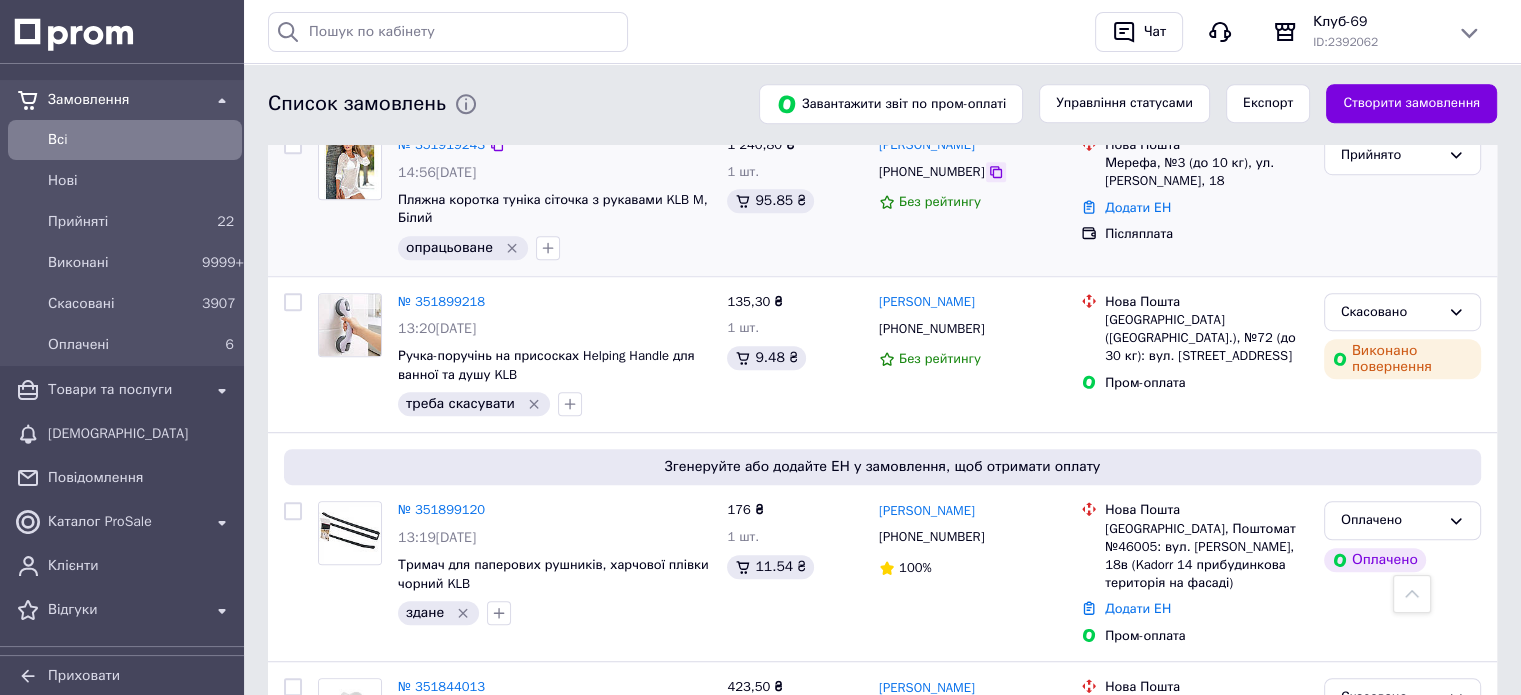 click 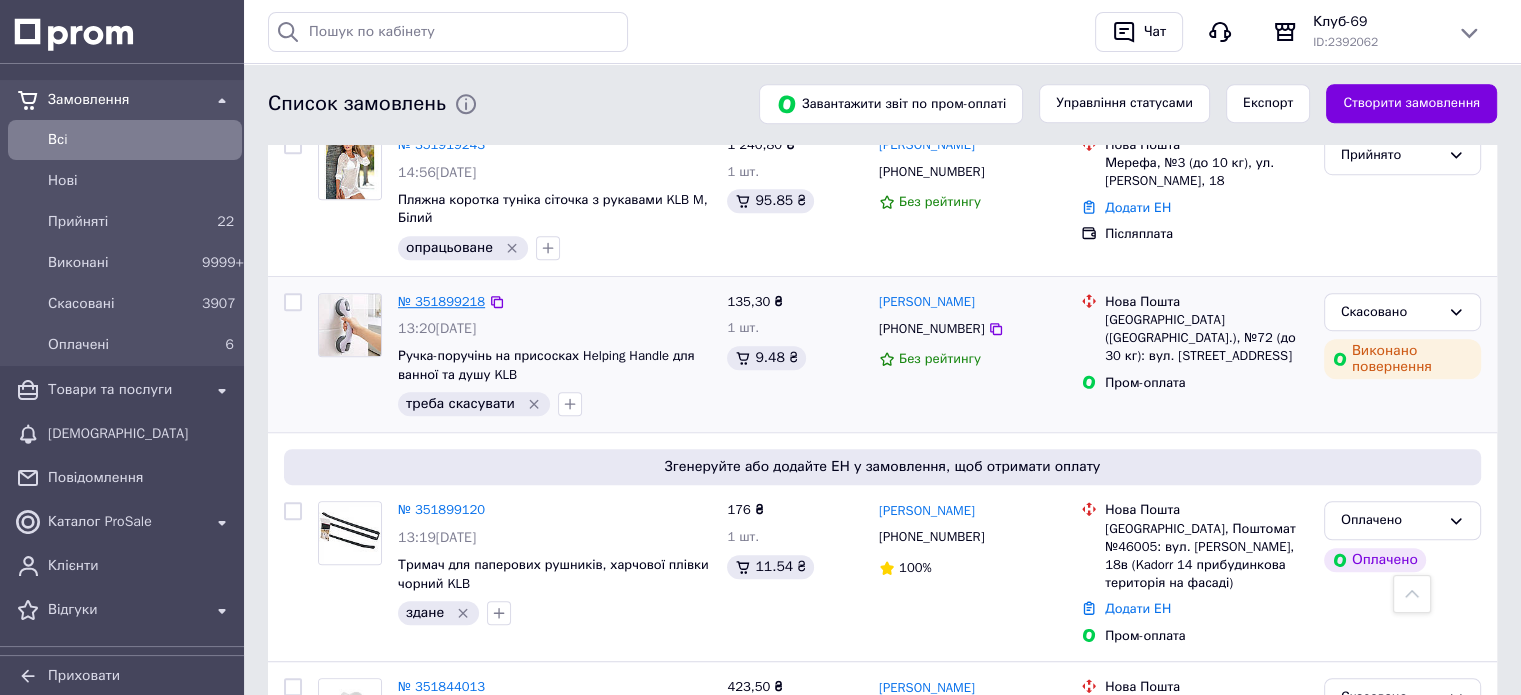 scroll, scrollTop: 1000, scrollLeft: 0, axis: vertical 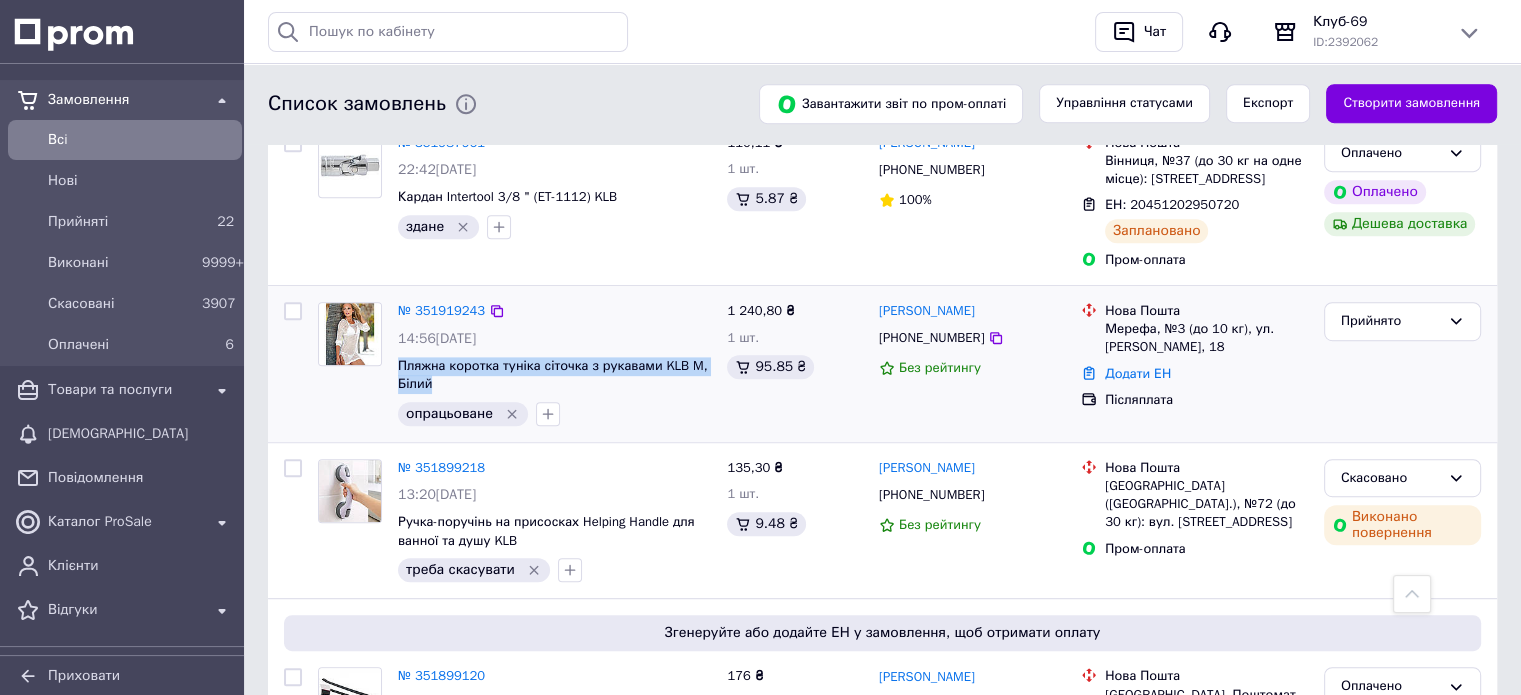drag, startPoint x: 391, startPoint y: 359, endPoint x: 479, endPoint y: 376, distance: 89.62701 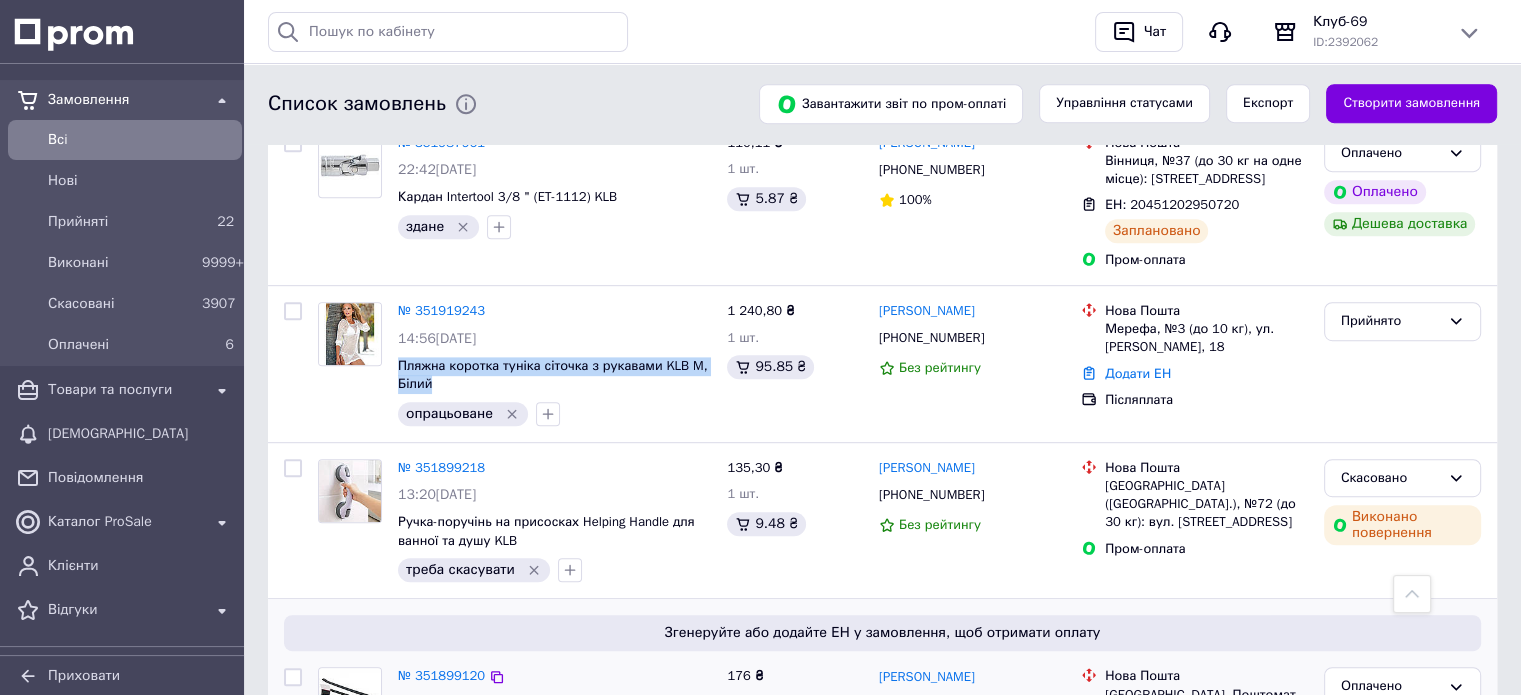 copy on "Пляжна коротка туніка сіточка з рукавами KLB M, Білий" 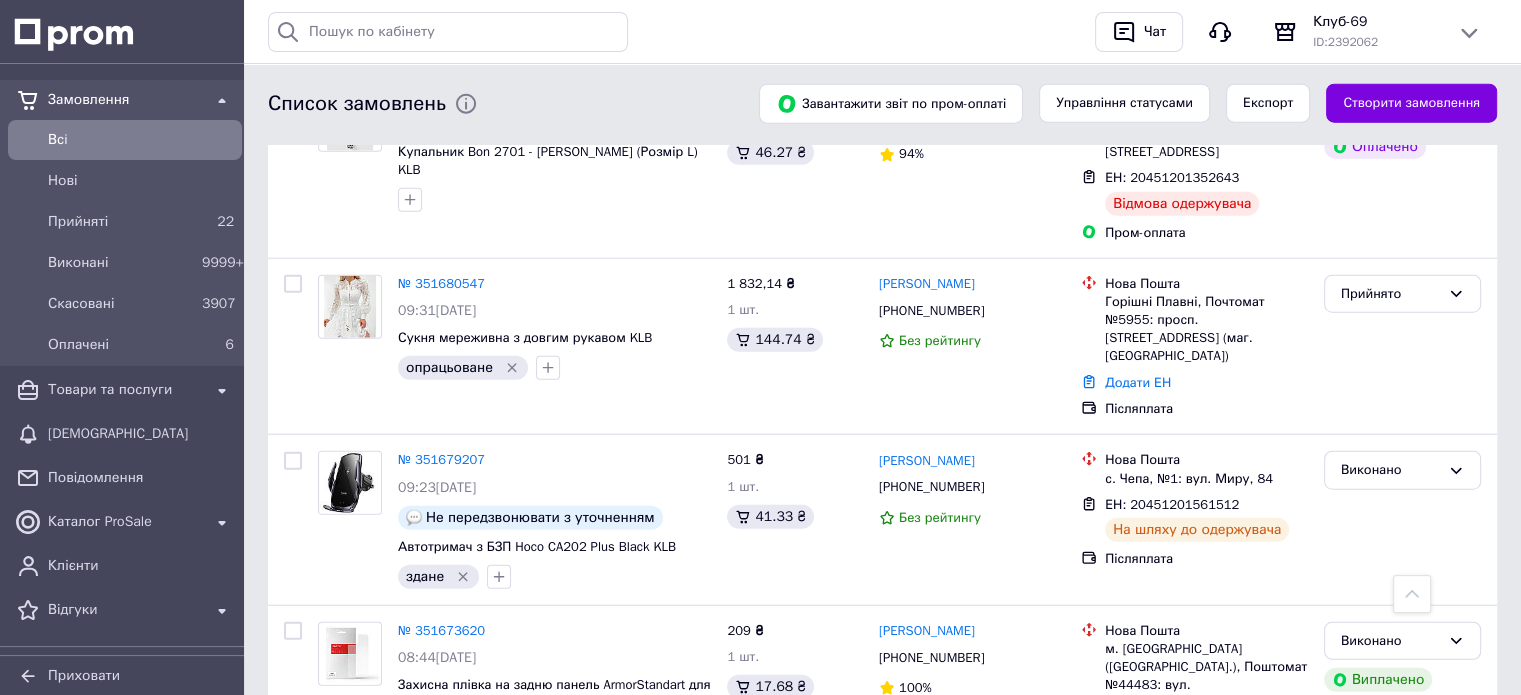 scroll, scrollTop: 5000, scrollLeft: 0, axis: vertical 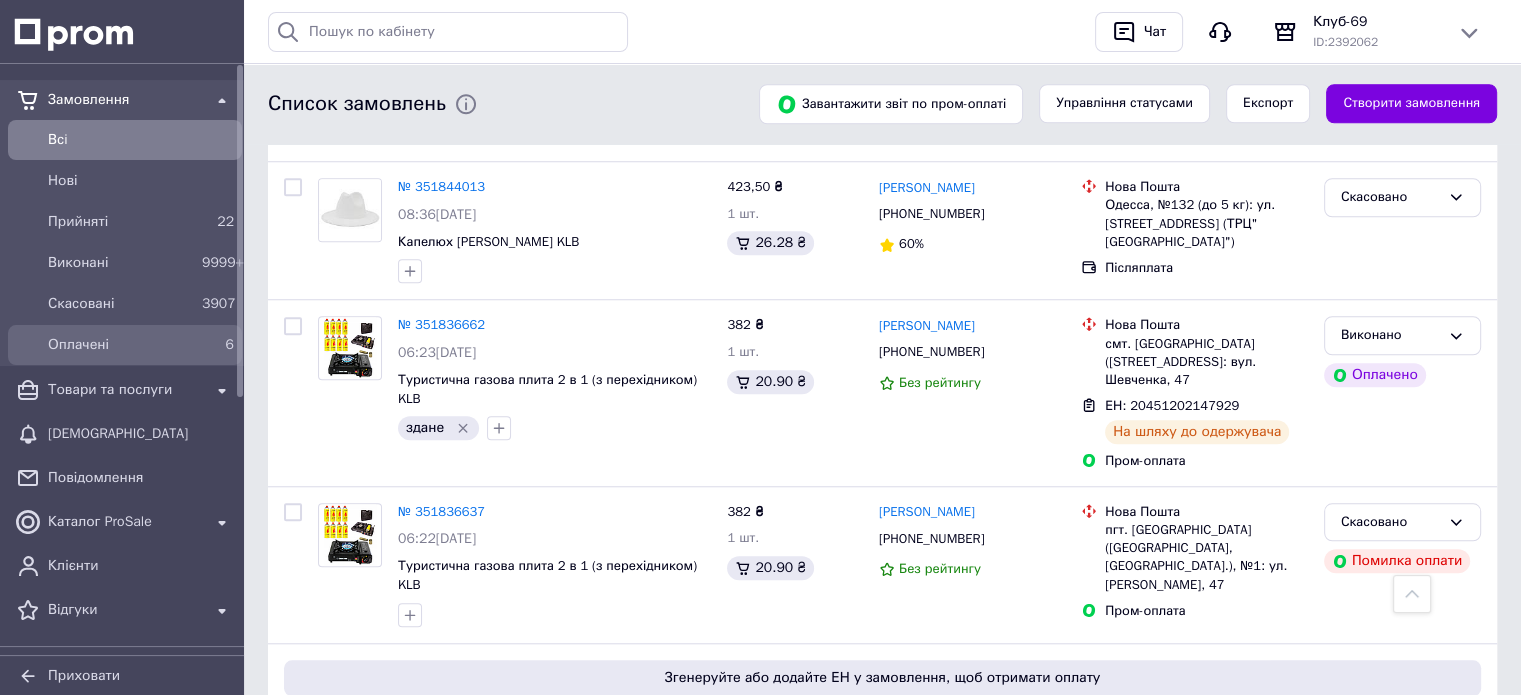 click on "Оплачені" at bounding box center [121, 345] 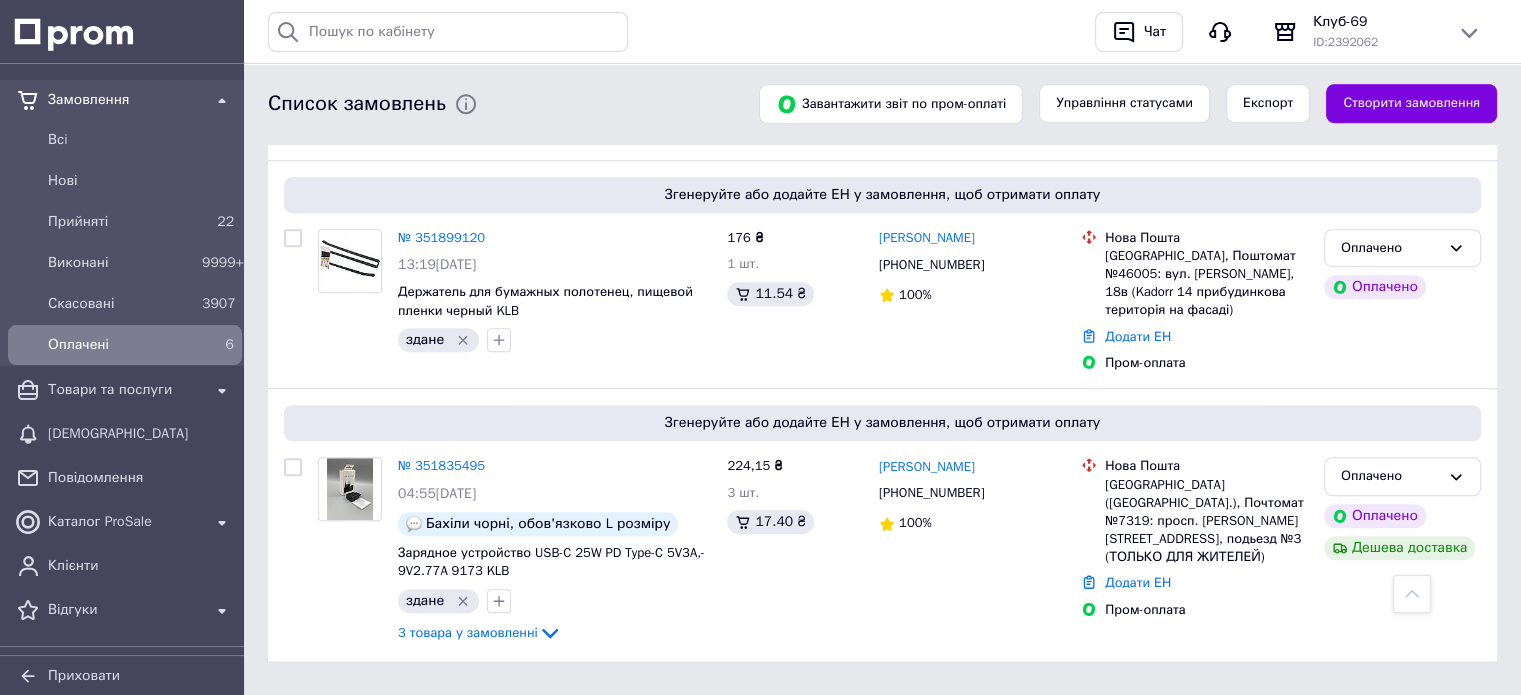 scroll, scrollTop: 1224, scrollLeft: 0, axis: vertical 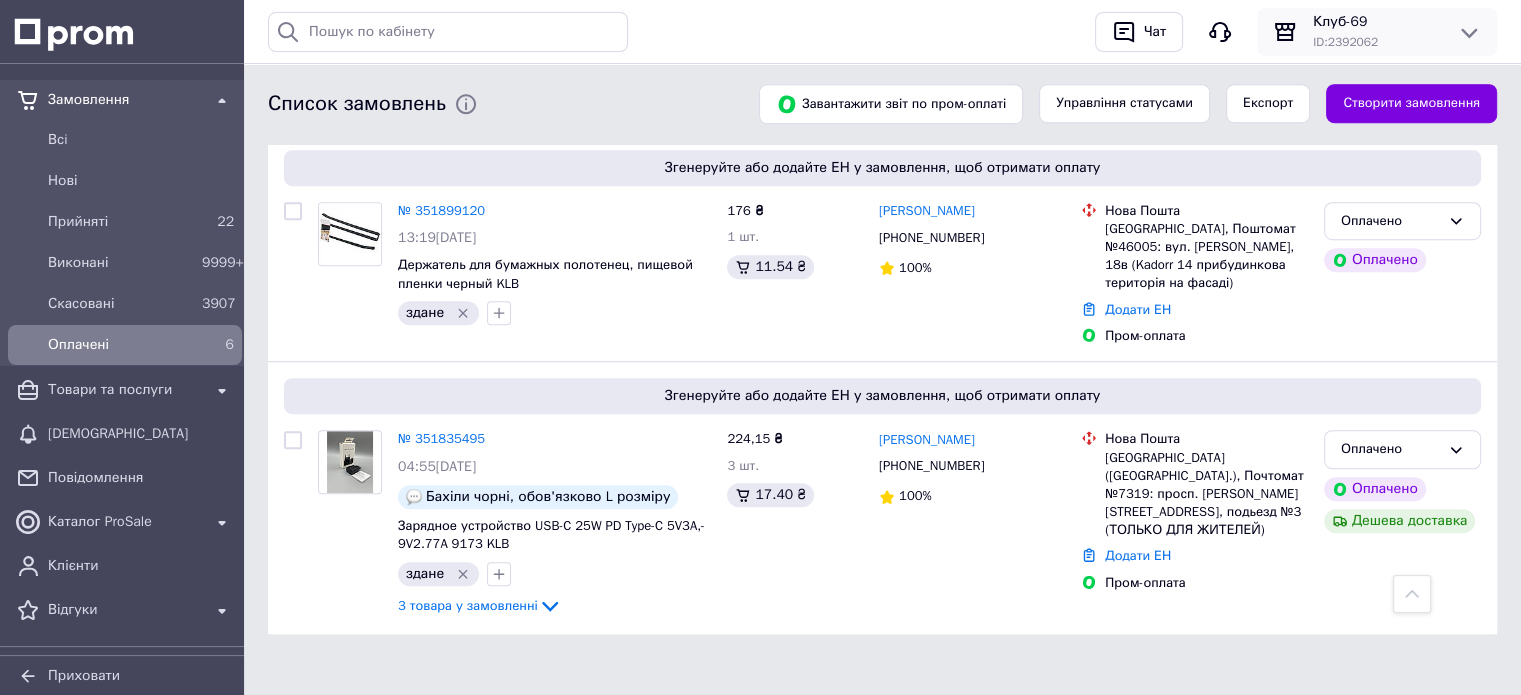 click on "Клуб-69" at bounding box center [1377, 22] 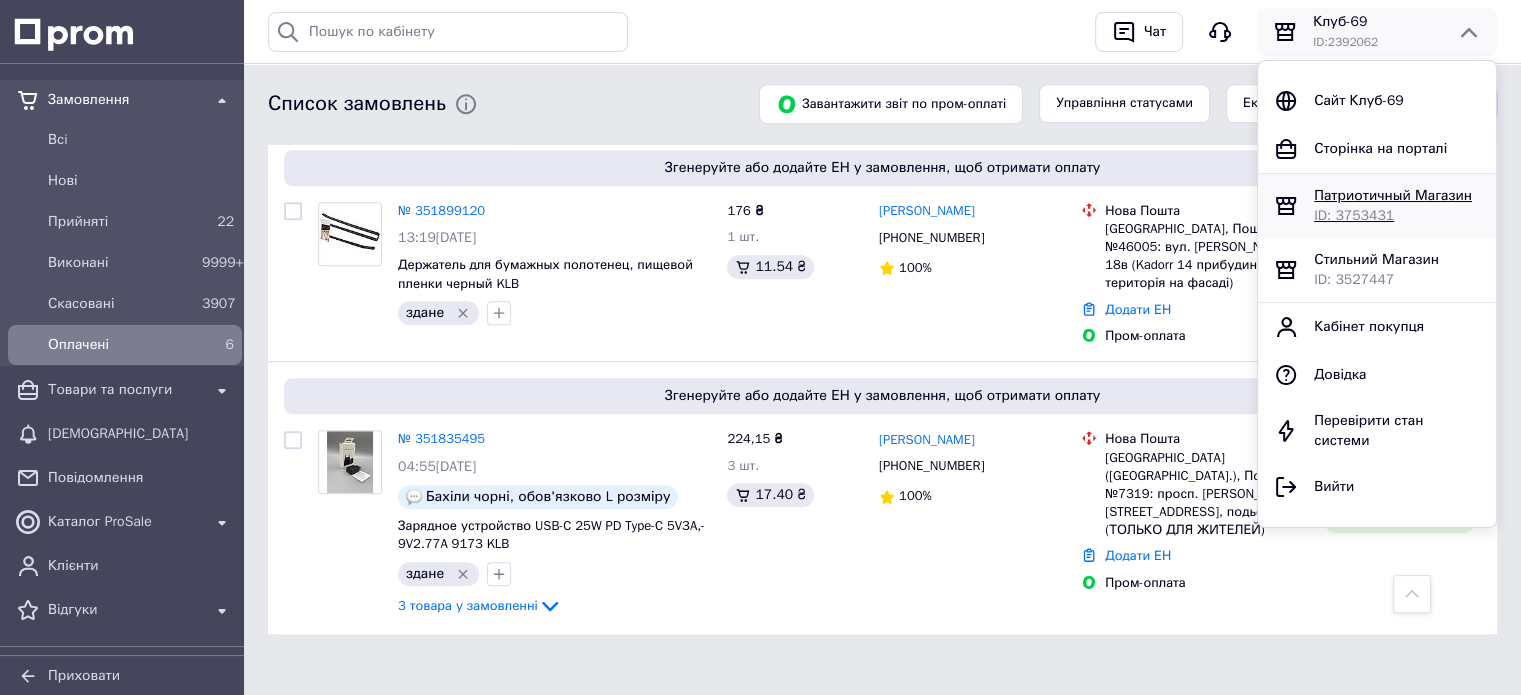 click on "Патриотичный Магазин ID: 3753431" at bounding box center [1377, 206] 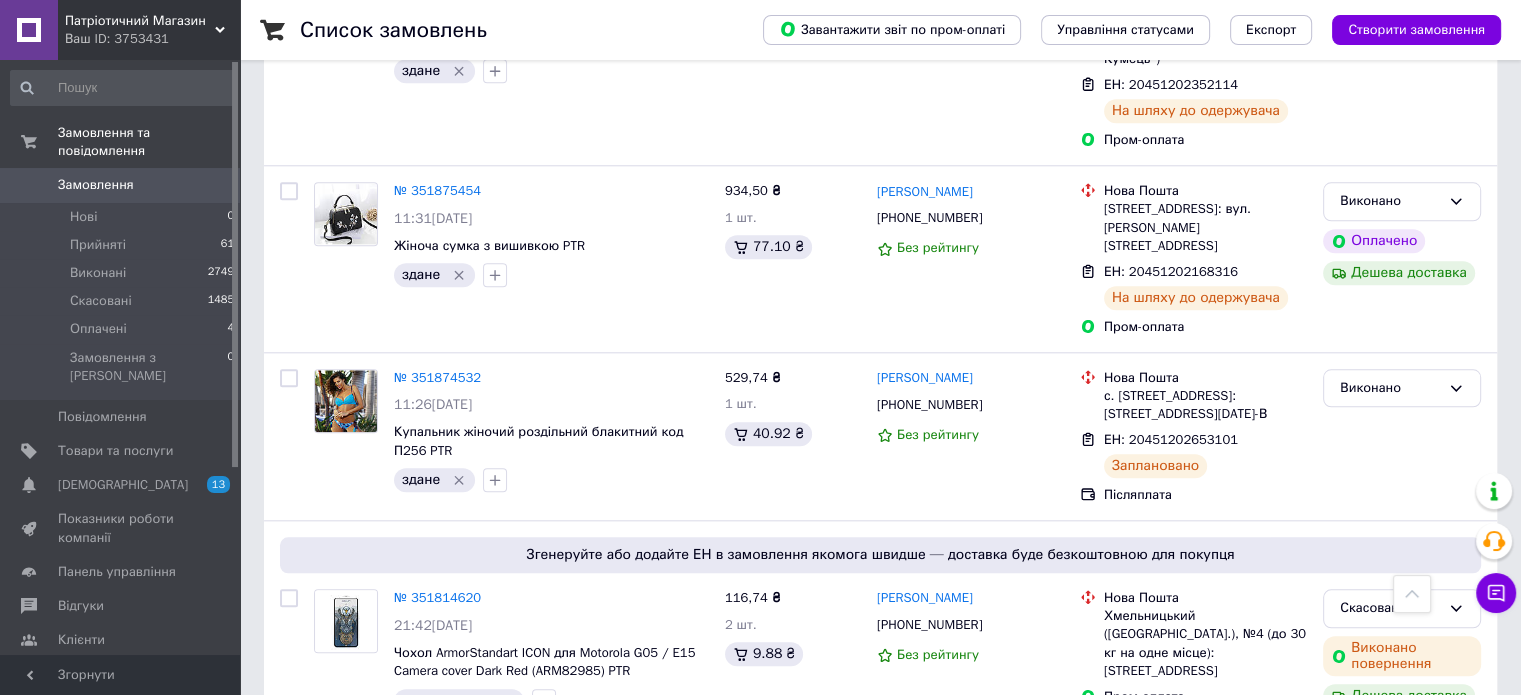 scroll, scrollTop: 2166, scrollLeft: 0, axis: vertical 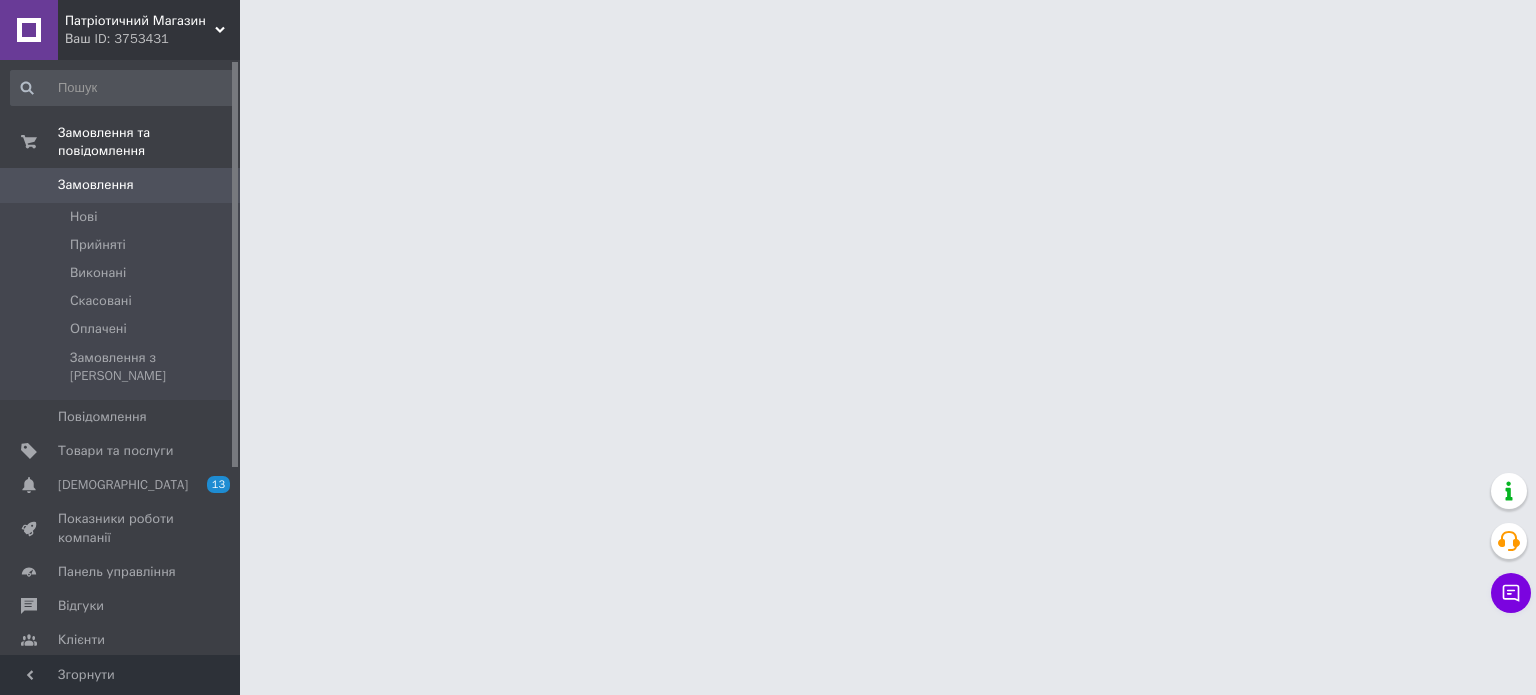 click on "Ваш ID: 3753431" at bounding box center (152, 39) 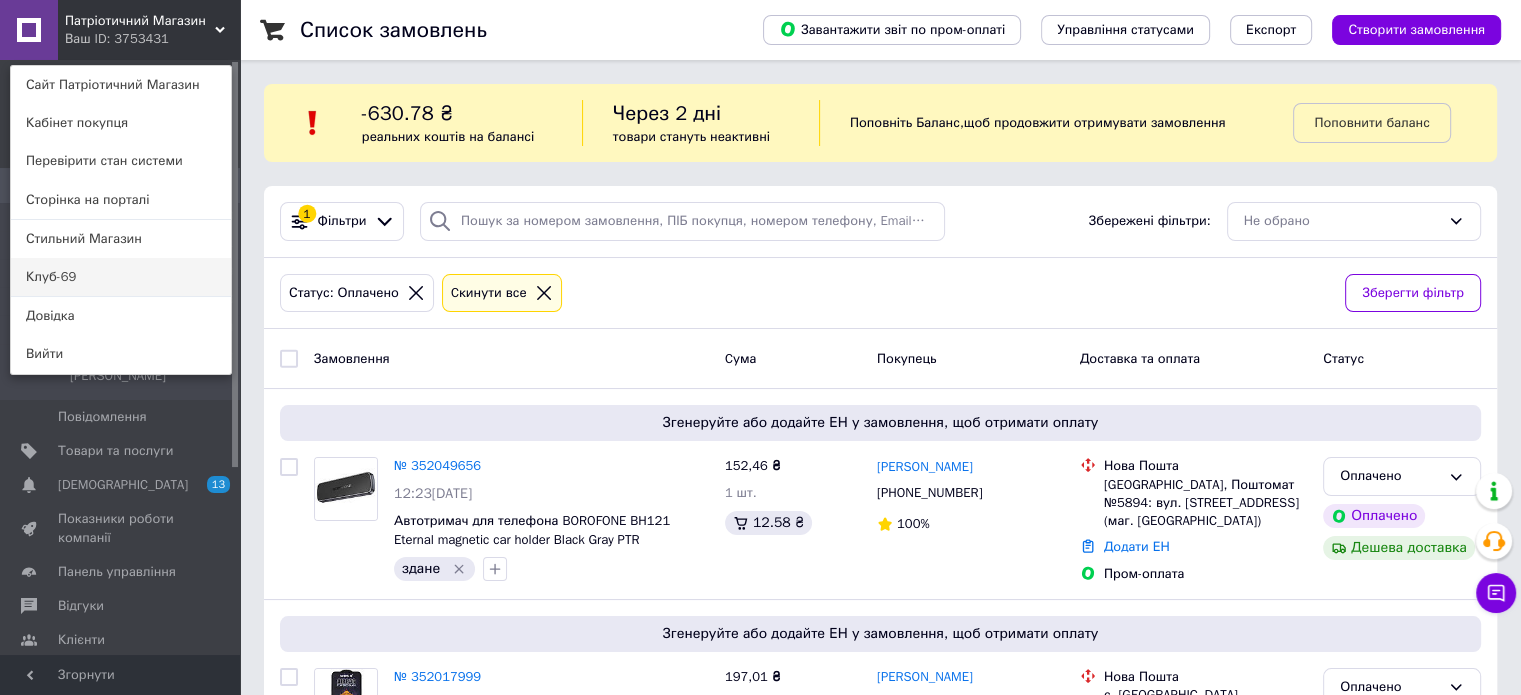 click on "Клуб-69" at bounding box center (121, 277) 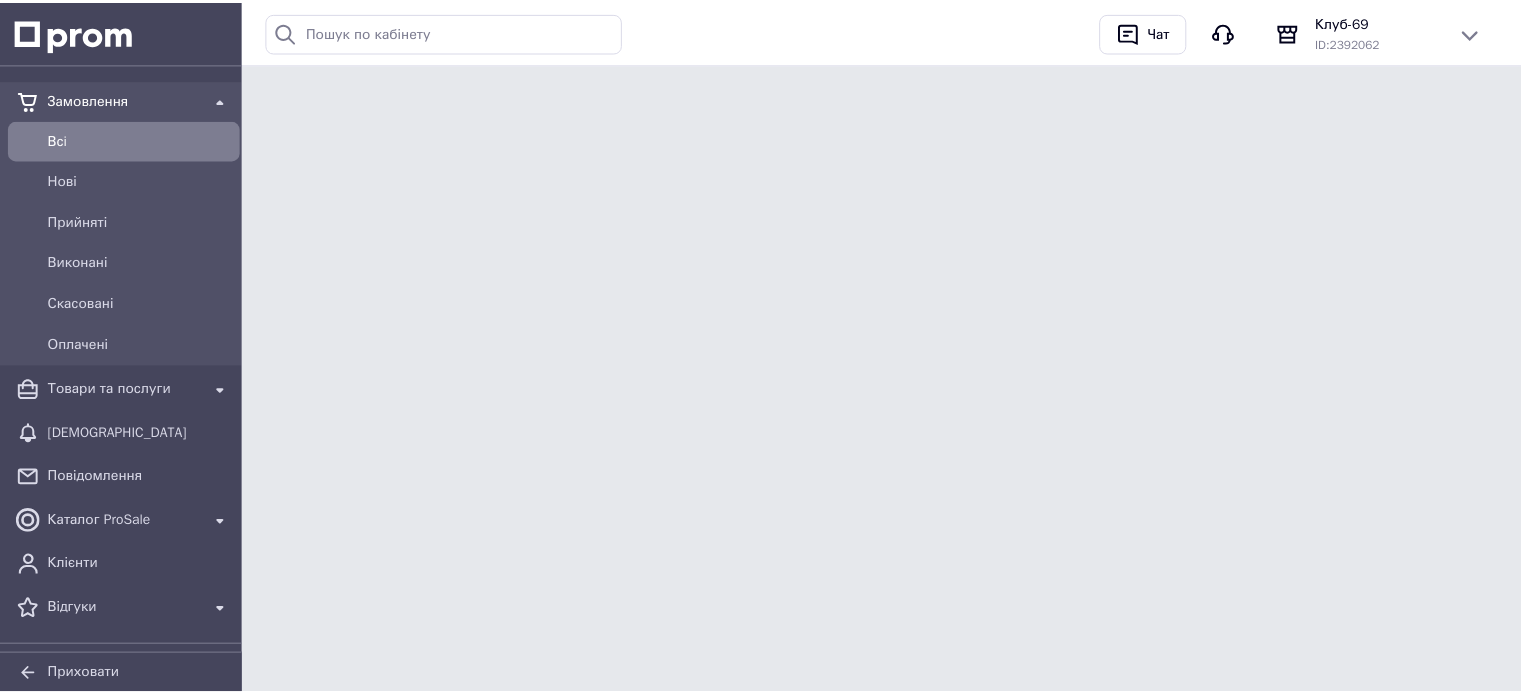 scroll, scrollTop: 0, scrollLeft: 0, axis: both 